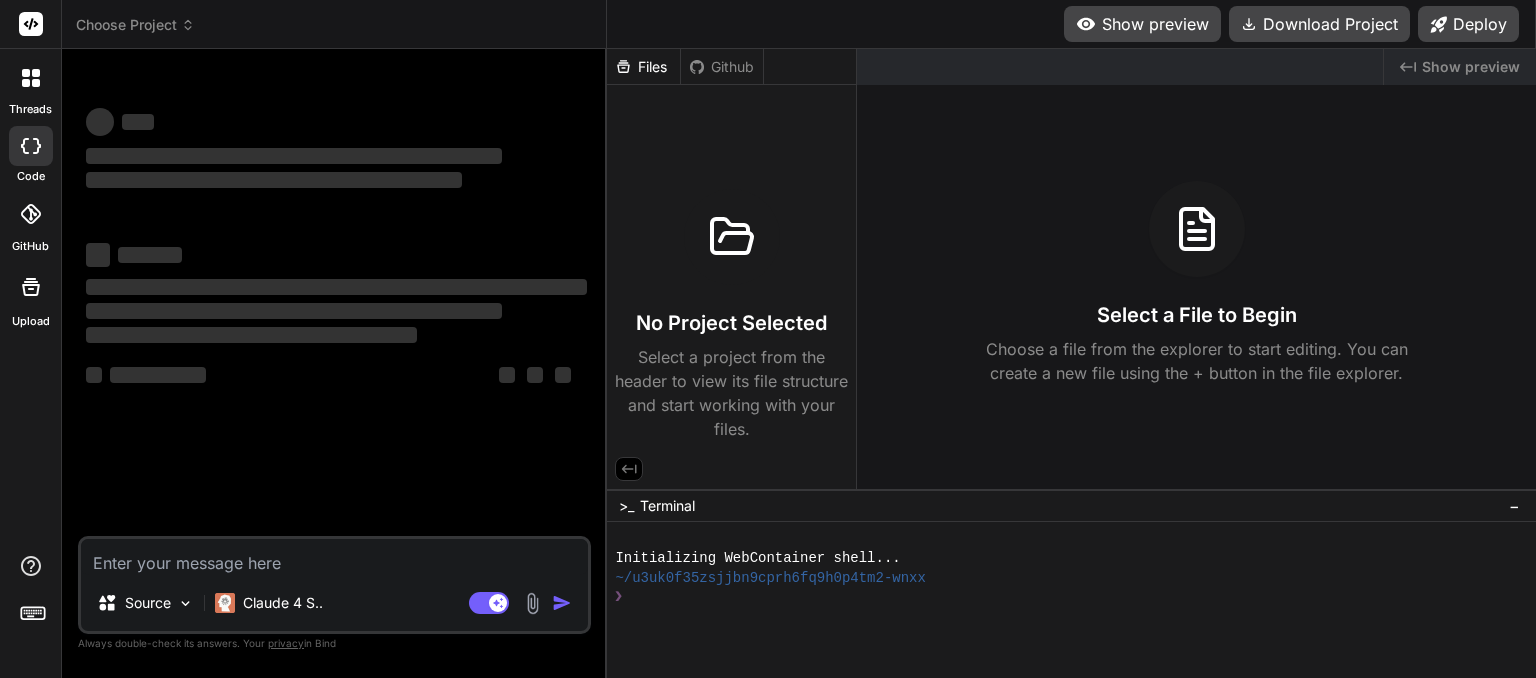 scroll, scrollTop: 0, scrollLeft: 0, axis: both 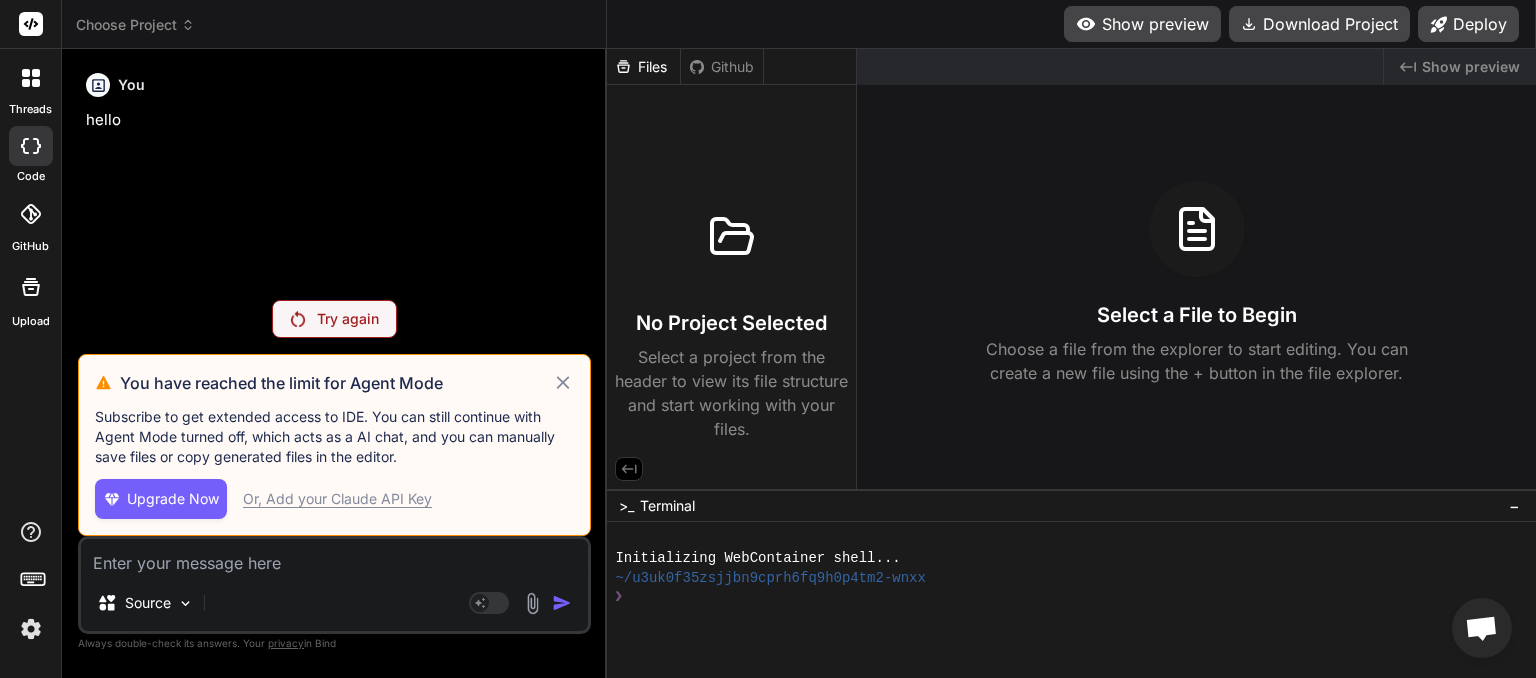 click at bounding box center [31, 629] 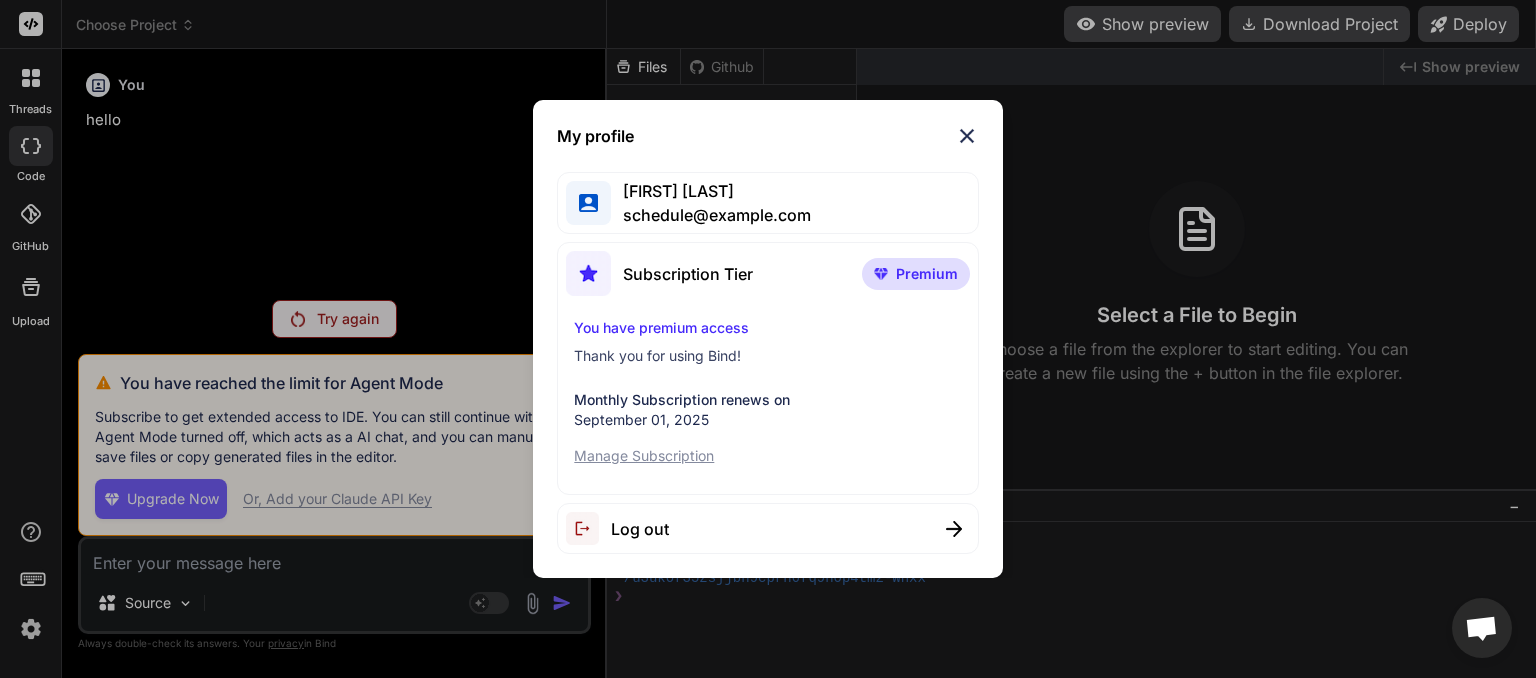 click at bounding box center [967, 136] 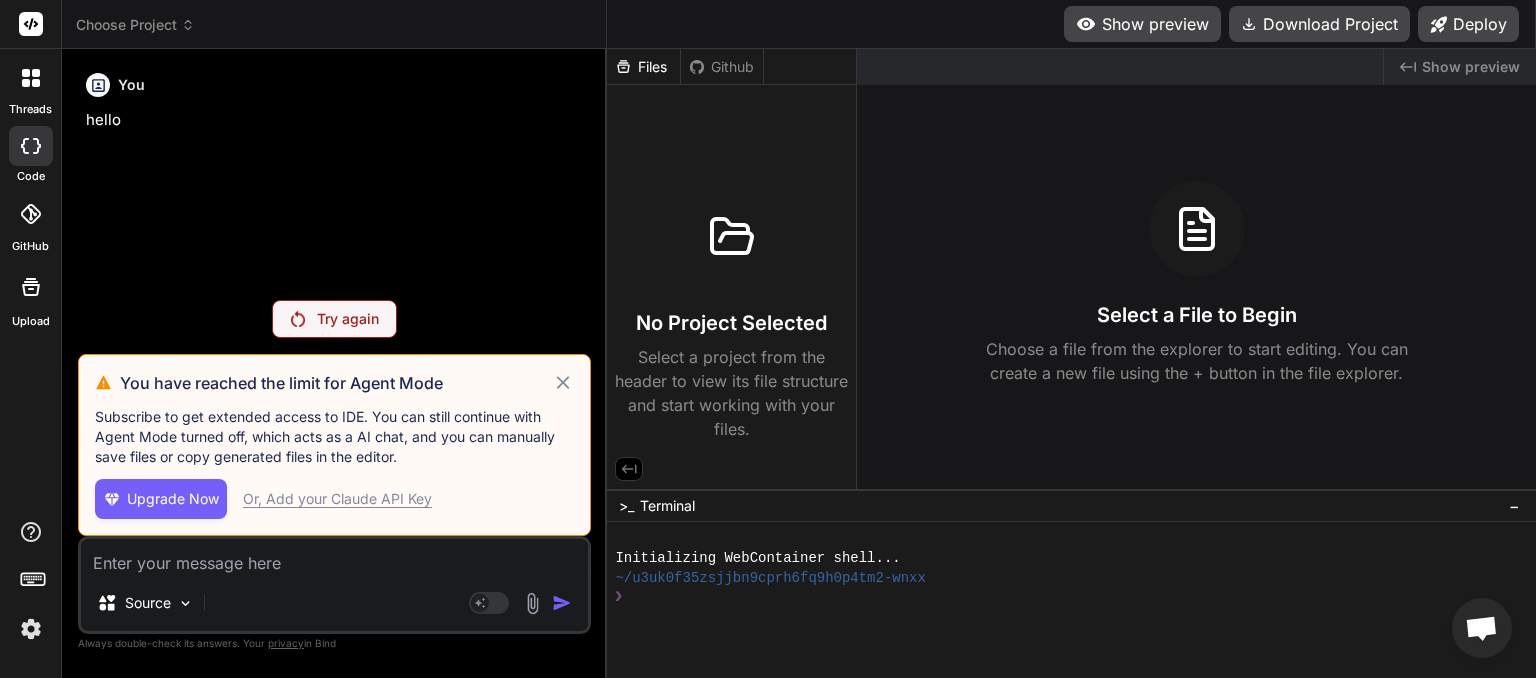 click 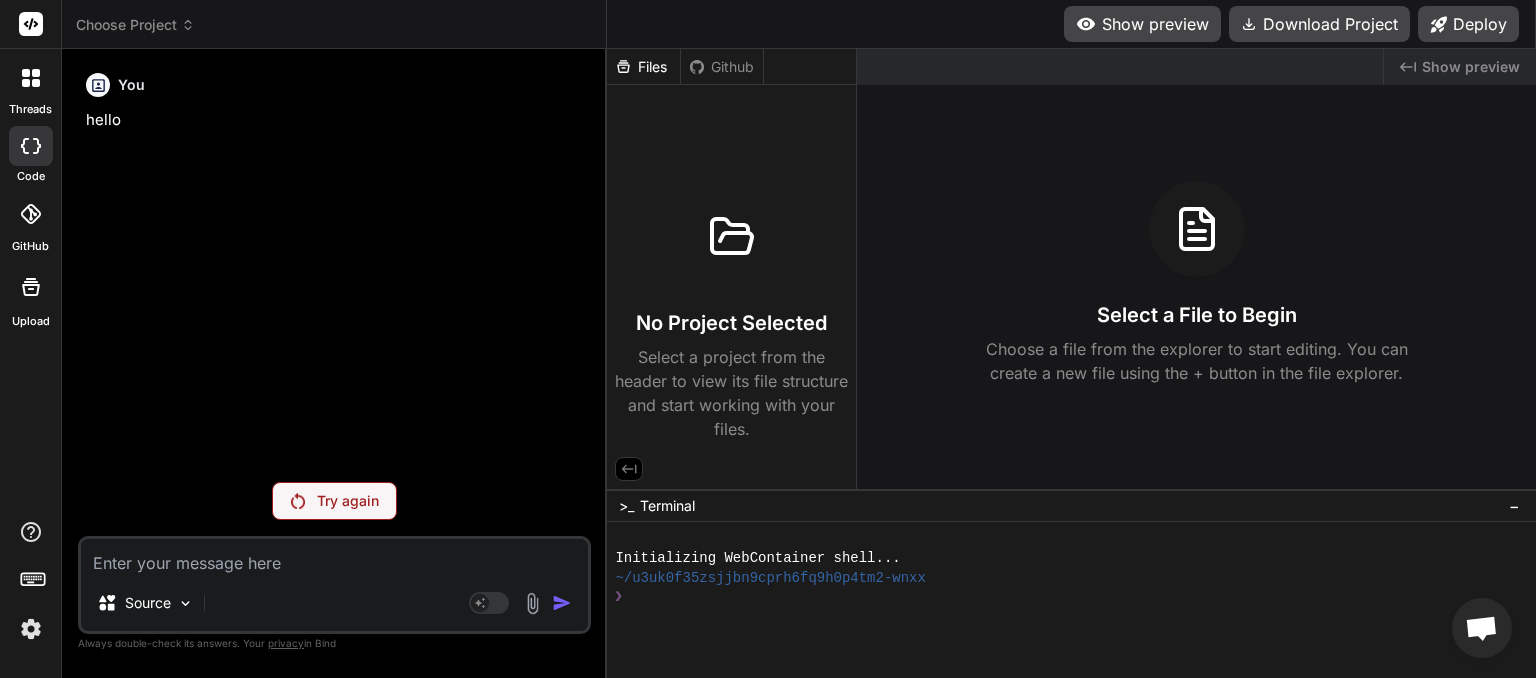 click at bounding box center [31, 629] 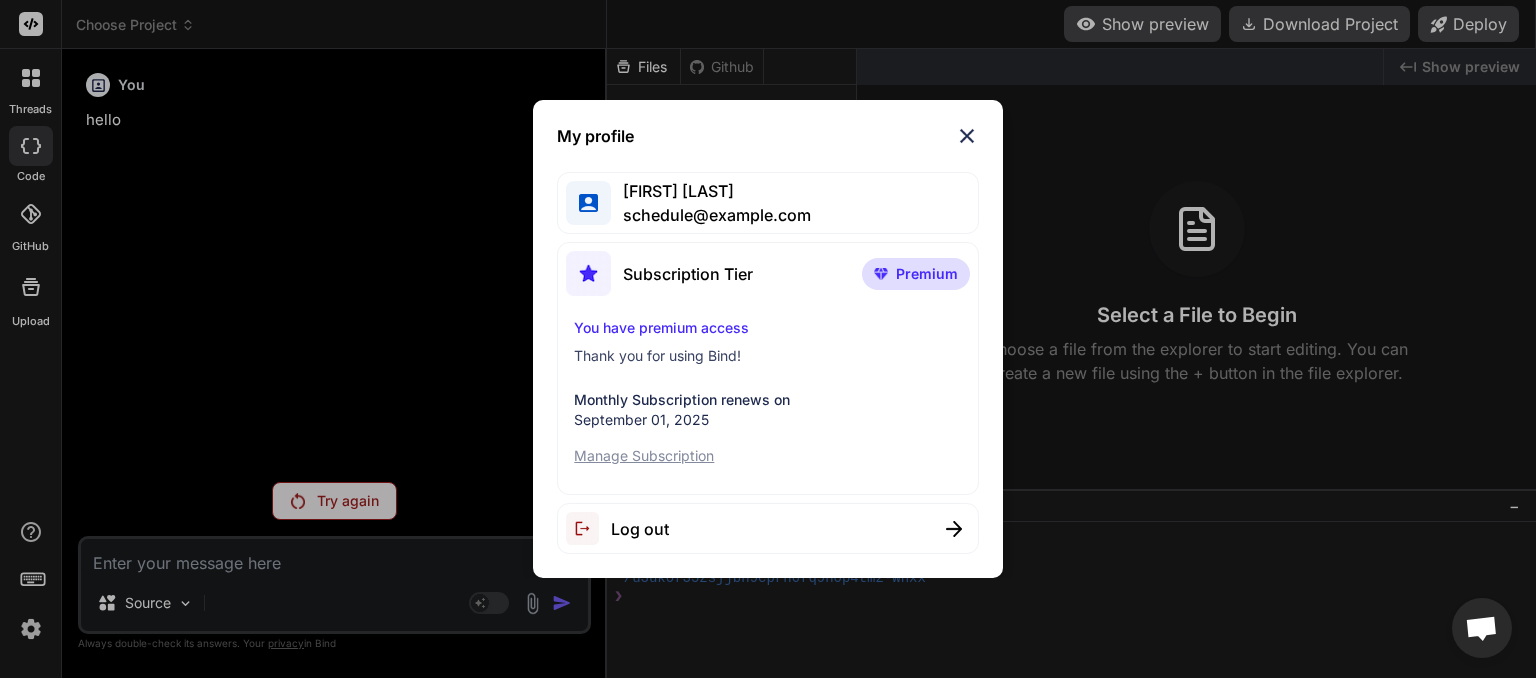 click on "Log out" at bounding box center (640, 529) 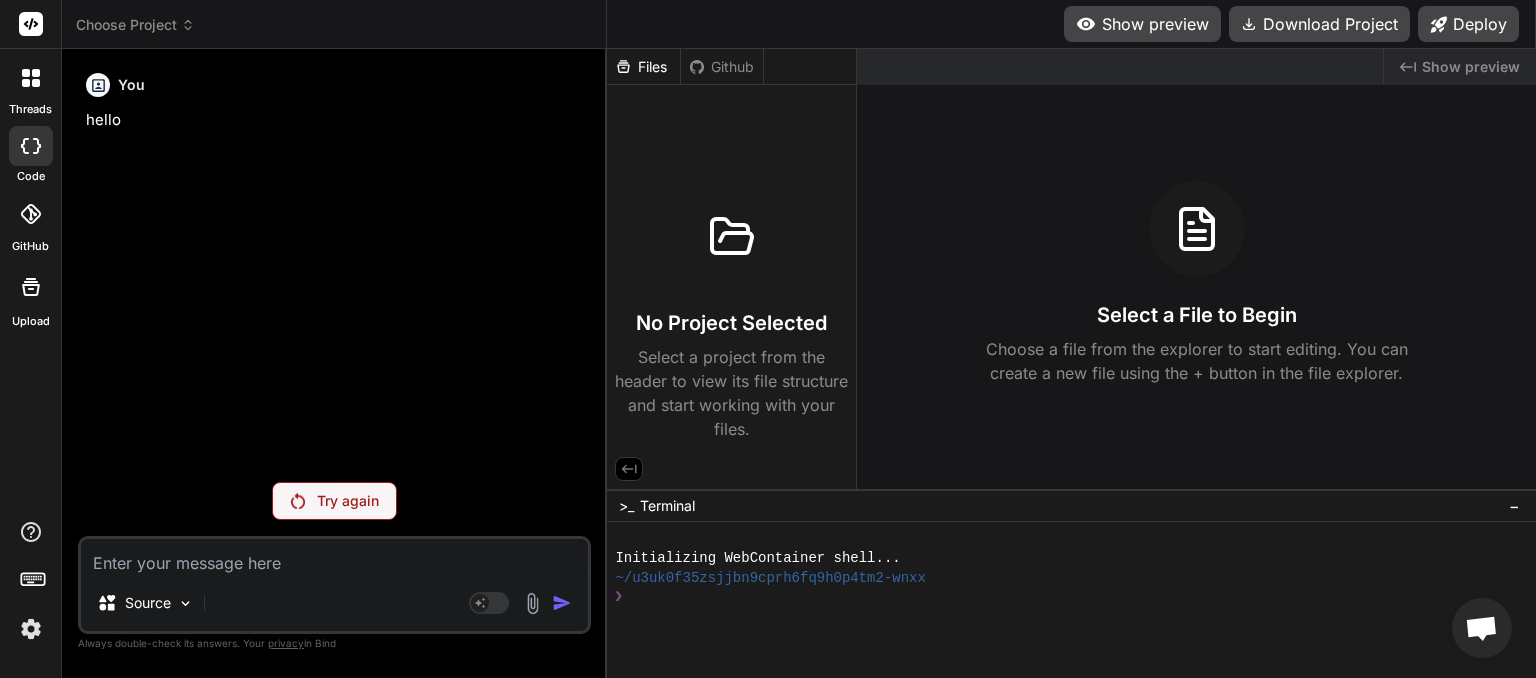 scroll, scrollTop: 19, scrollLeft: 0, axis: vertical 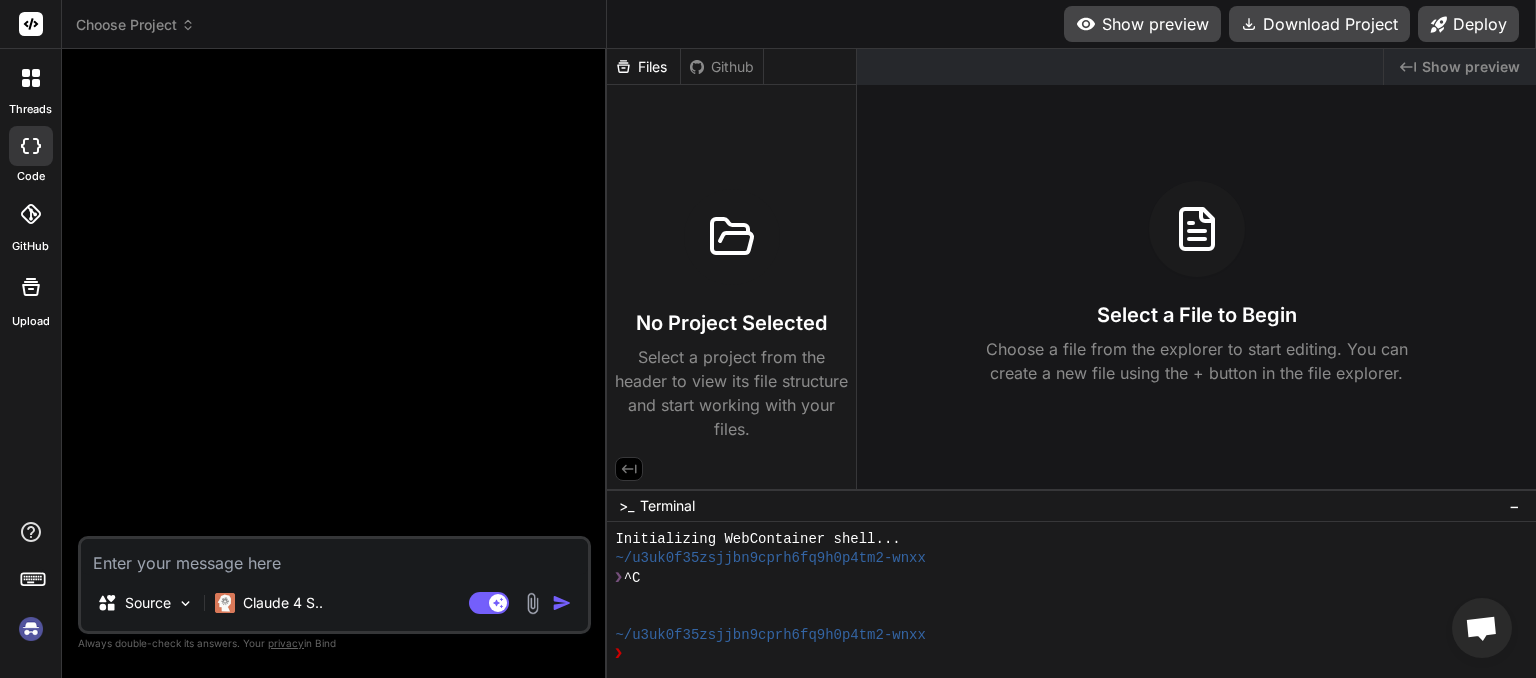 click at bounding box center (31, 629) 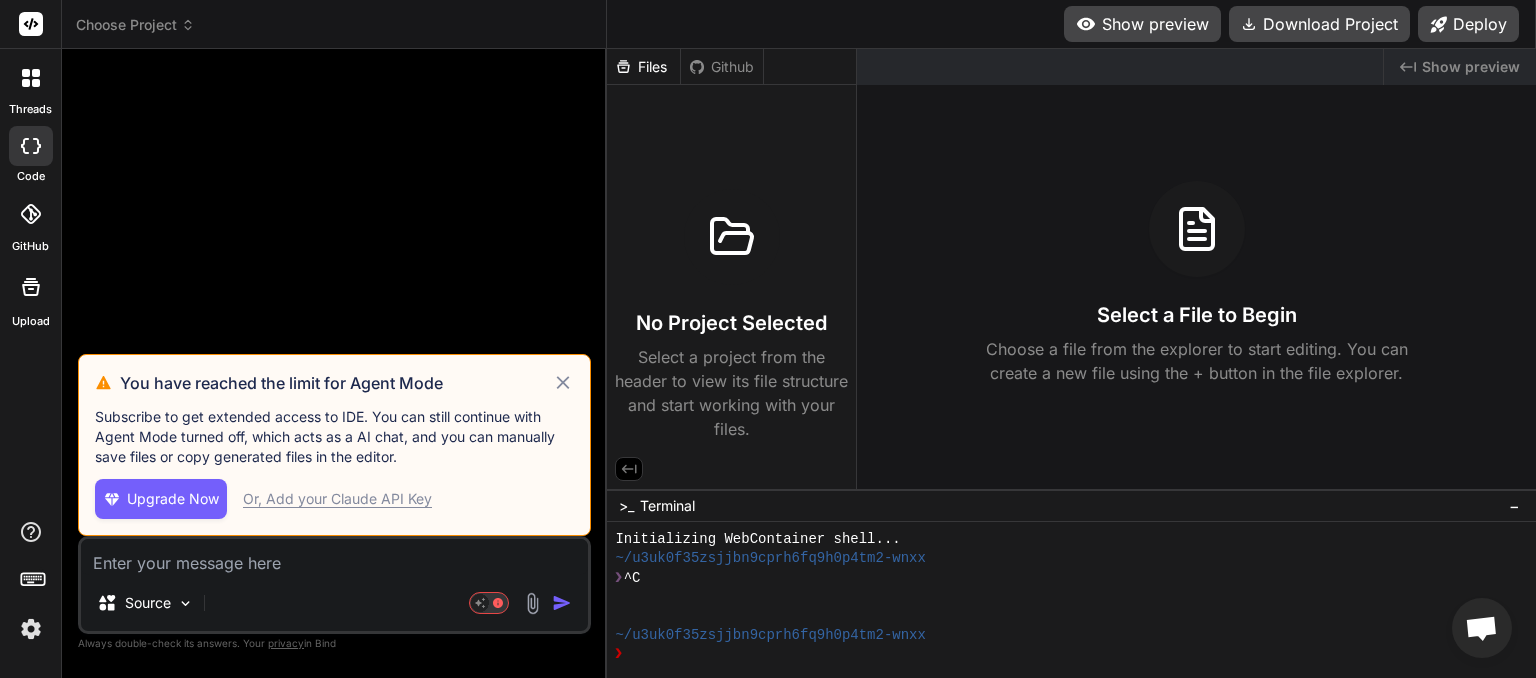 click 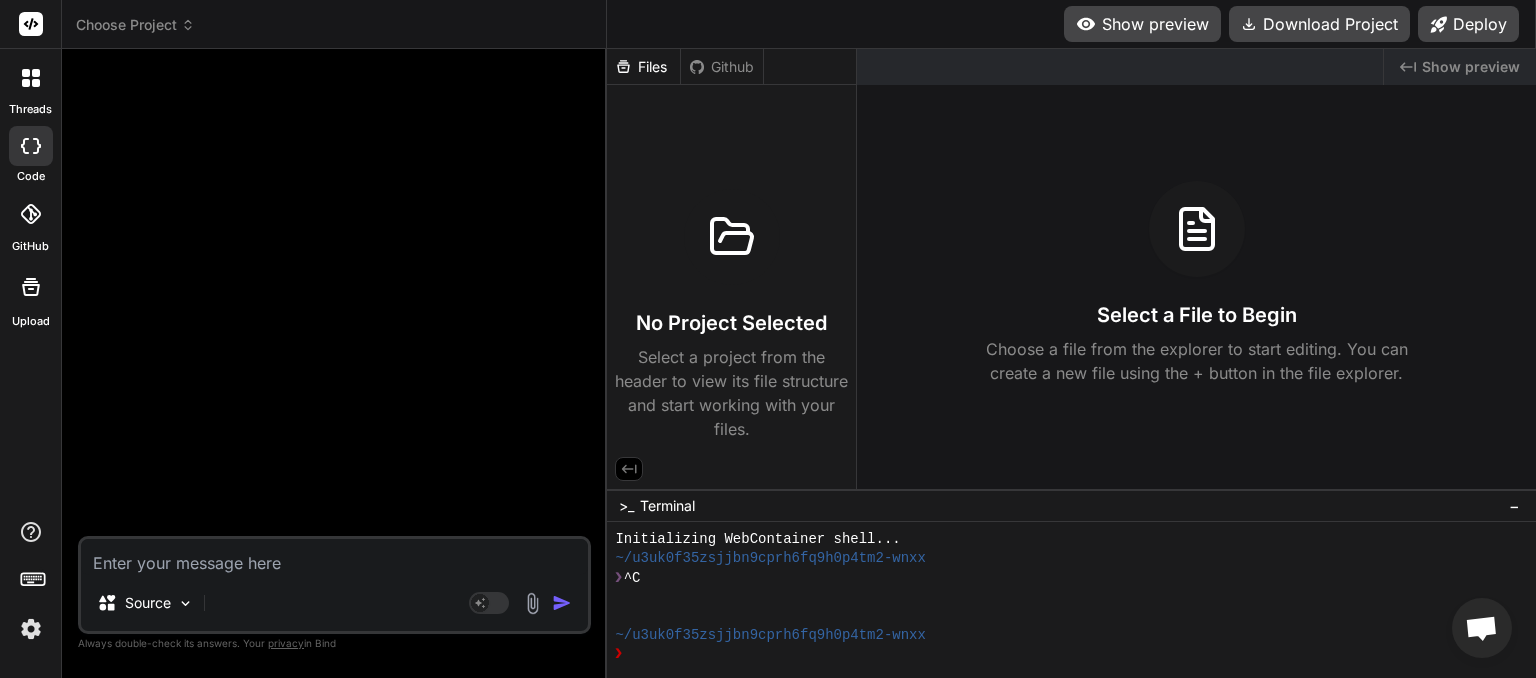 click 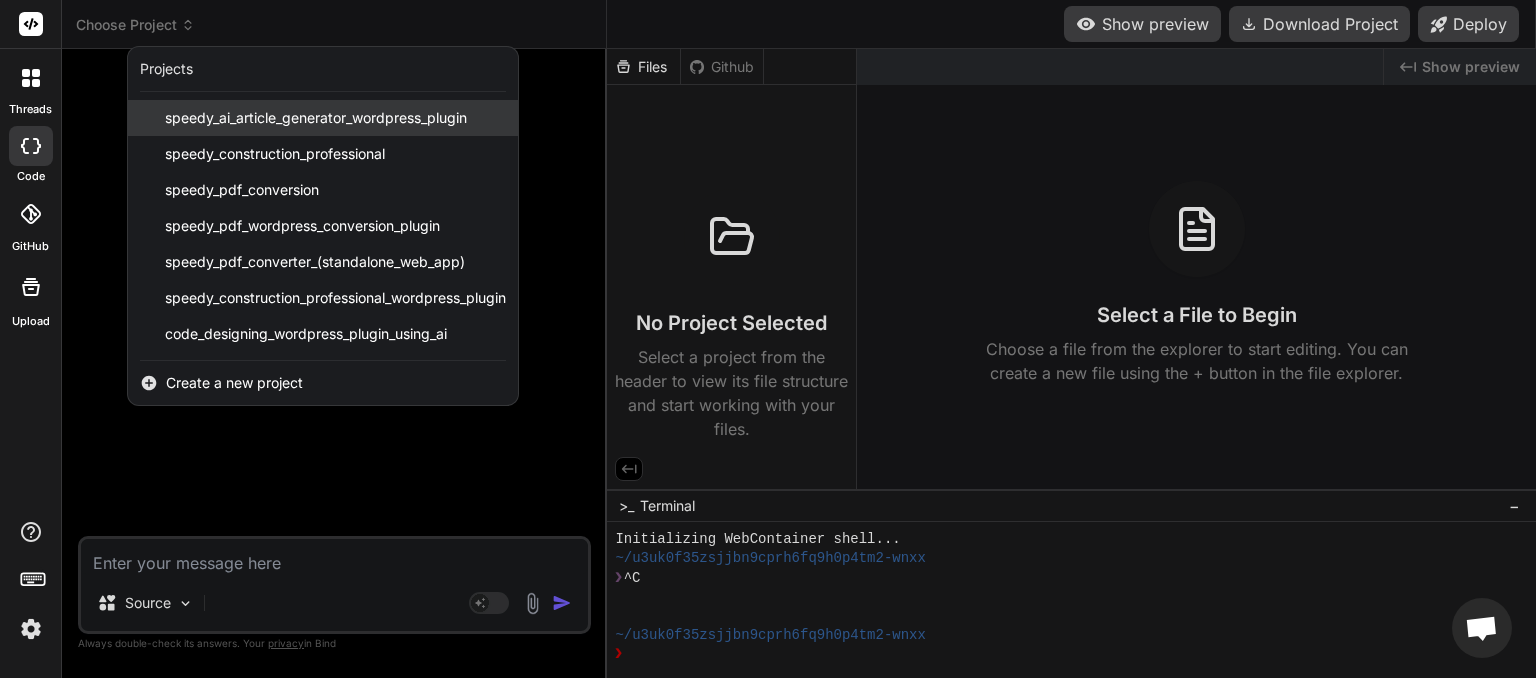 click on "speedy_ai_article_generator_wordpress_plugin" at bounding box center [316, 118] 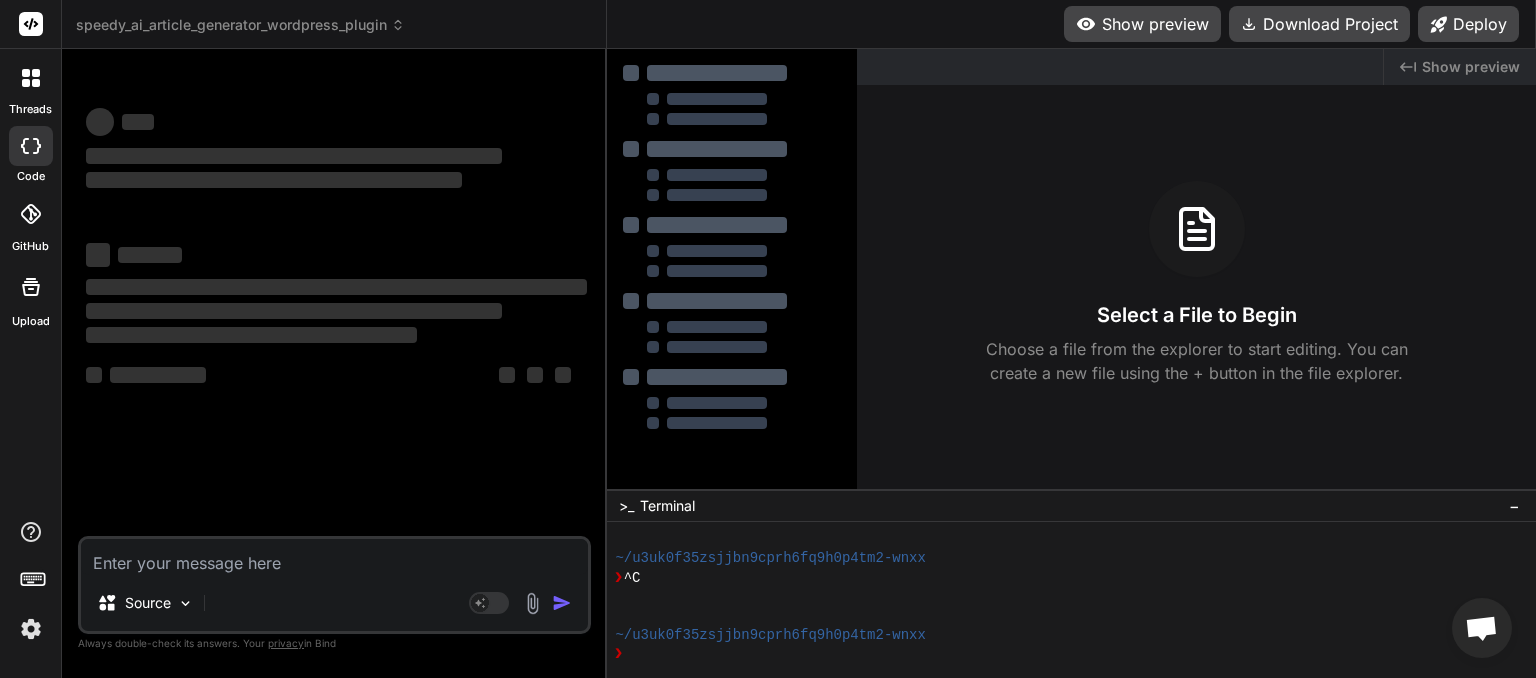 scroll, scrollTop: 96, scrollLeft: 0, axis: vertical 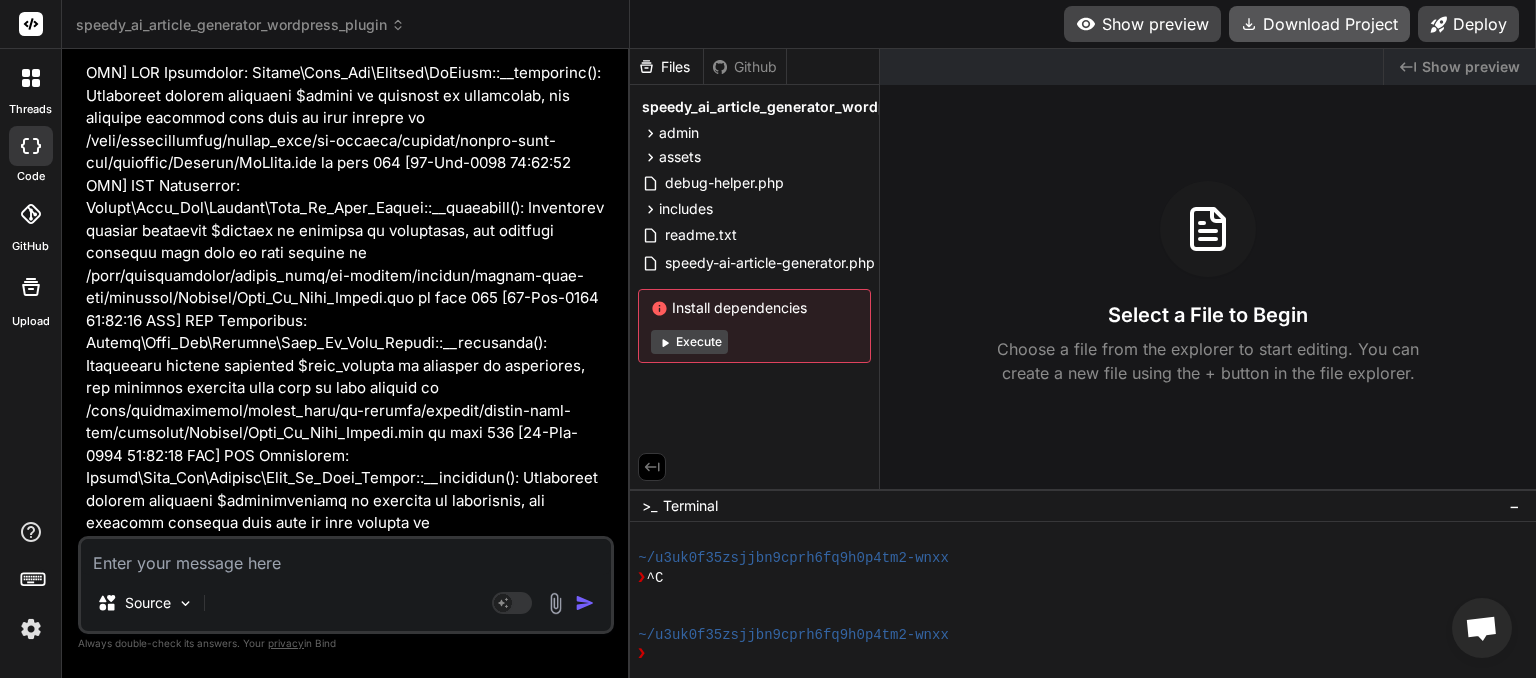 click on "Download Project" at bounding box center (1319, 24) 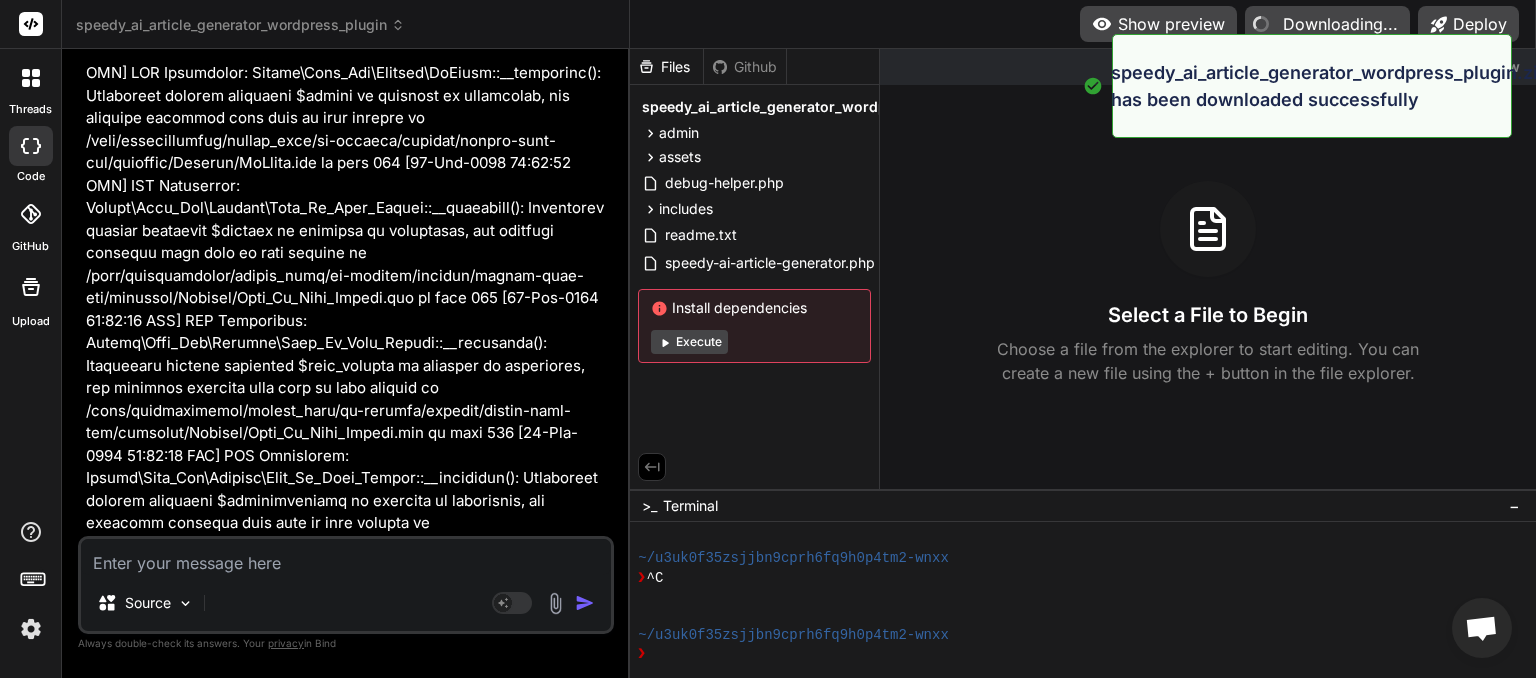 type on "x" 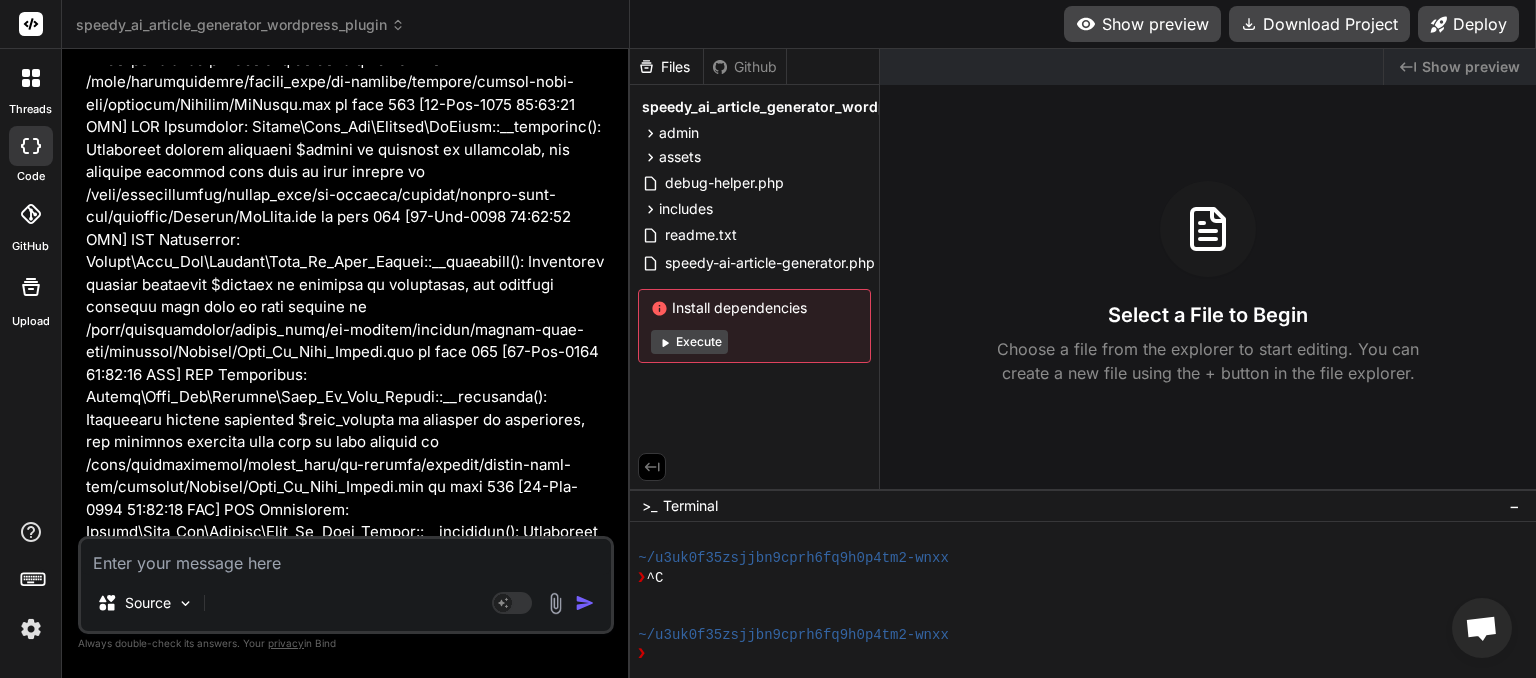 scroll, scrollTop: 112676, scrollLeft: 0, axis: vertical 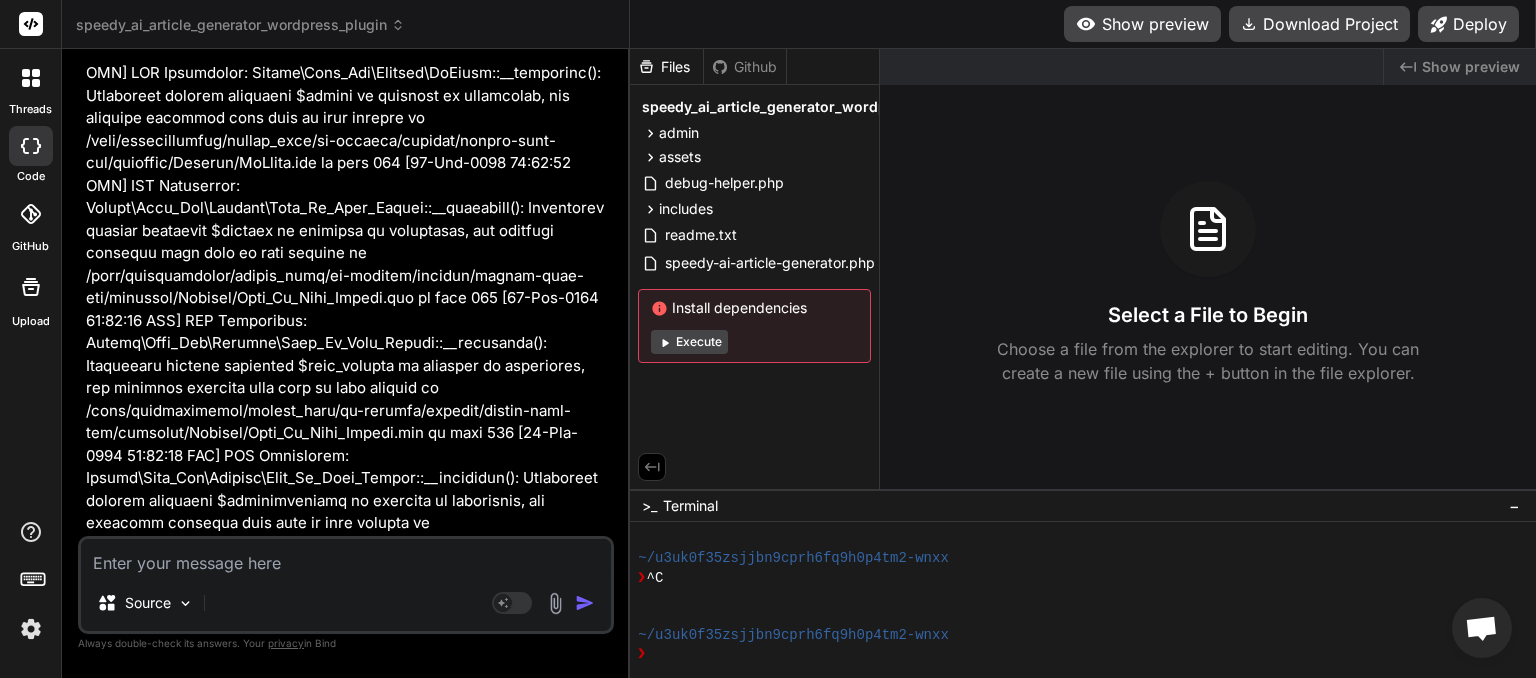 paste on "[DATE] [TIME] PHP Deprecated: Google\Site_Kit\Context::__construct(): Implicitly marking parameter $input as nullable is deprecated, the explicit nullable type must be used instead in /home/wisteriahomes/public_html/wp-content/plugins/google-site-kit/includes/Context.php on line 79
[DATE] [TIME] PHP Deprecated: Google\Site_Kit\Context::filter_entity_reference_url(): Implicitly marking parameter $entity as nullable is deprecated, the explicit nullable type must be used instead in /home/wisteriahomes/public_html/wp-content/plugins/google-site-kit/includes/Context.php on line 438
[DATE] [TIME] PHP Deprecated: Google\Site_Kit\Core\Util\Activation_Flag::__construct(): Implicitly marking parameter $options as nullable is deprecated, the explicit nullable type must be used instead in /home/wisteriahomes/public_html/wp-content/plugins/google-site-kit/includes/Core/Util/Activation_Flag.php on line 51
[DATE] [TIME] PHP Deprecated: Google\Site_Kit\Core\Util\Unin..." 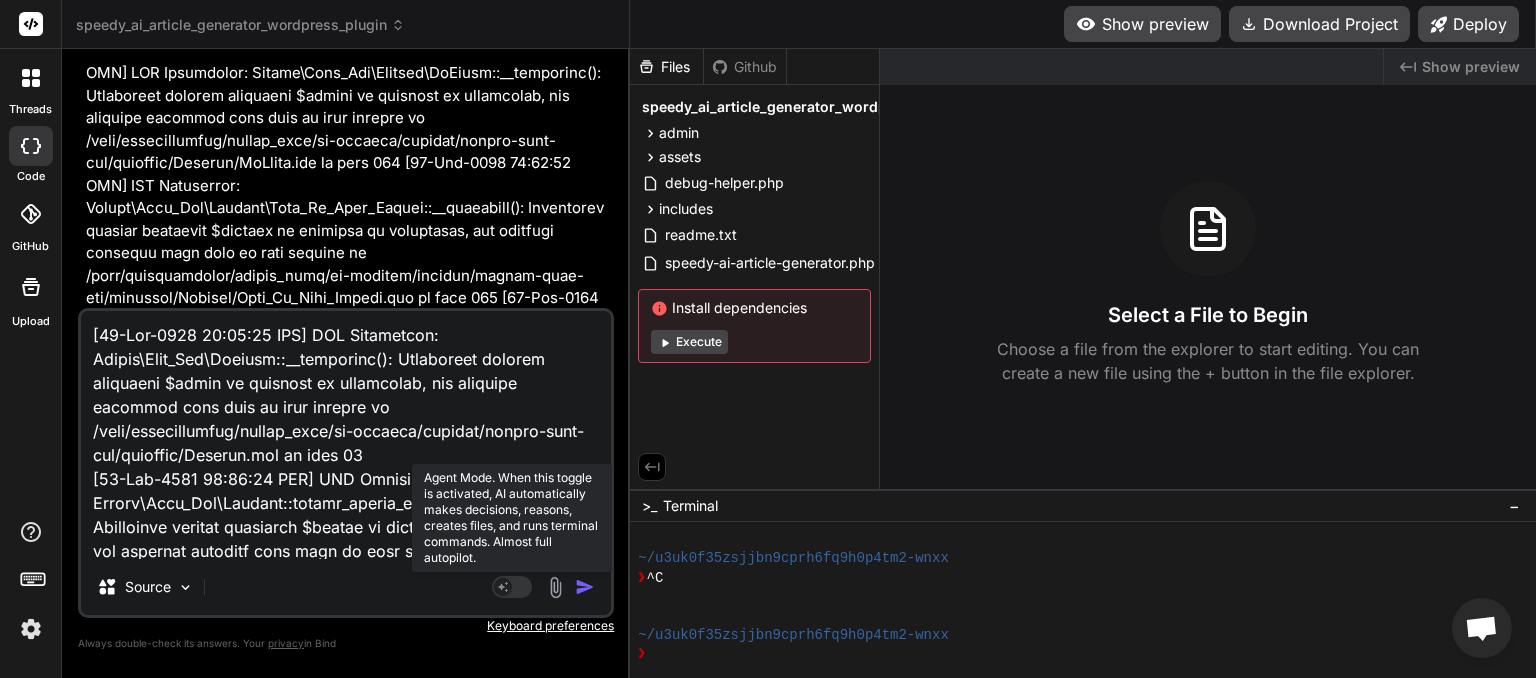 scroll, scrollTop: 104836, scrollLeft: 0, axis: vertical 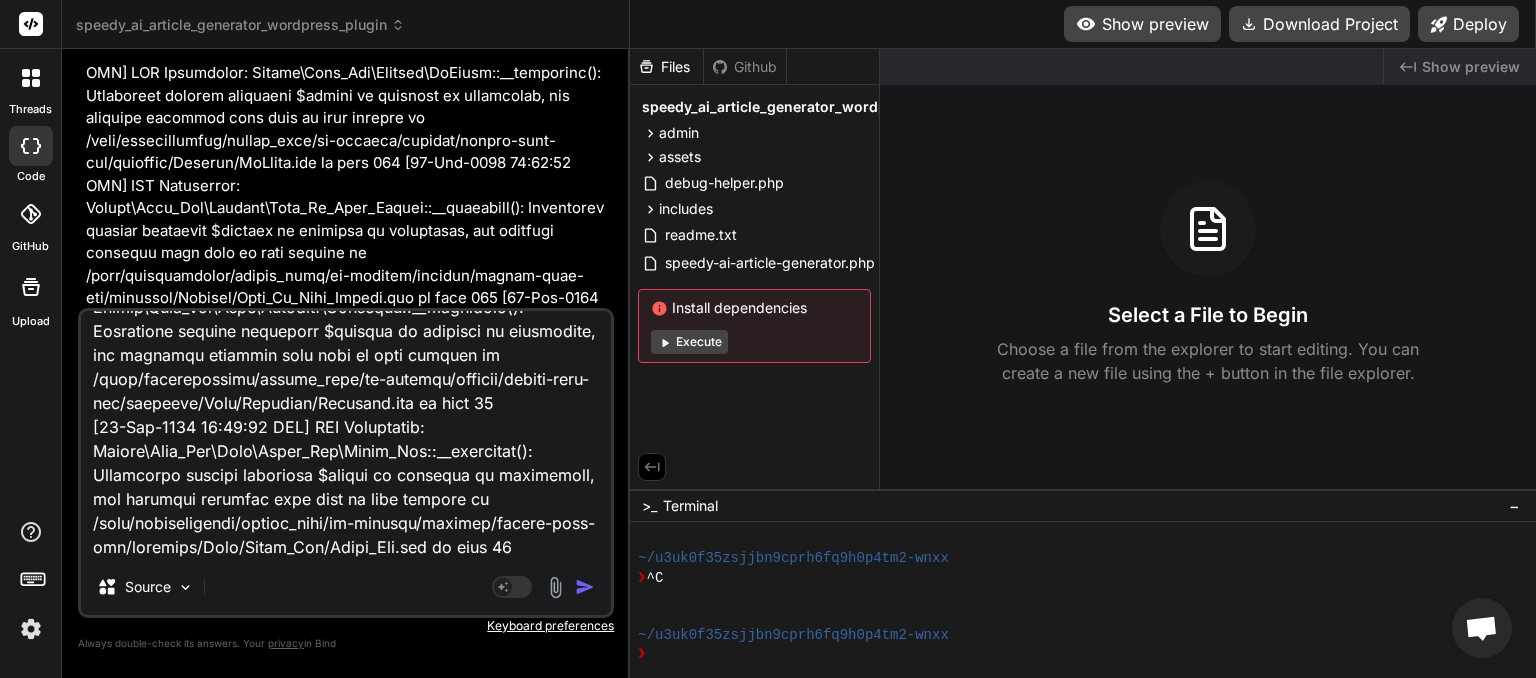 type on "[DATE] [TIME] PHP Deprecated: Google\Site_Kit\Context::__construct(): Implicitly marking parameter $input as nullable is deprecated, the explicit nullable type must be used instead in /home/wisteriahomes/public_html/wp-content/plugins/google-site-kit/includes/Context.php on line 79
[DATE] [TIME] PHP Deprecated: Google\Site_Kit\Context::filter_entity_reference_url(): Implicitly marking parameter $entity as nullable is deprecated, the explicit nullable type must be used instead in /home/wisteriahomes/public_html/wp-content/plugins/google-site-kit/includes/Context.php on line 438
[DATE] [TIME] PHP Deprecated: Google\Site_Kit\Core\Util\Activation_Flag::__construct(): Implicitly marking parameter $options as nullable is deprecated, the explicit nullable type must be used instead in /home/wisteriahomes/public_html/wp-content/plugins/google-site-kit/includes/Core/Util/Activation_Flag.php on line 51
[DATE] [TIME] PHP Deprecated: Google\Site_Kit\Core\Util\Unin..." 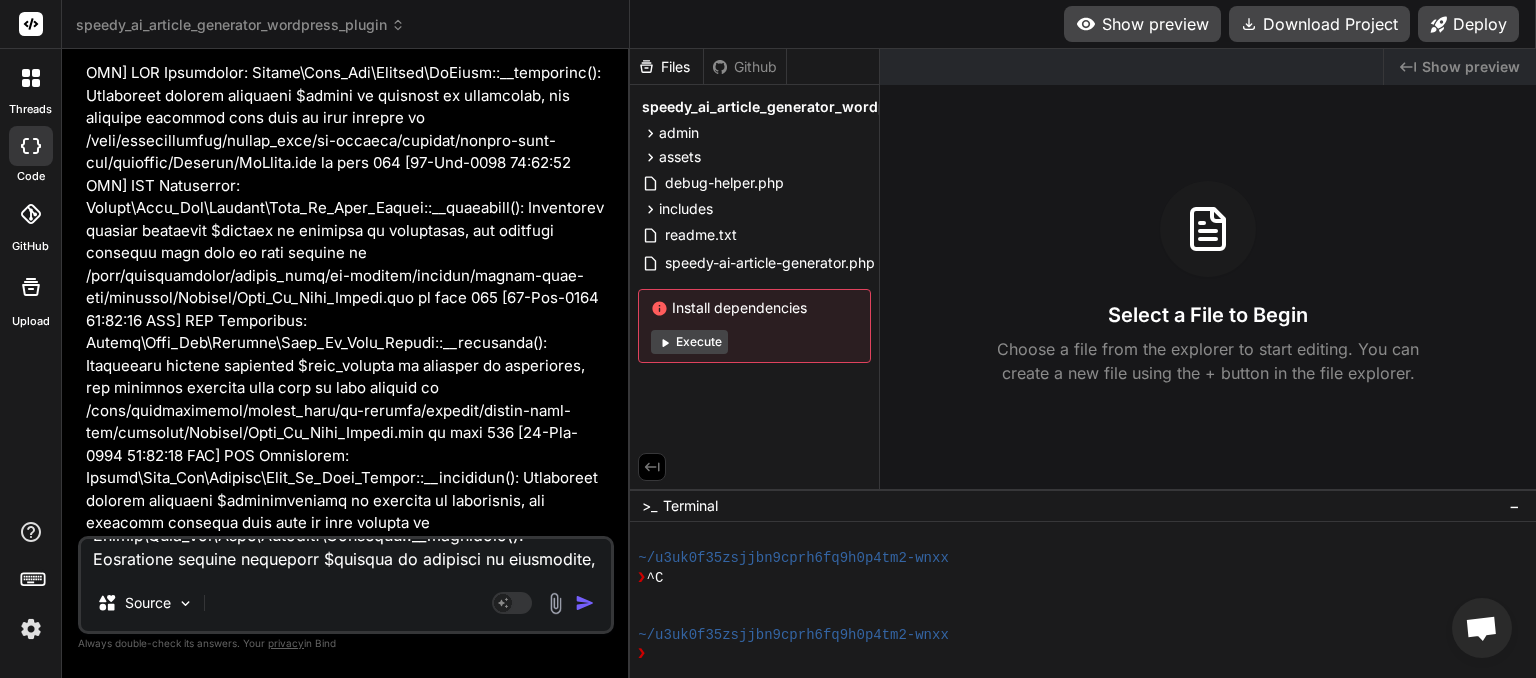 scroll, scrollTop: 0, scrollLeft: 0, axis: both 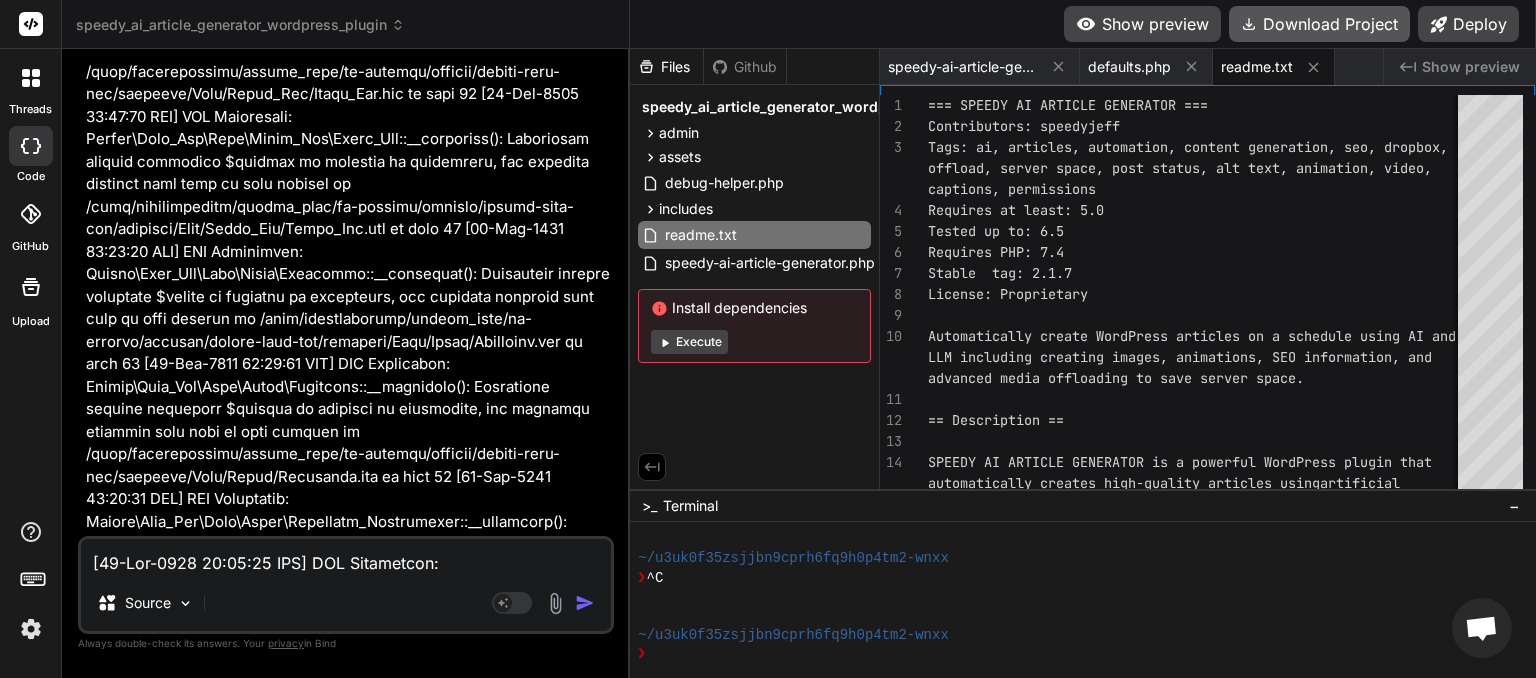 click on "Download Project" at bounding box center [1319, 24] 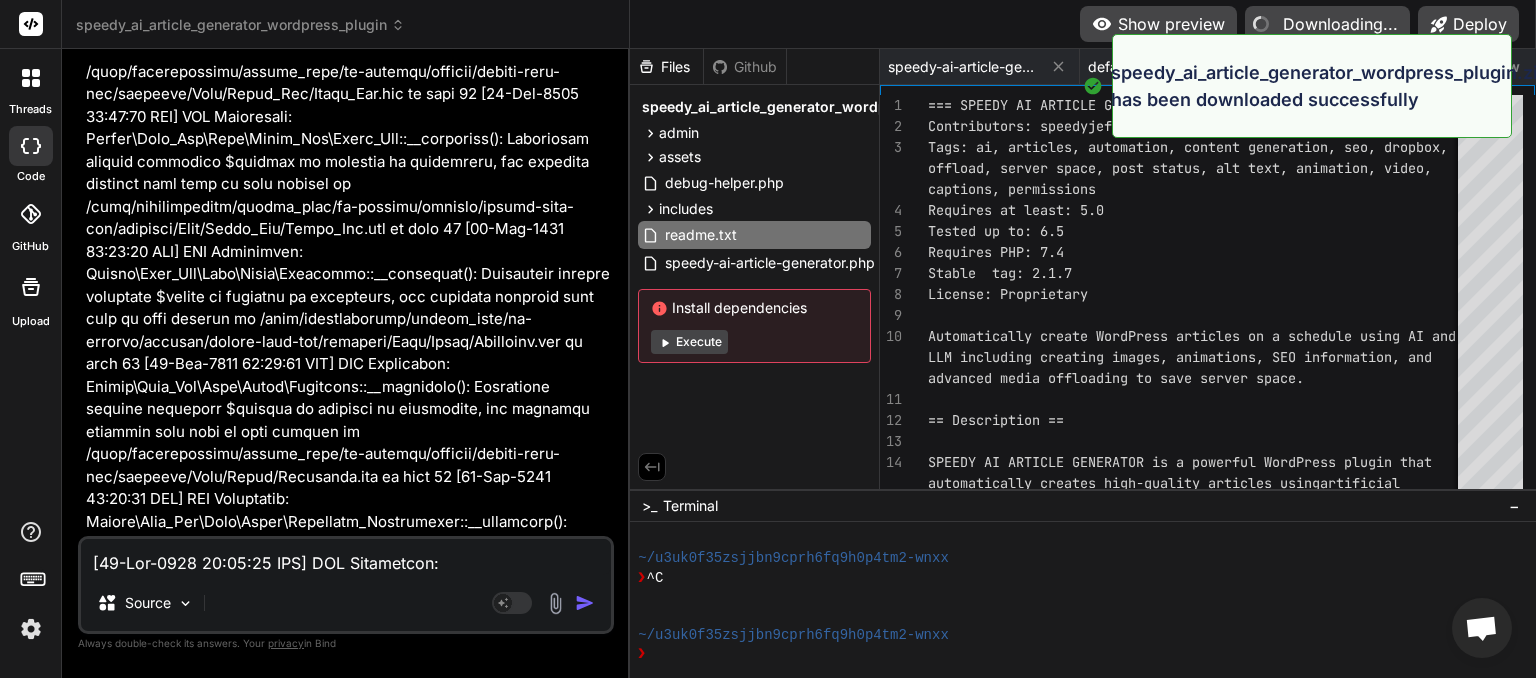 type on "x" 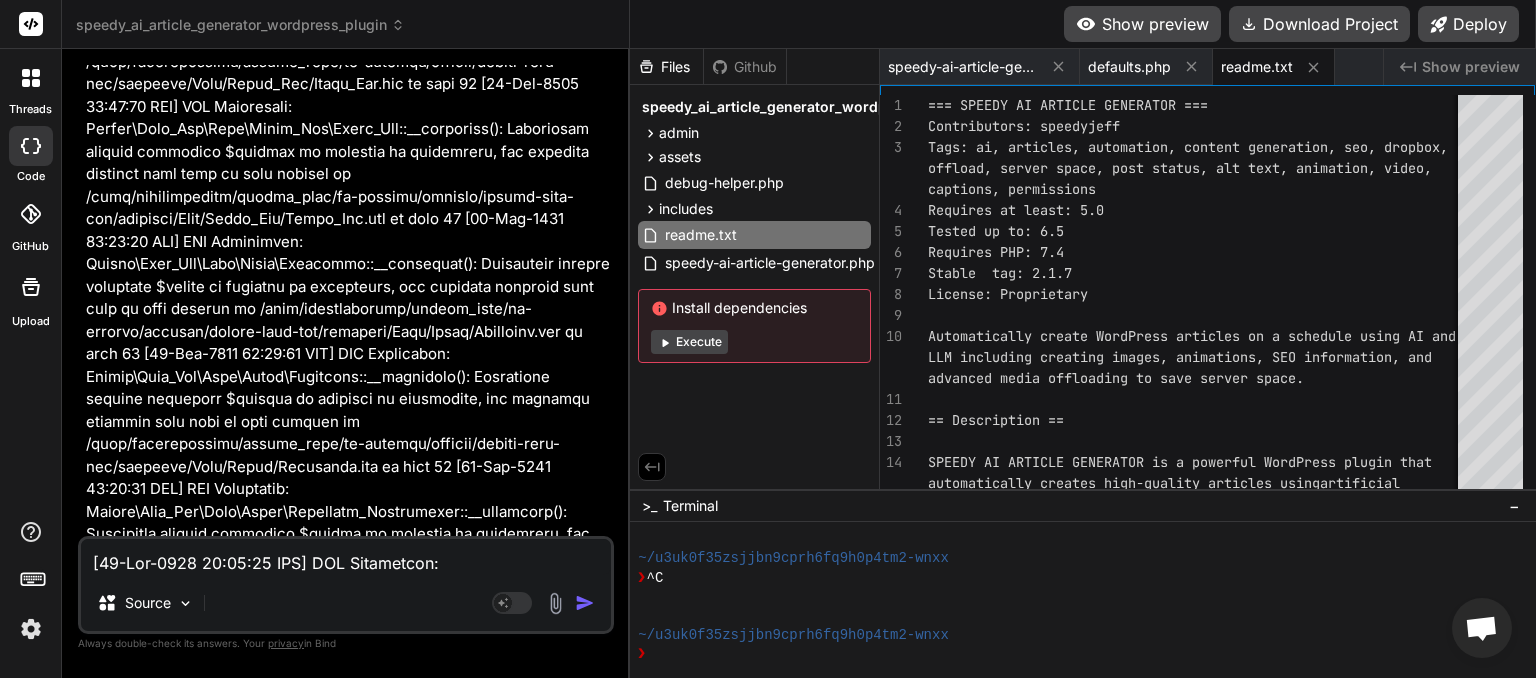 scroll, scrollTop: 199208, scrollLeft: 0, axis: vertical 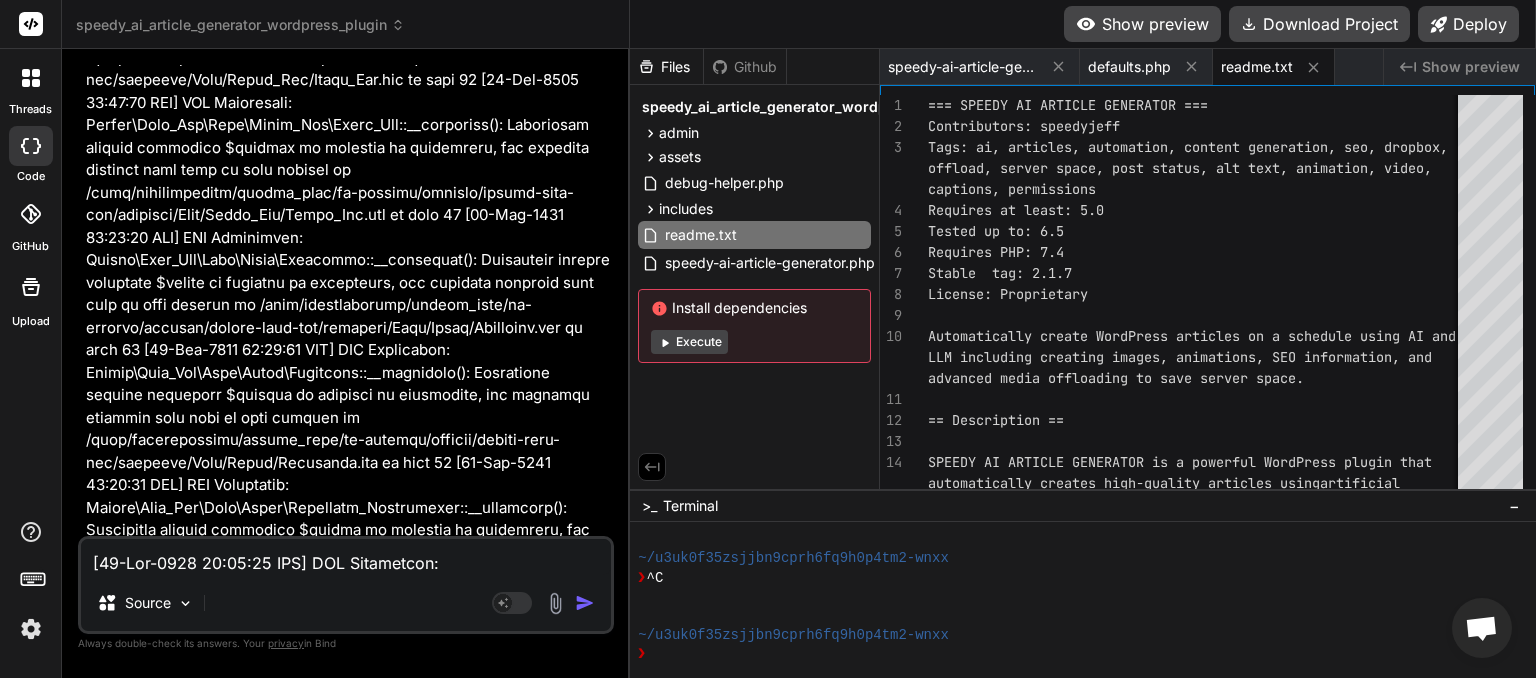 paste on "Current Status: No article generation event currently scheduled." 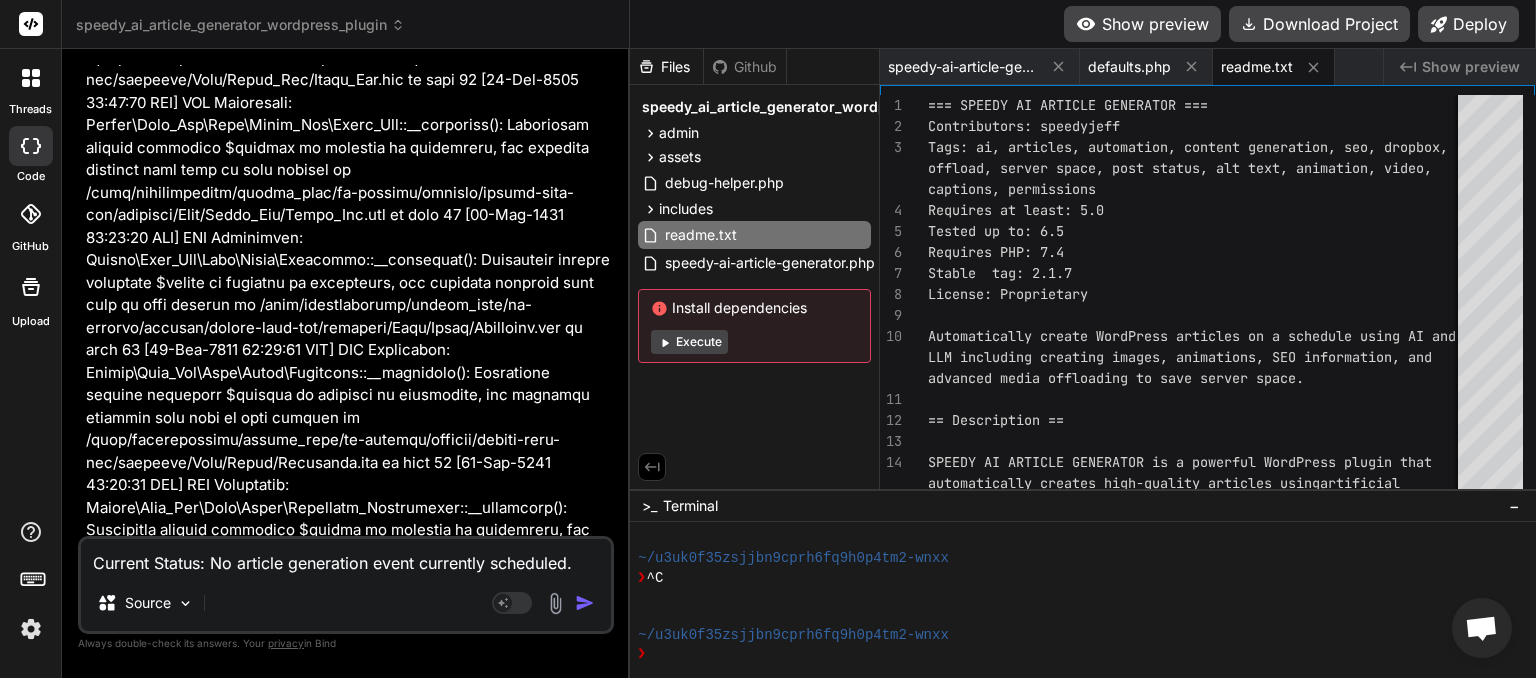 type on "Current Status: No article generation event currently scheduled." 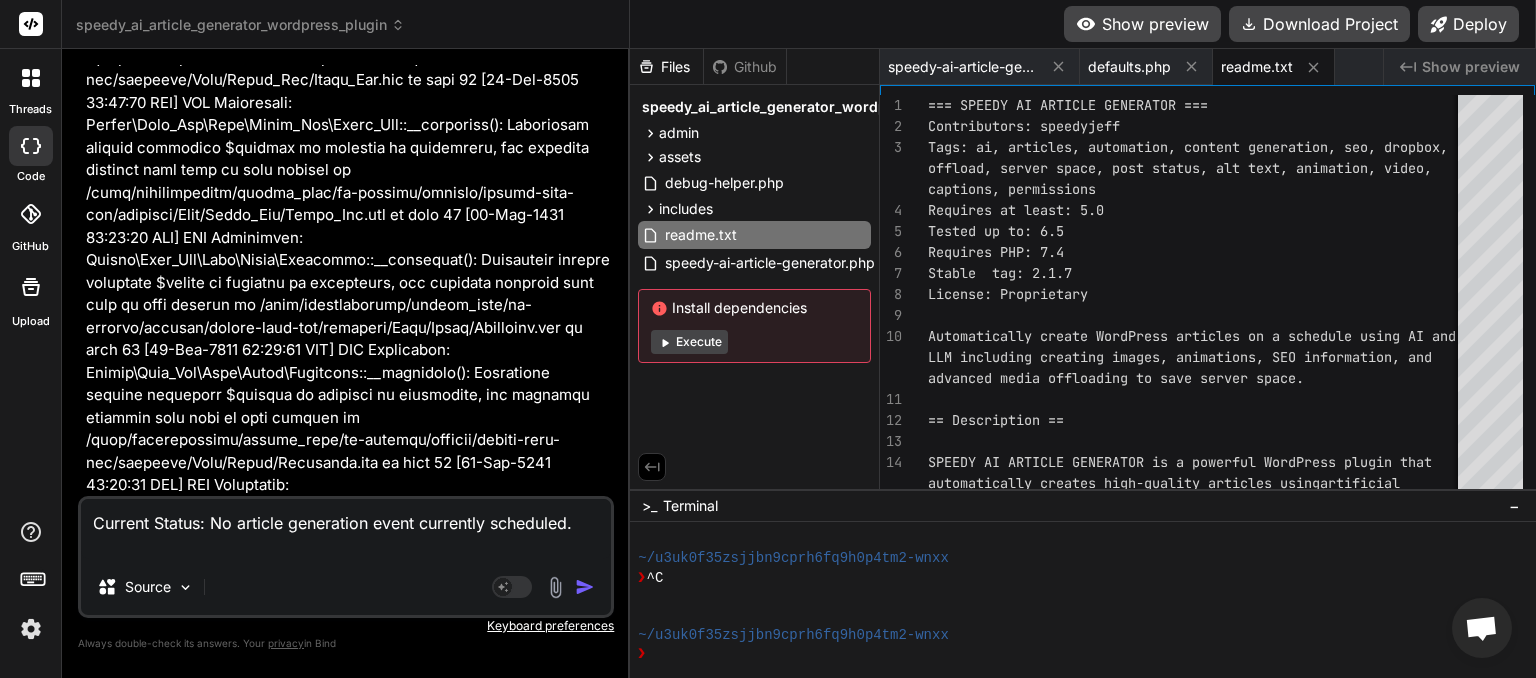 type on "x" 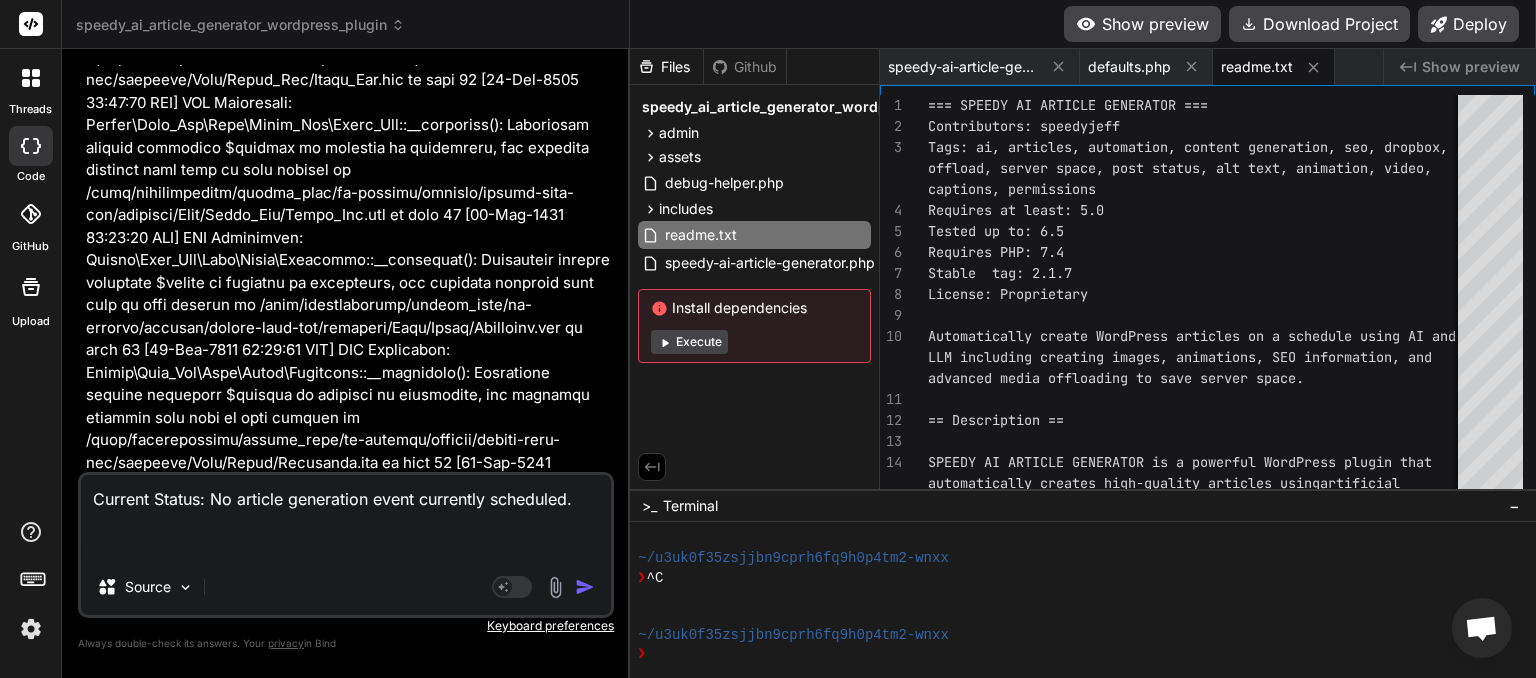 paste on "[DATE] [TIME] PHP Deprecated: Google\Site_Kit\Context::__construct(): Implicitly marking parameter $input as nullable is deprecated, the explicit nullable type must be used instead in /home/wisteriahomes/public_html/wp-content/plugins/google-site-kit/includes/Context.php on line 79
[DATE] [TIME] PHP Deprecated: Google\Site_Kit\Context::filter_entity_reference_url(): Implicitly marking parameter $entity as nullable is deprecated, the explicit nullable type must be used instead in /home/wisteriahomes/public_html/wp-content/plugins/google-site-kit/includes/Context.php on line 438
[DATE] [TIME] PHP Deprecated: Google\Site_Kit\Core\Util\Activation_Flag::__construct(): Implicitly marking parameter $options as nullable is deprecated, the explicit nullable type must be used instead in /home/wisteriahomes/public_html/wp-content/plugins/google-site-kit/includes/Core/Util/Activation_Flag.php on line 51
[DATE] [TIME] PHP Deprecated: Google\Site_Kit\Core\Util\Unin..." 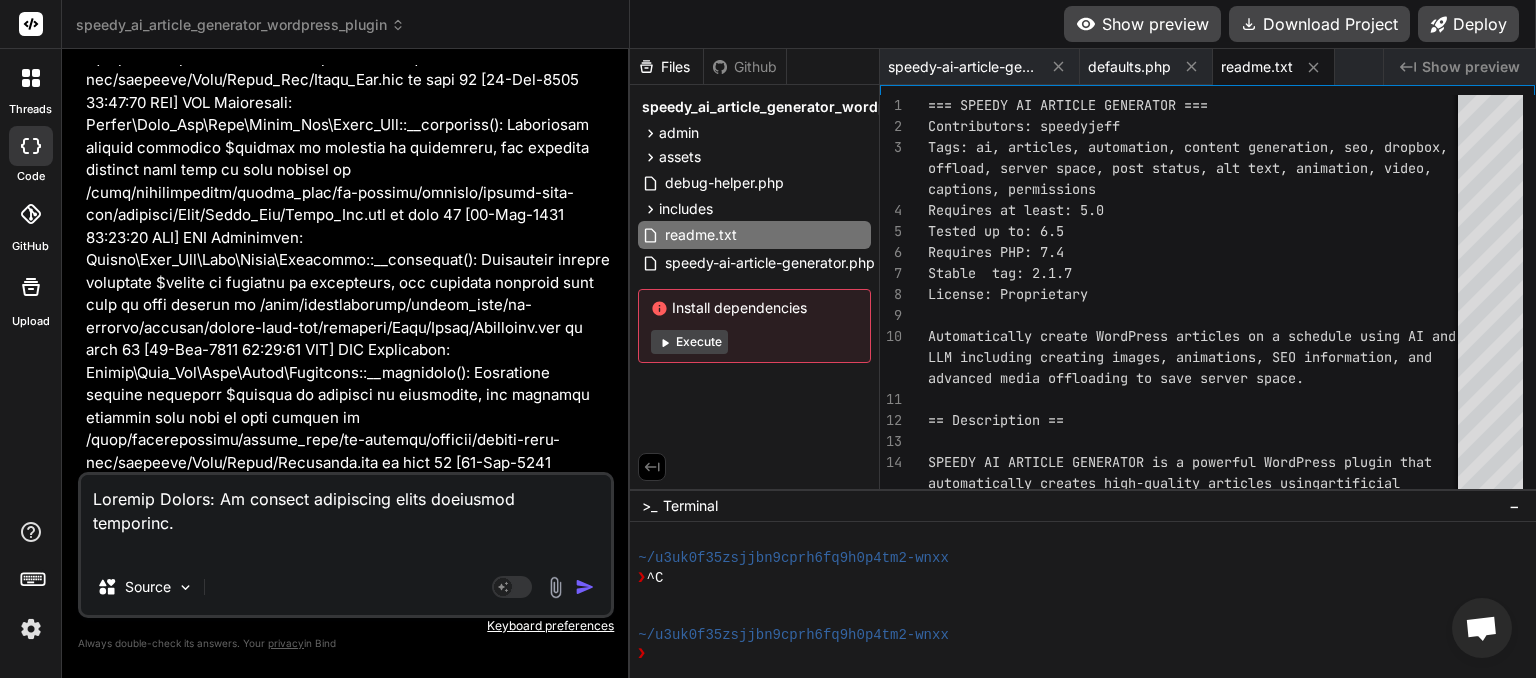 type on "x" 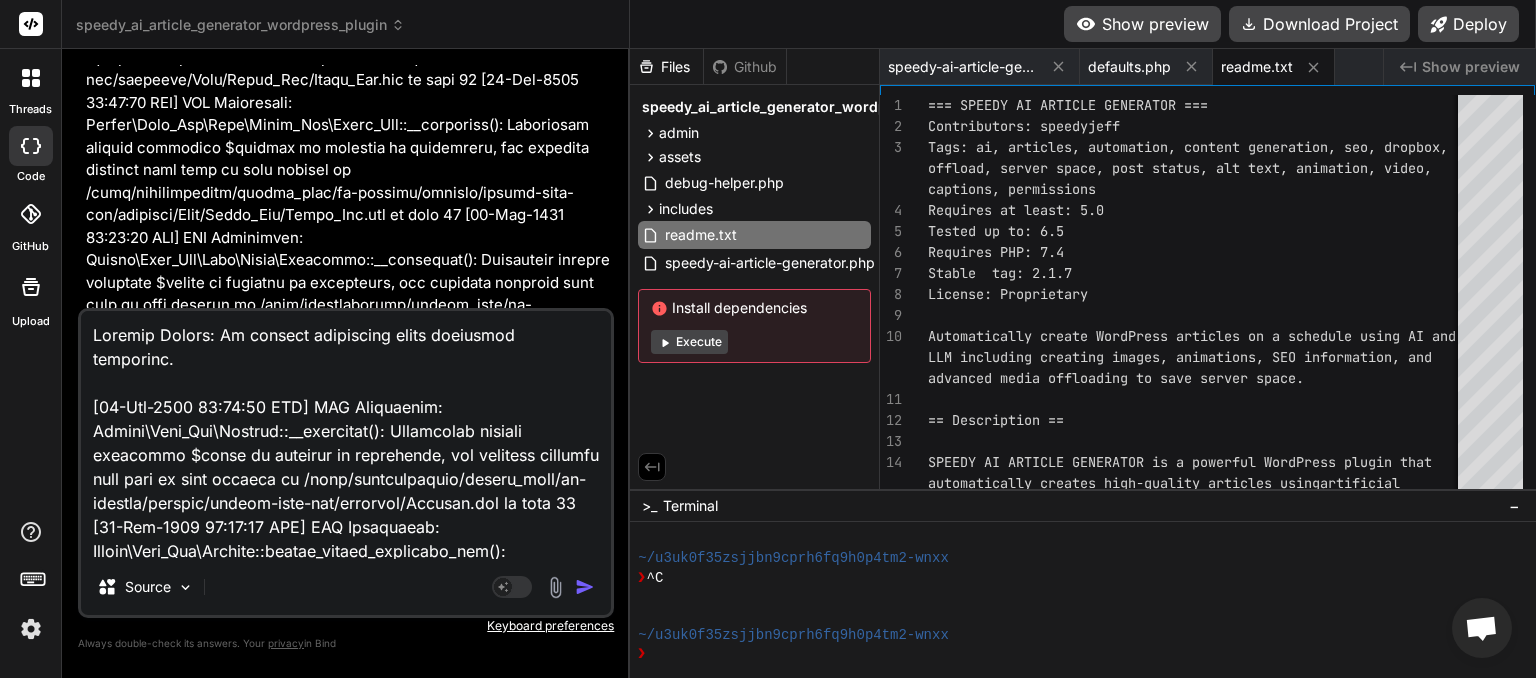 scroll, scrollTop: 828916, scrollLeft: 0, axis: vertical 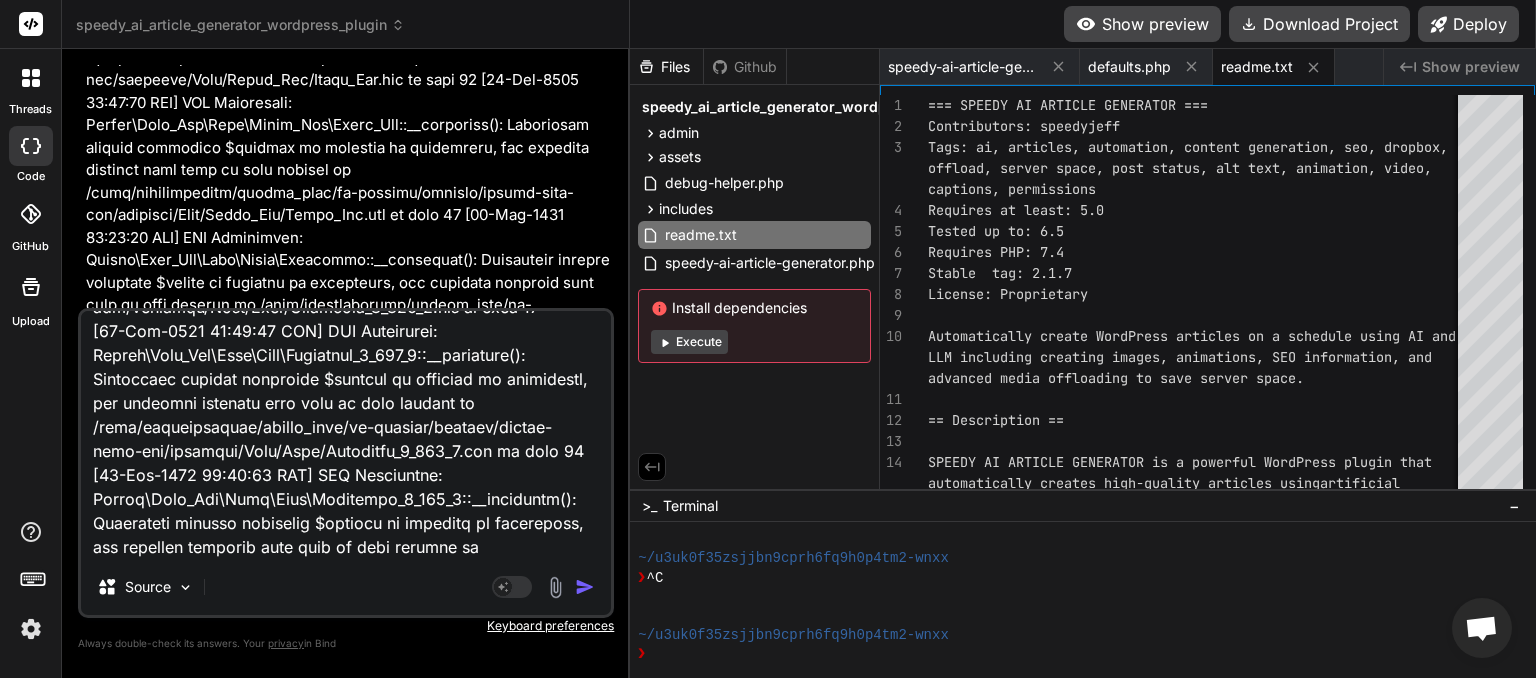 type 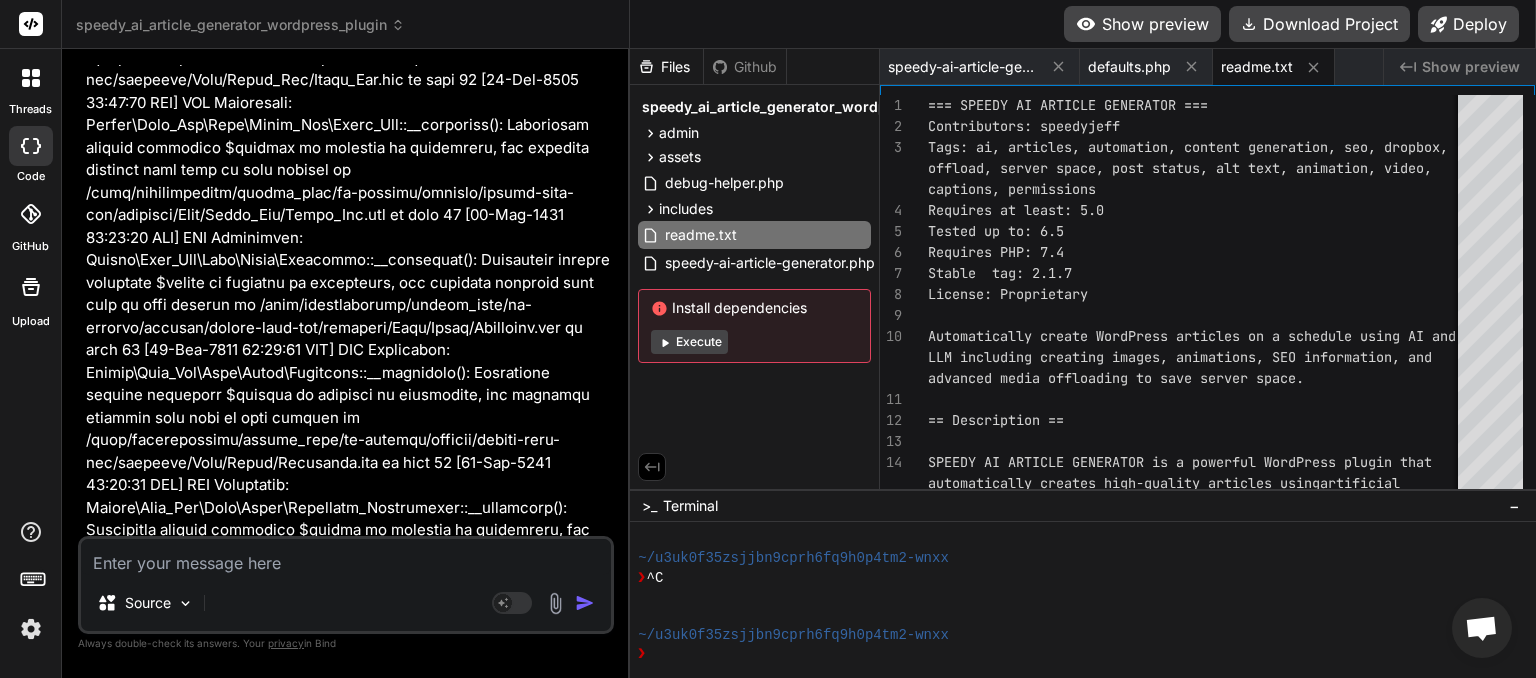type on "x" 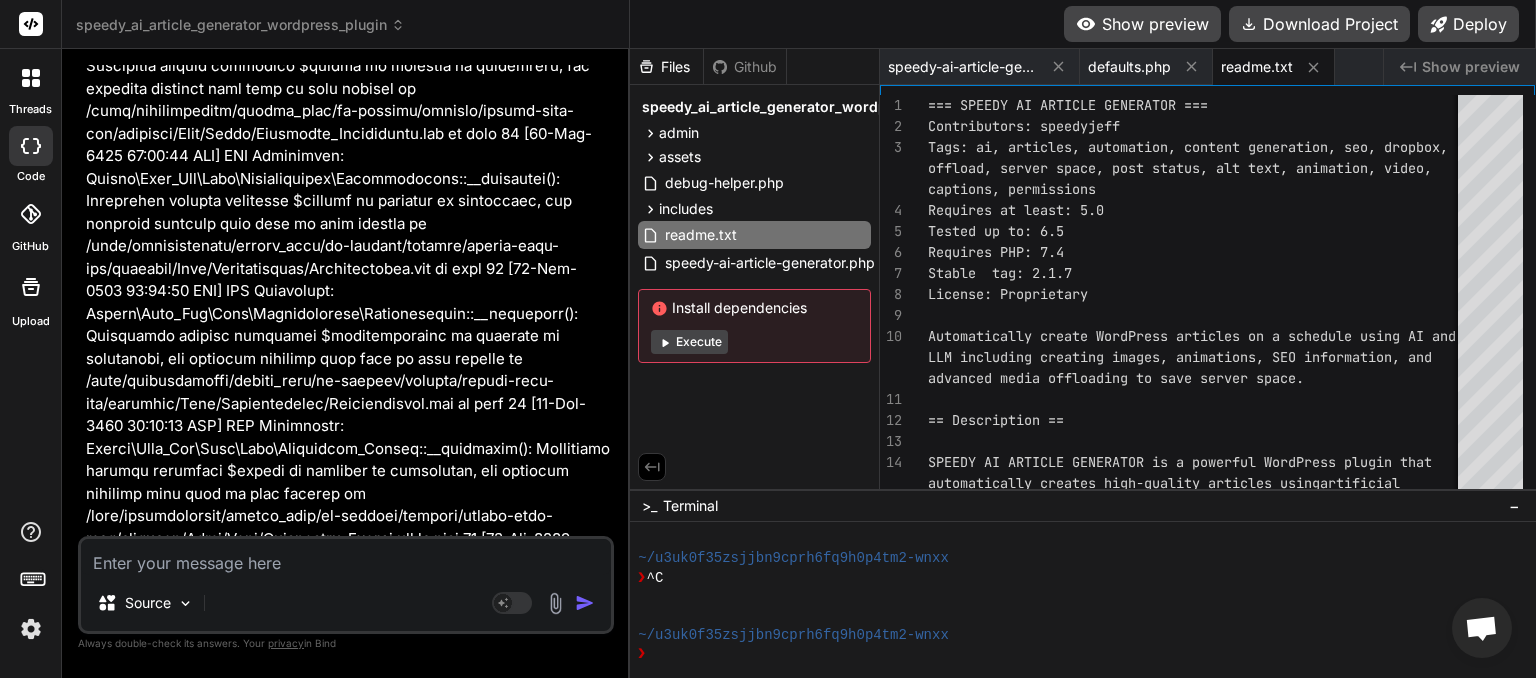 scroll, scrollTop: 199680, scrollLeft: 0, axis: vertical 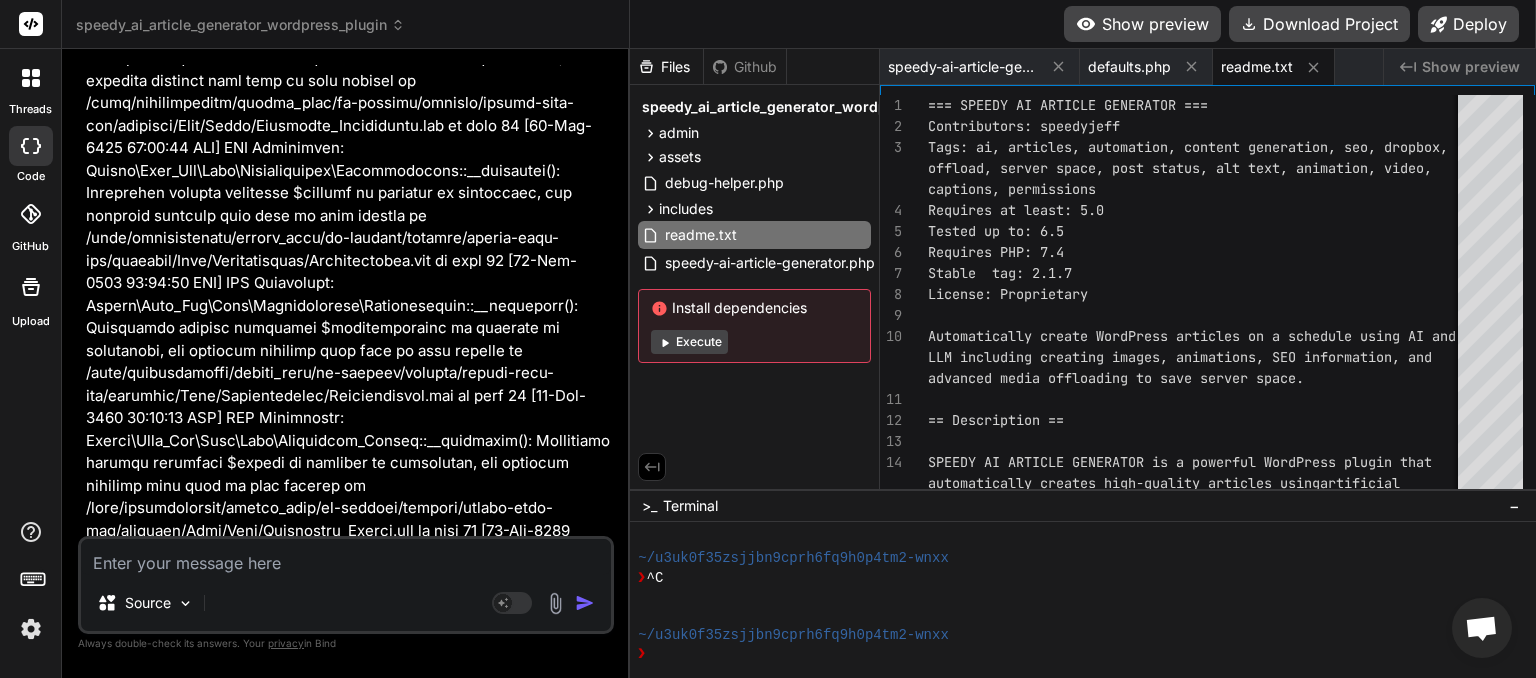 type 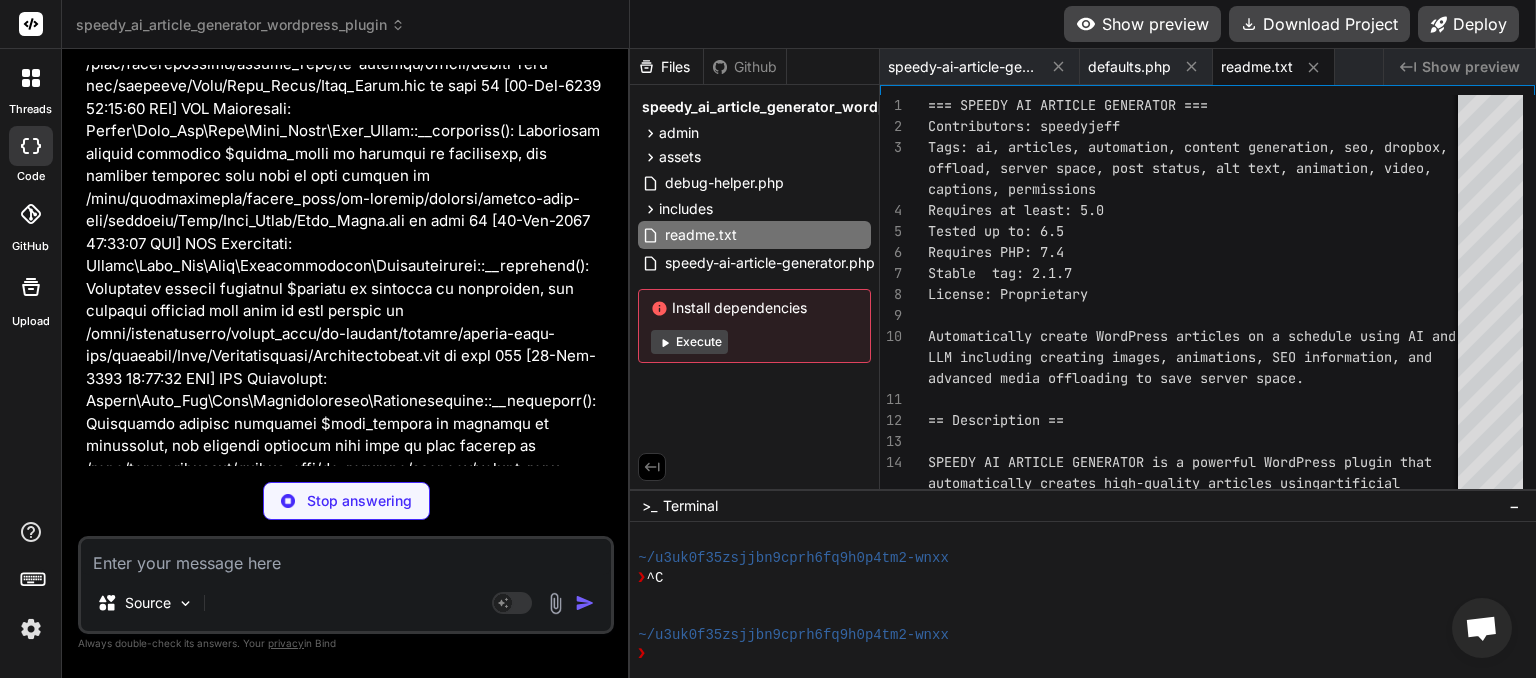 drag, startPoint x: 346, startPoint y: 295, endPoint x: 370, endPoint y: 210, distance: 88.32327 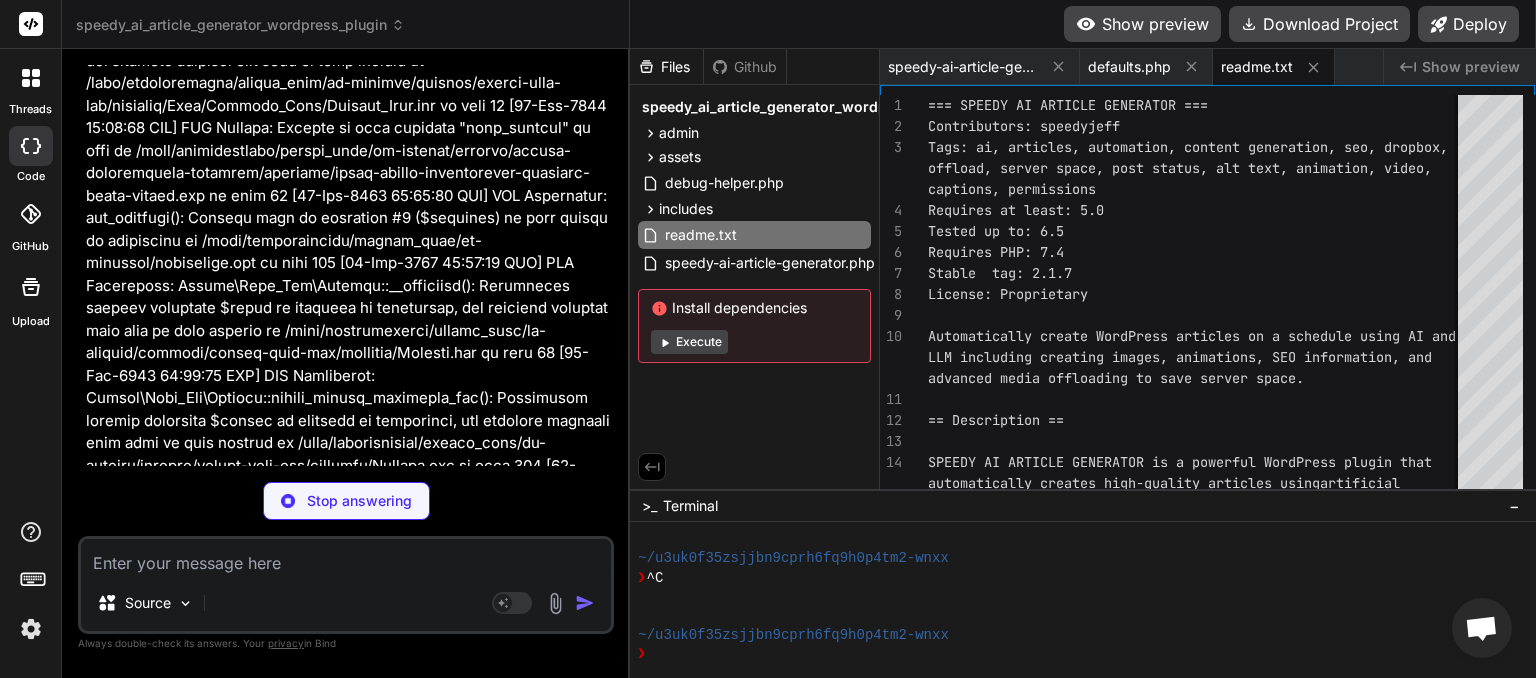 scroll, scrollTop: 421790, scrollLeft: 0, axis: vertical 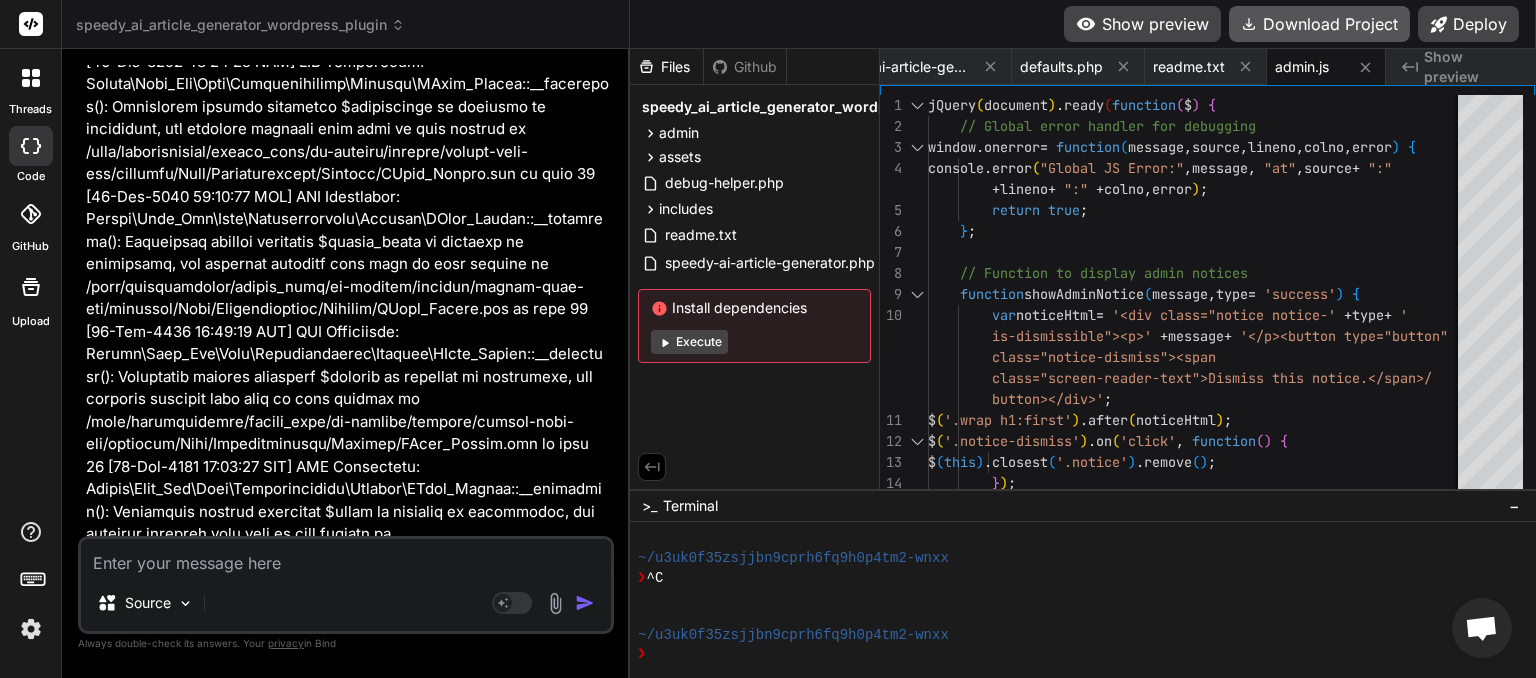 click on "Download Project" at bounding box center [1319, 24] 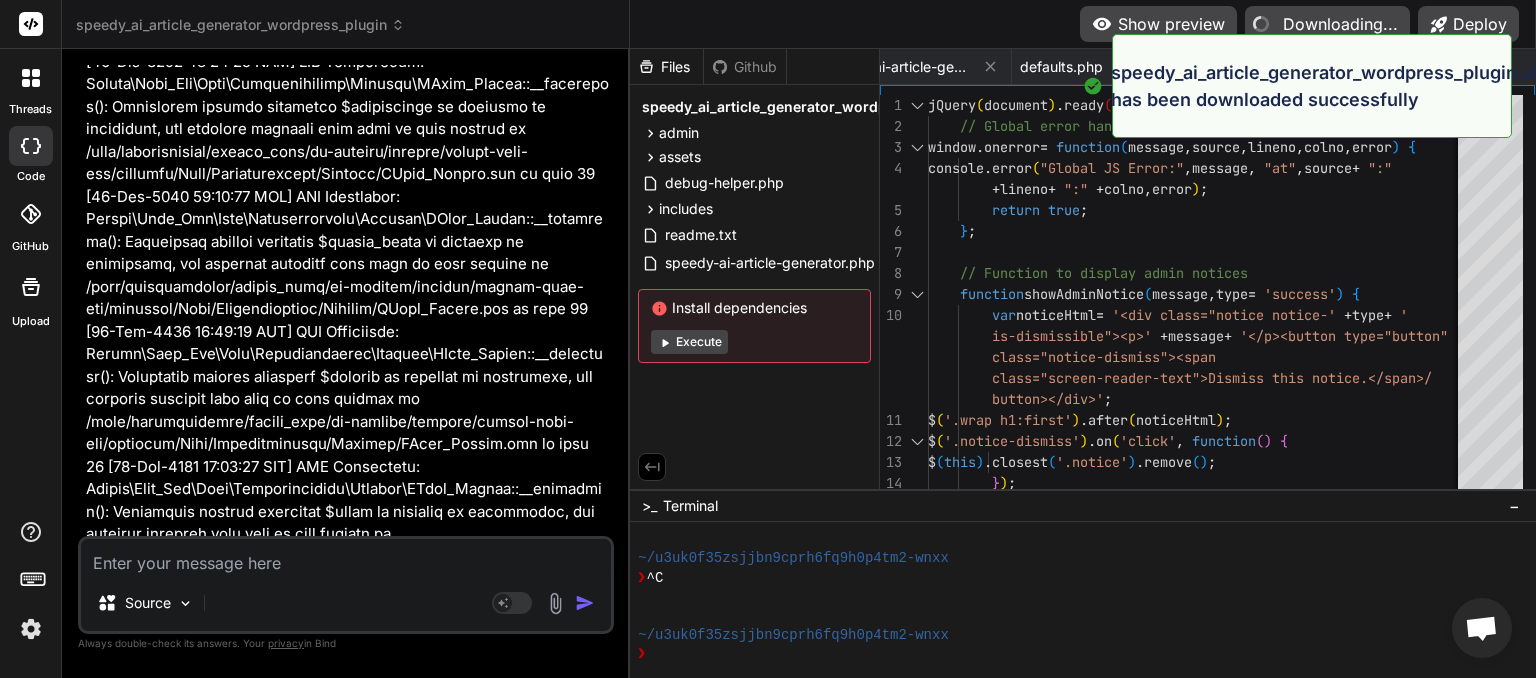 type on "x" 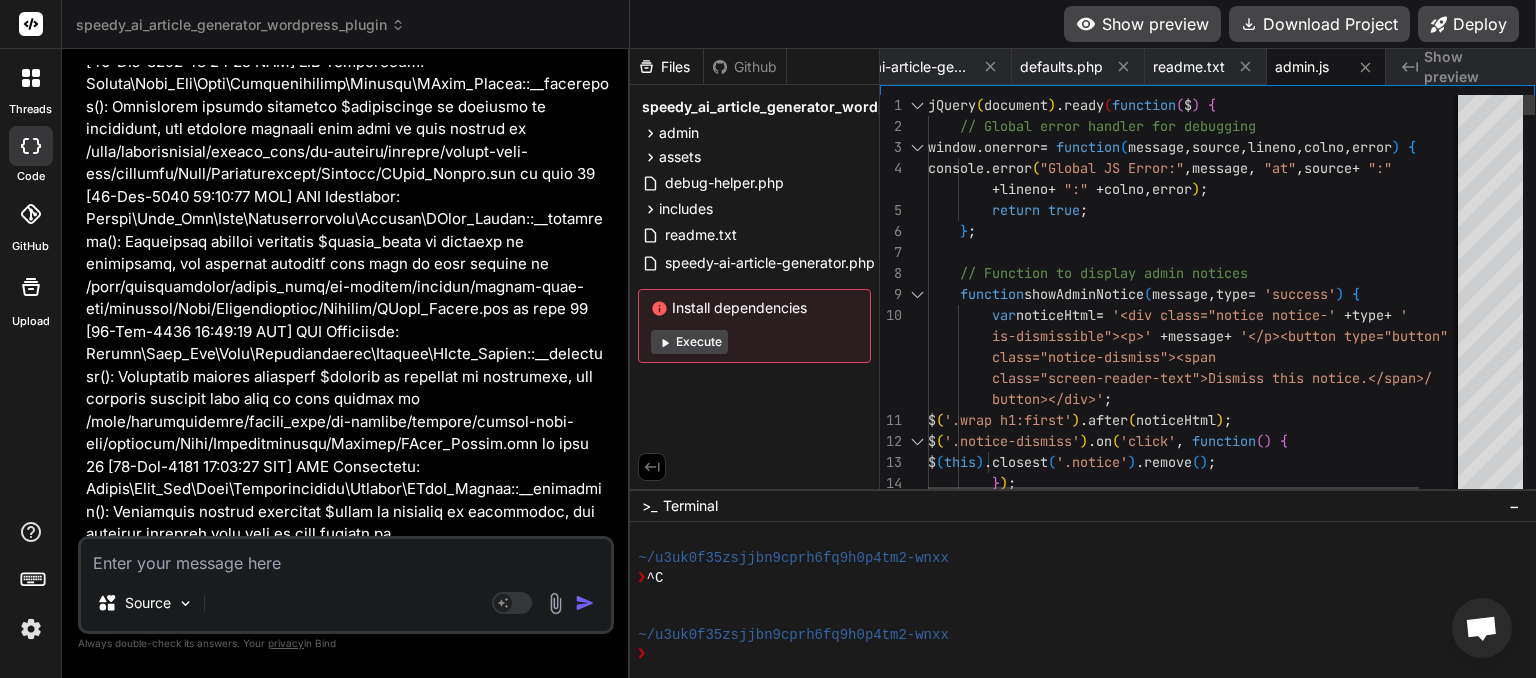 scroll, scrollTop: 0, scrollLeft: 68, axis: horizontal 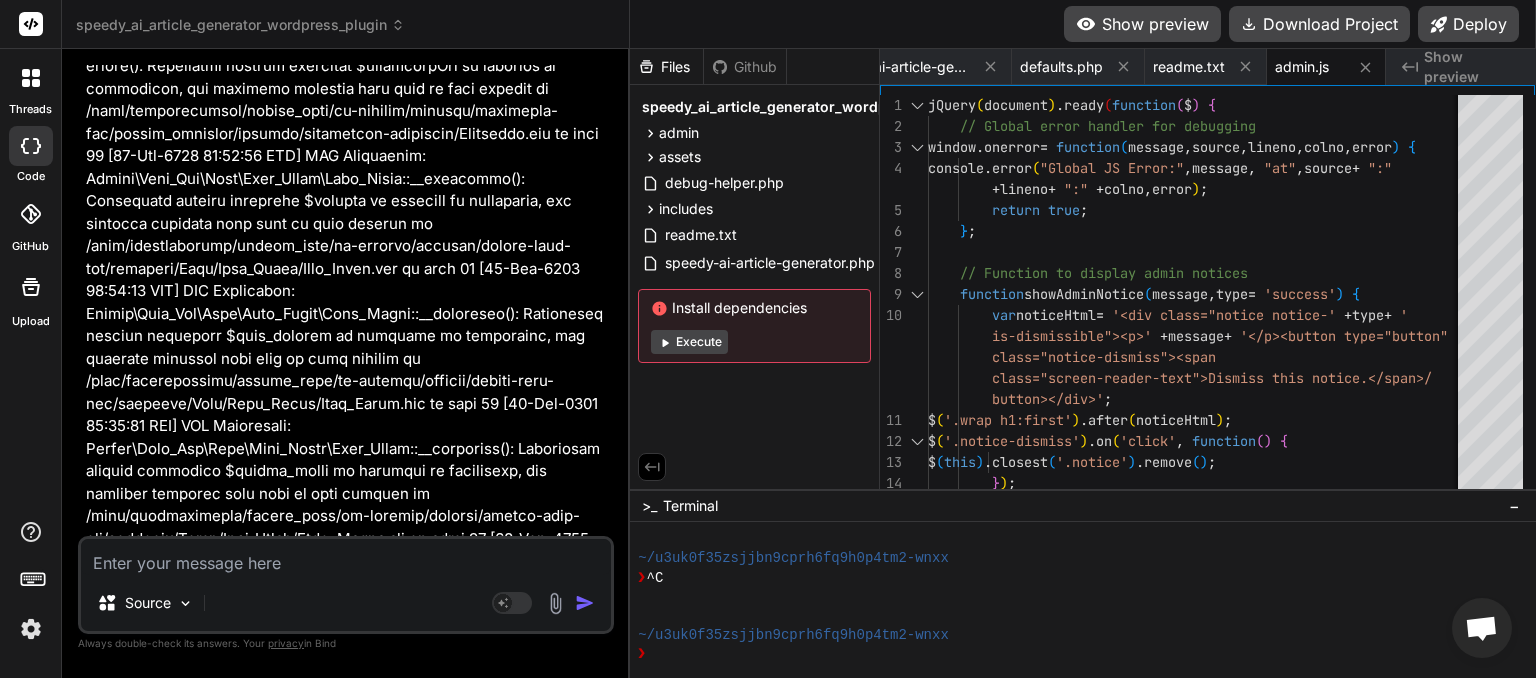 paste on "[05-Aug-2025 01:24:31 UTC] PHP Parse error:  syntax error, unexpected token "}" in /home/wisteriahomes/public_html/wp-content/plugins/speedy_ai_article_generator_wordpress_plugin/speedy-ai-article-generator.php on line 448" 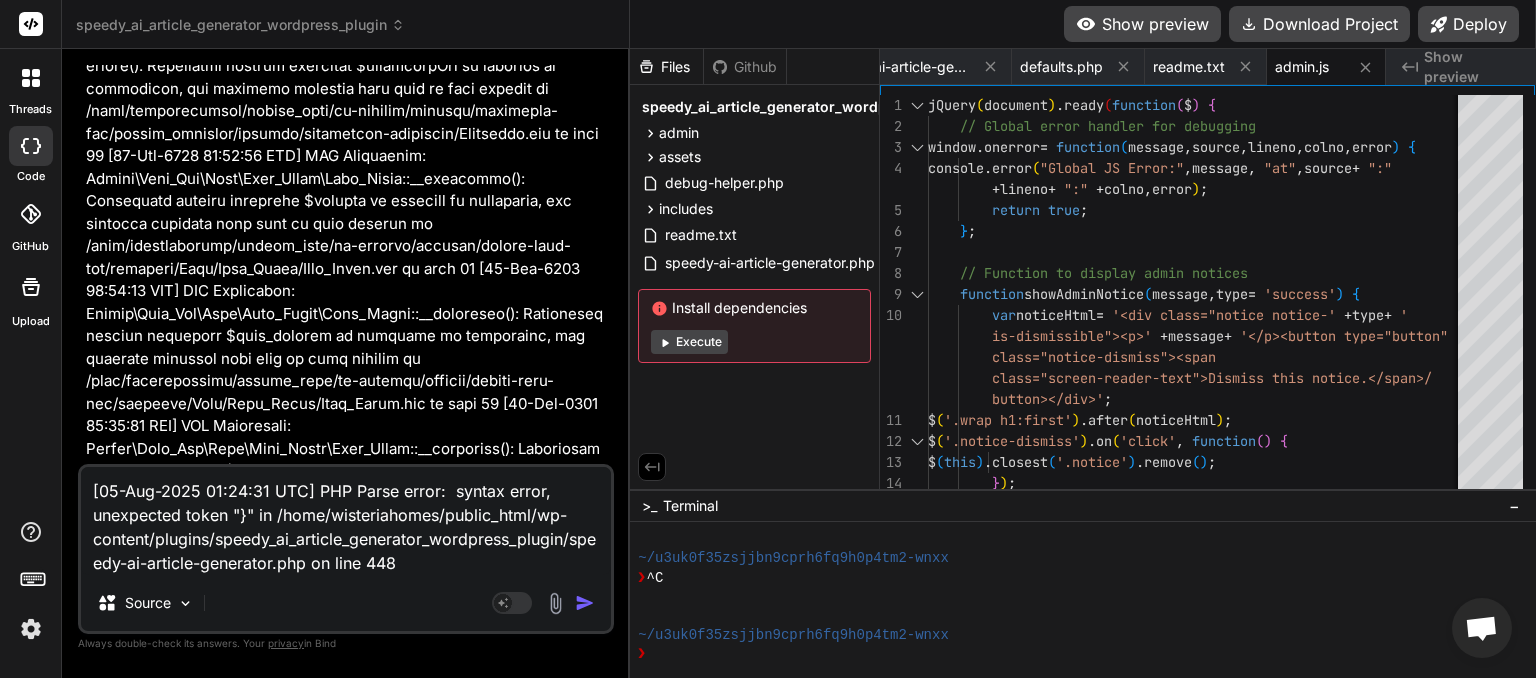 type on "[05-Aug-2025 01:24:31 UTC] PHP Parse error:  syntax error, unexpected token "}" in /home/wisteriahomes/public_html/wp-content/plugins/speedy_ai_article_generator_wordpress_plugin/speedy-ai-article-generator.php on line 448" 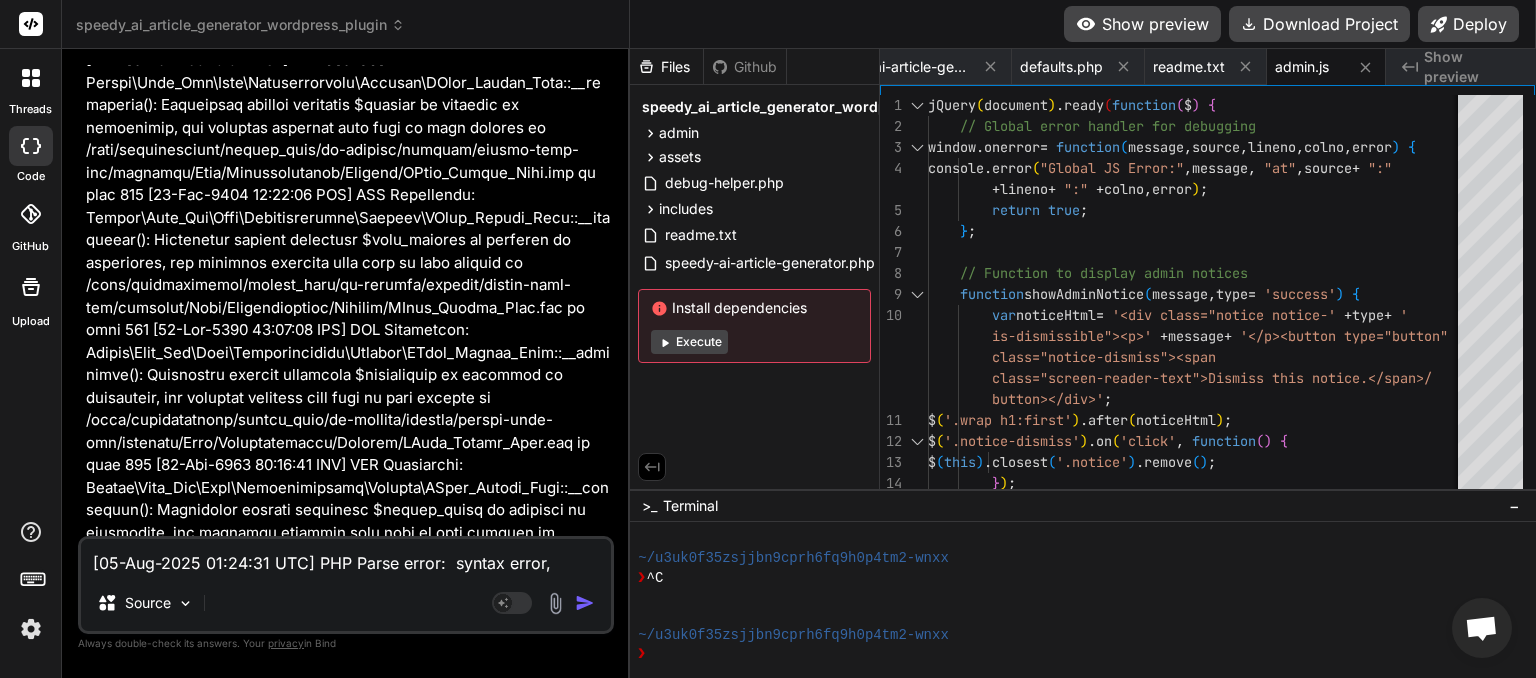 scroll, scrollTop: 870351, scrollLeft: 0, axis: vertical 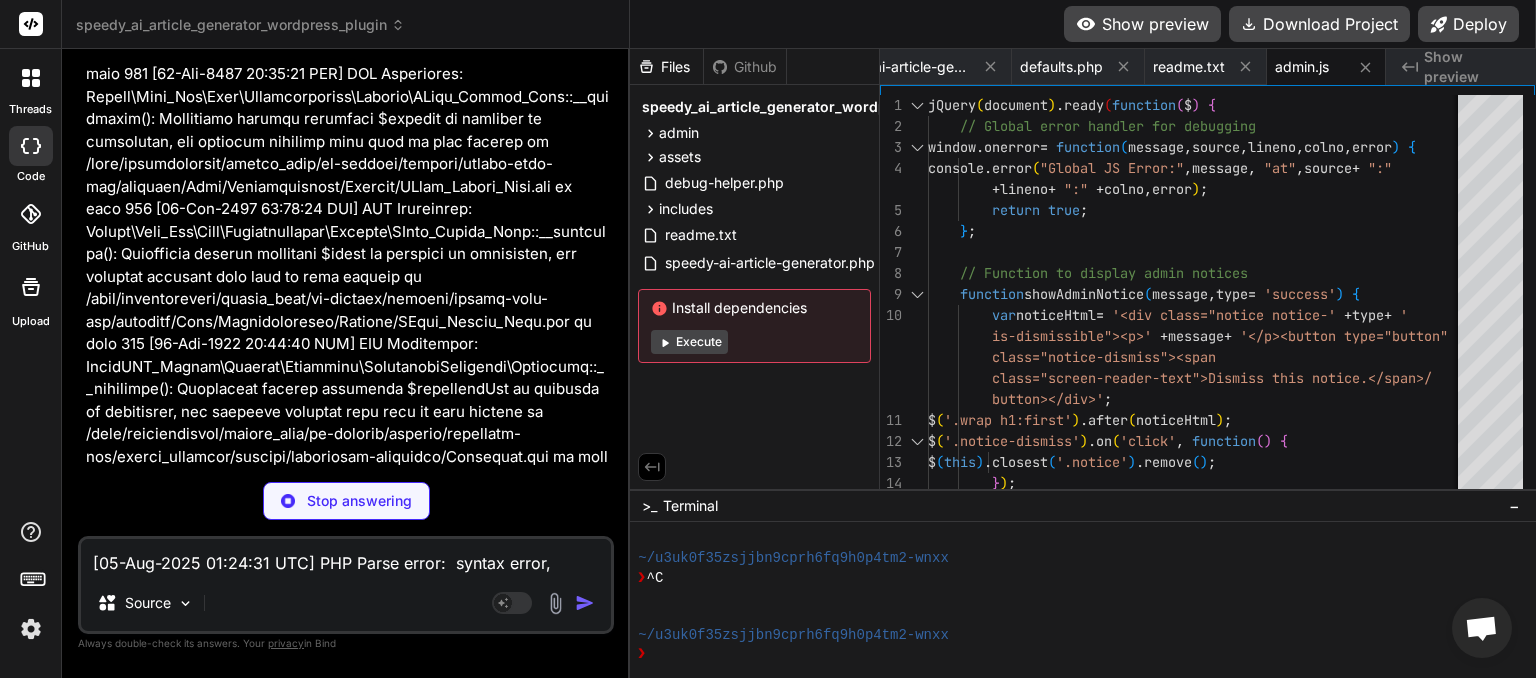 click on "[05-Aug-2025 01:24:31 UTC] PHP Parse error:  syntax error, unexpected token "}" in /home/wisteriahomes/public_html/wp-content/plugins/speedy_ai_article_generator_wordpress_plugin/speedy-ai-article-generator.php on line 448" at bounding box center (346, 557) 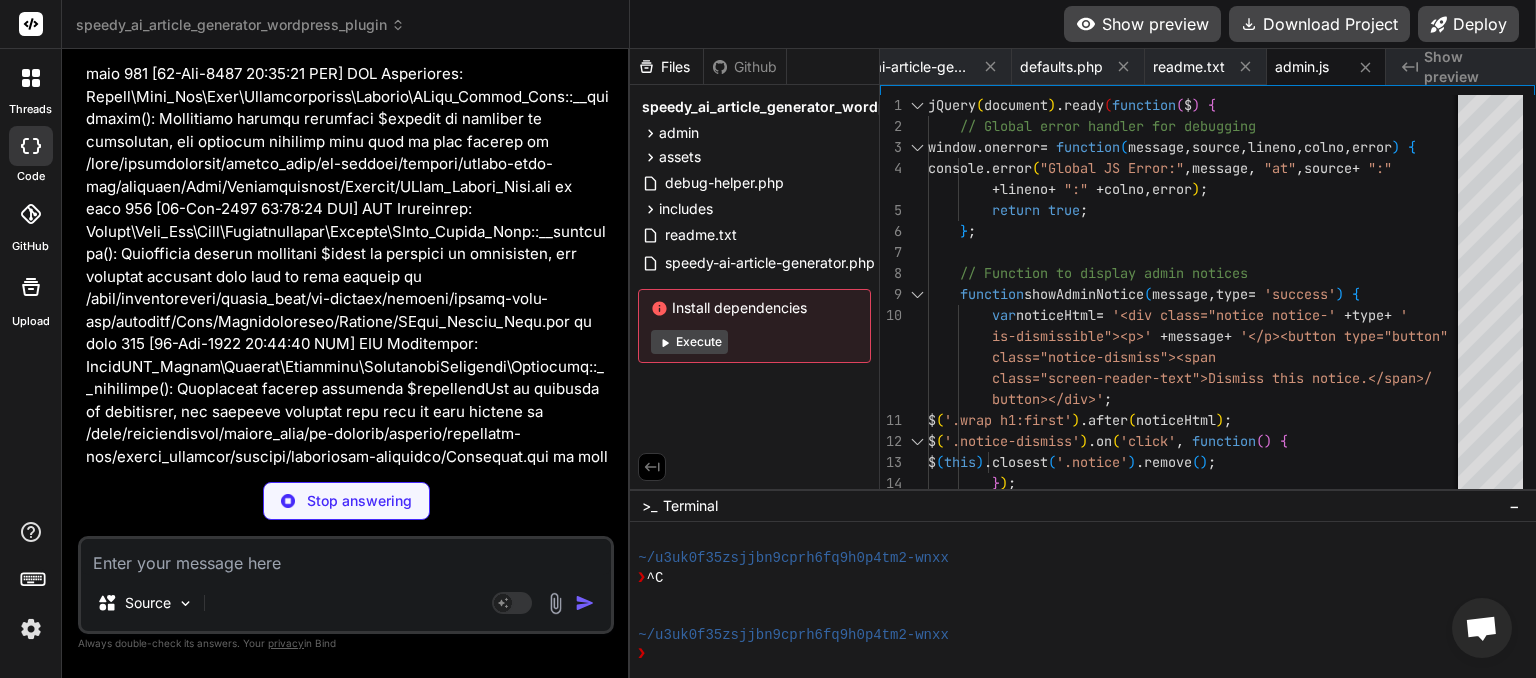 type on "I" 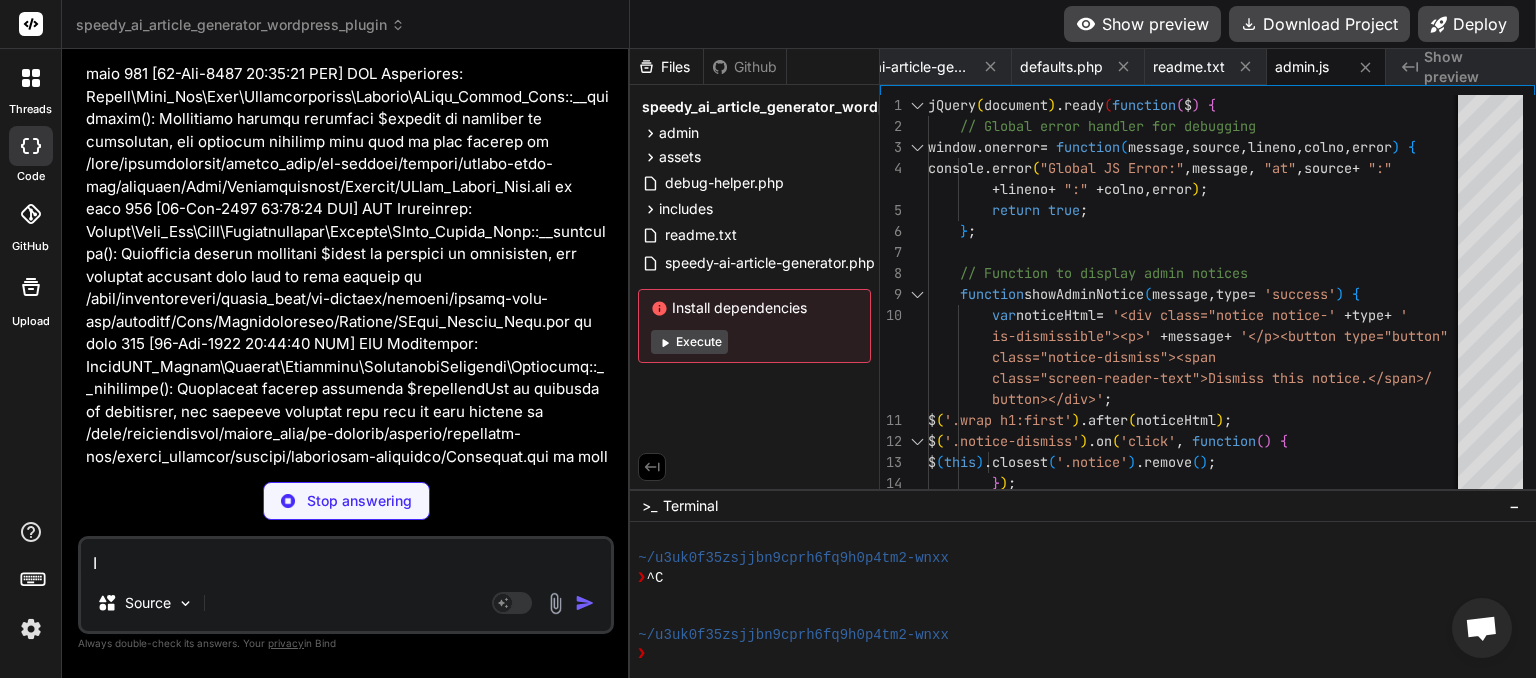 type on "x" 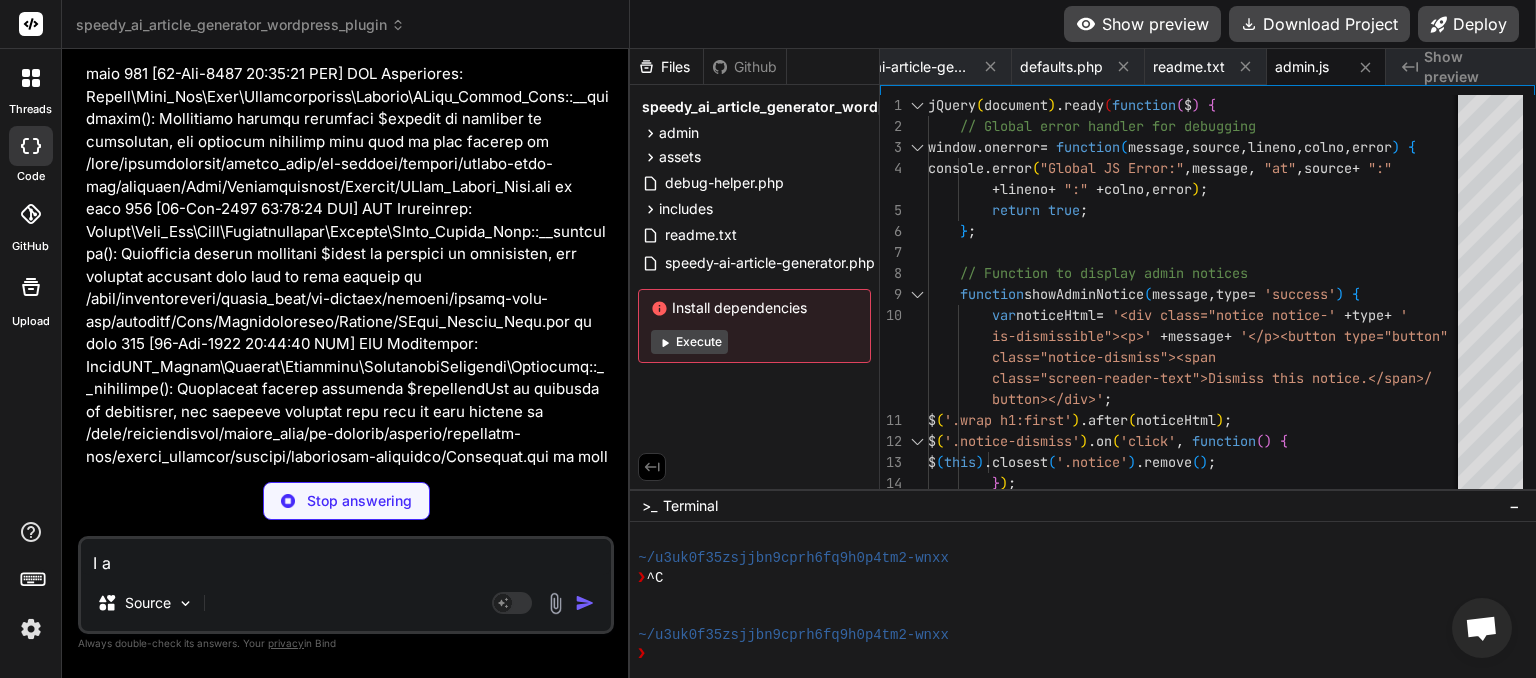 type on "x" 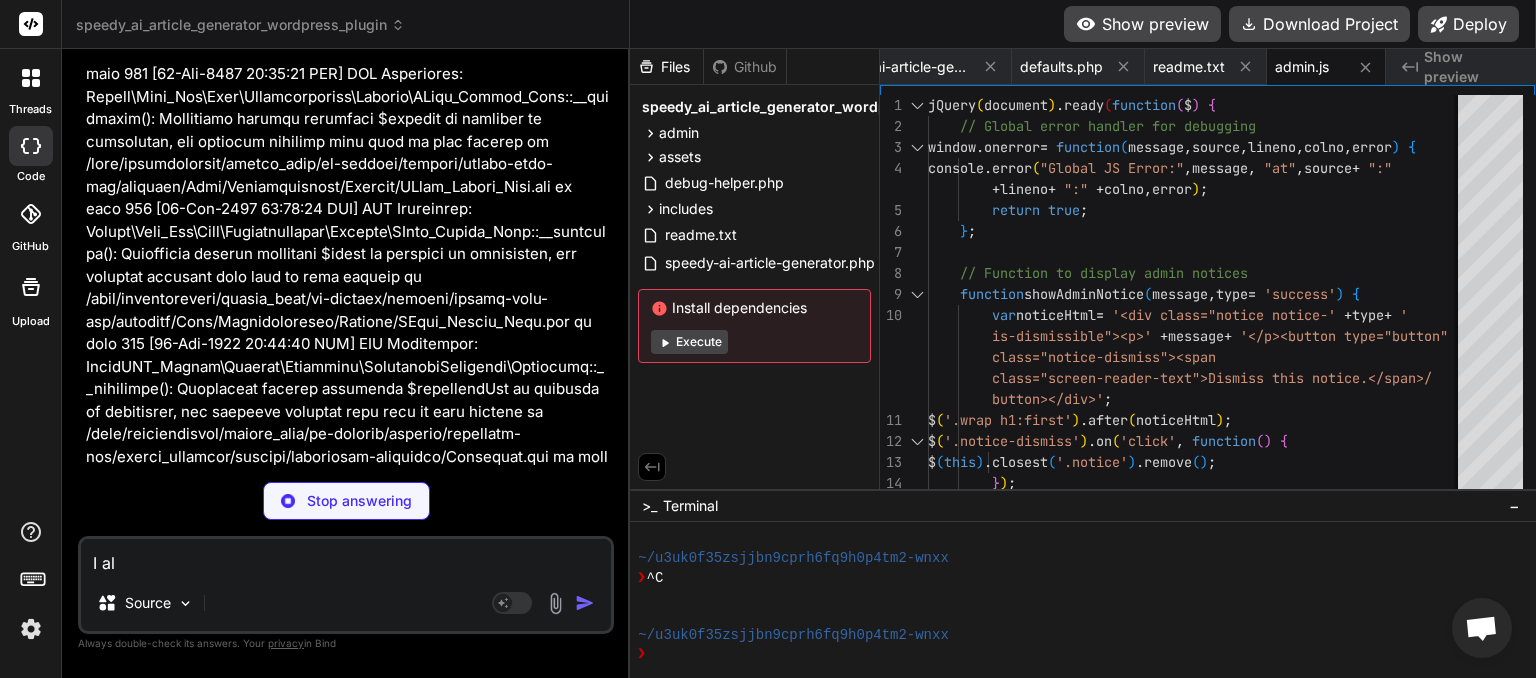 type on "x" 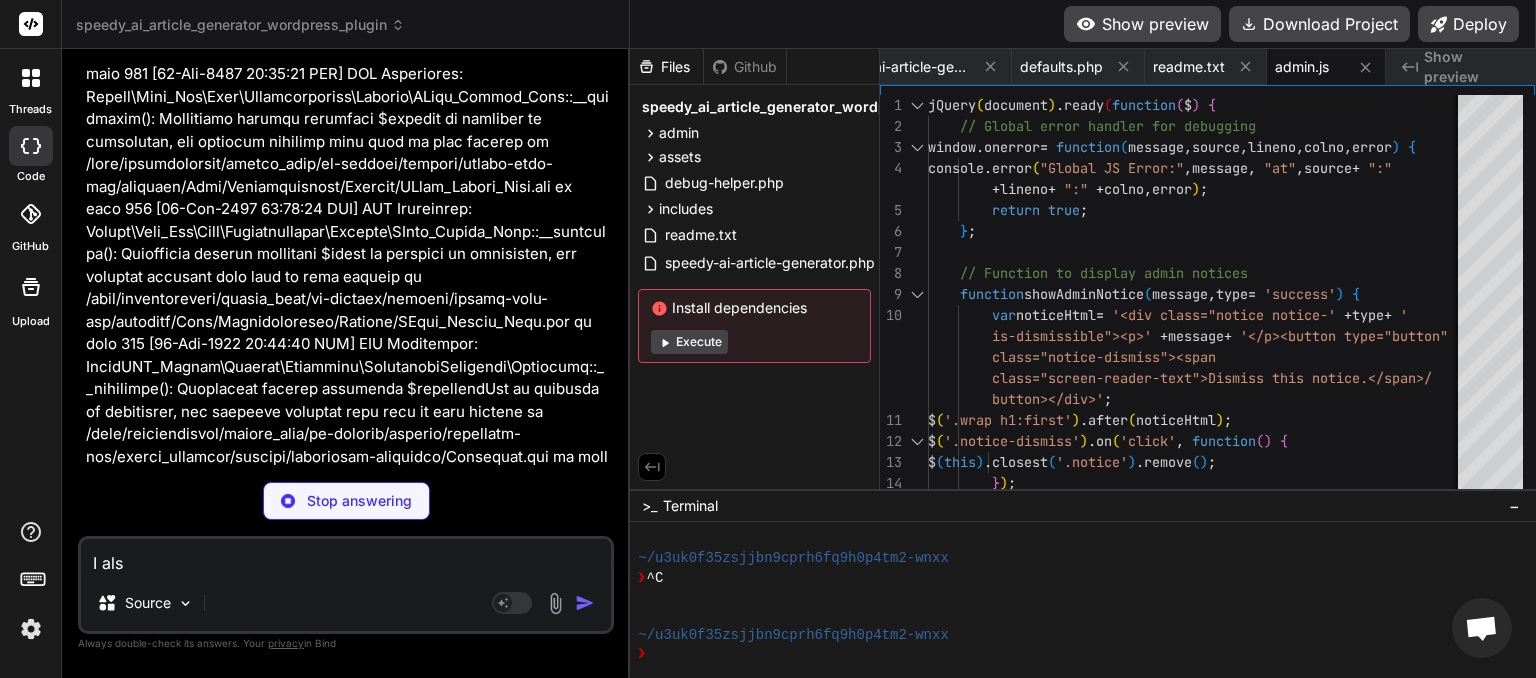 type on "x" 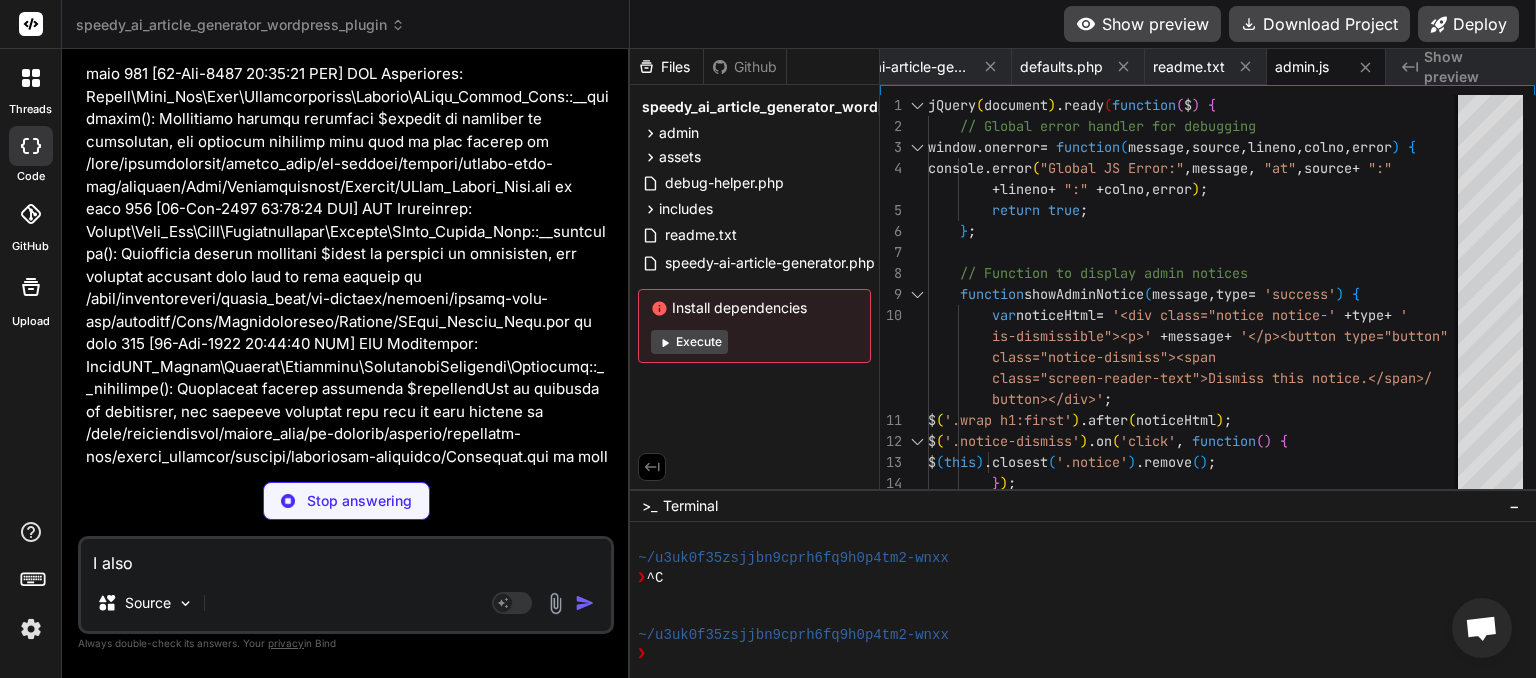 type on "x" 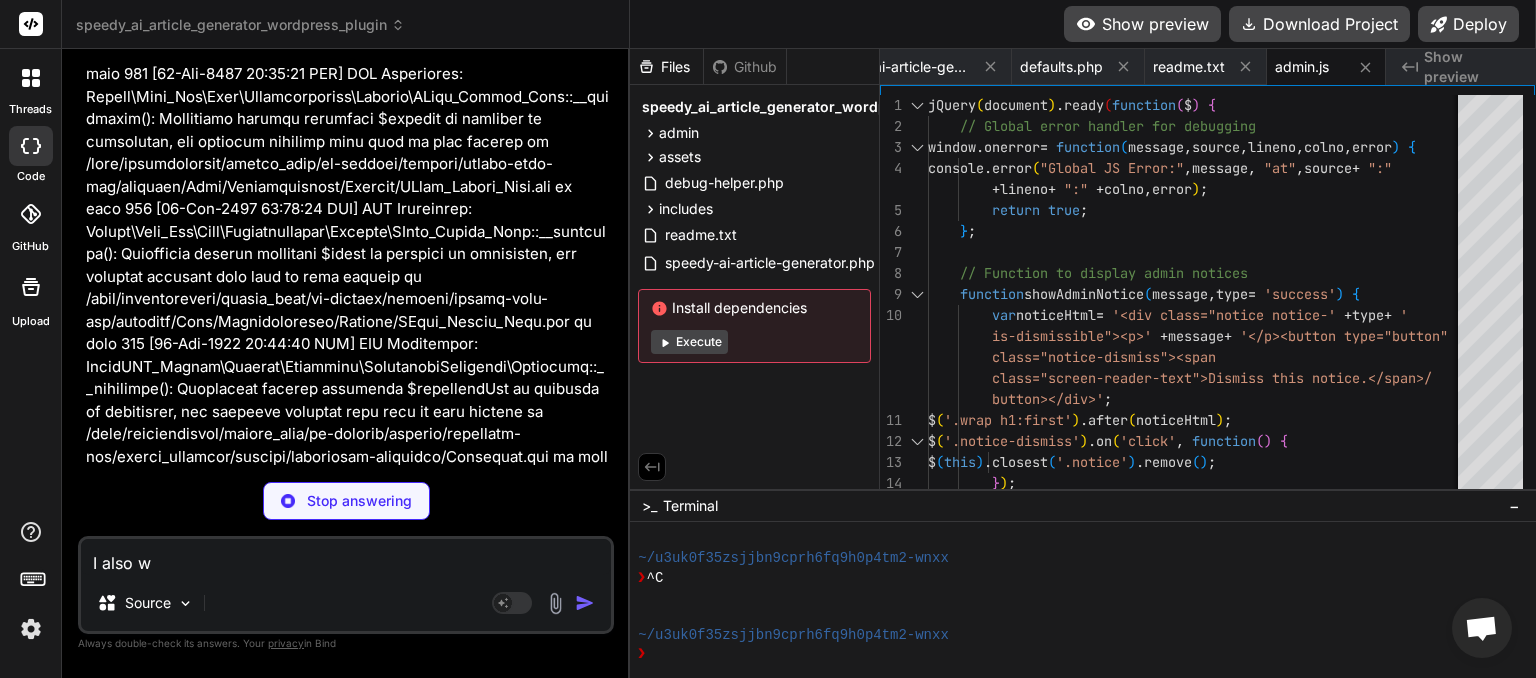 type on "x" 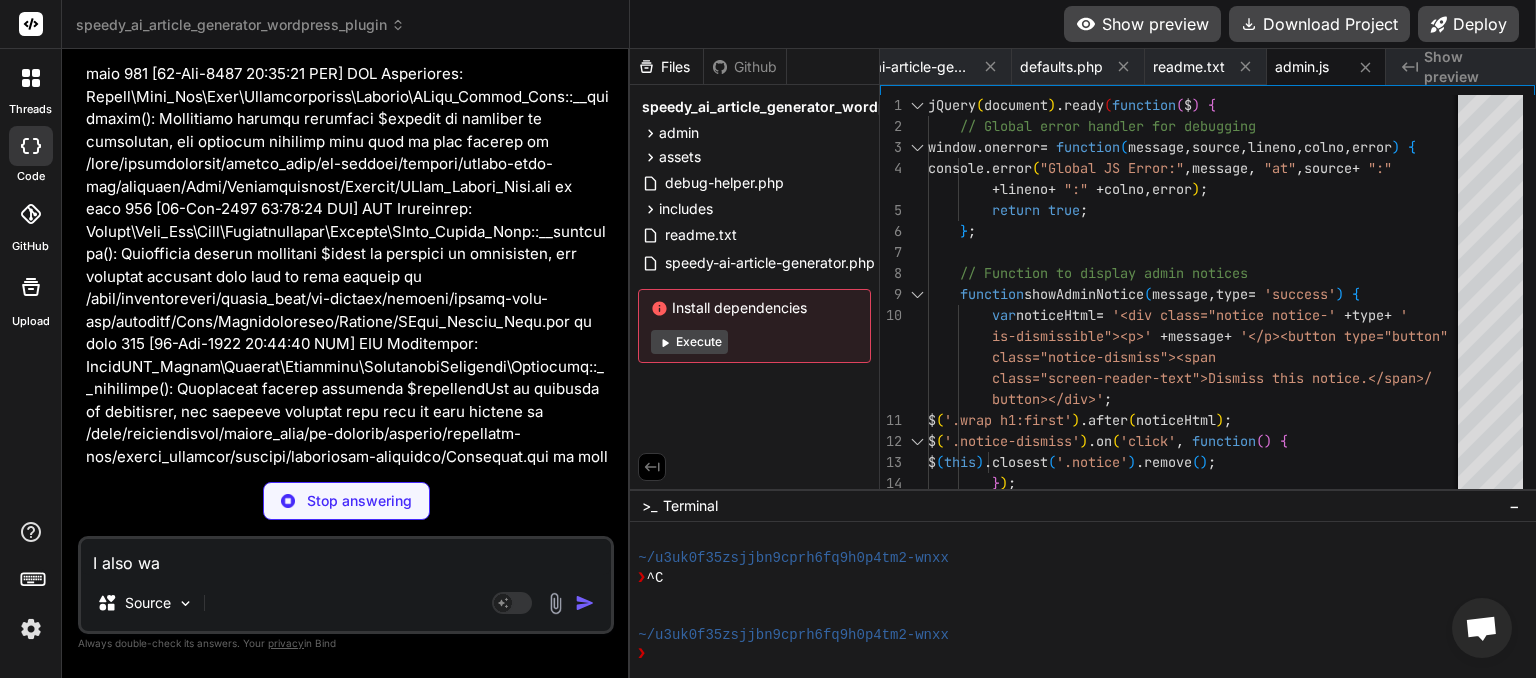 type on "x" 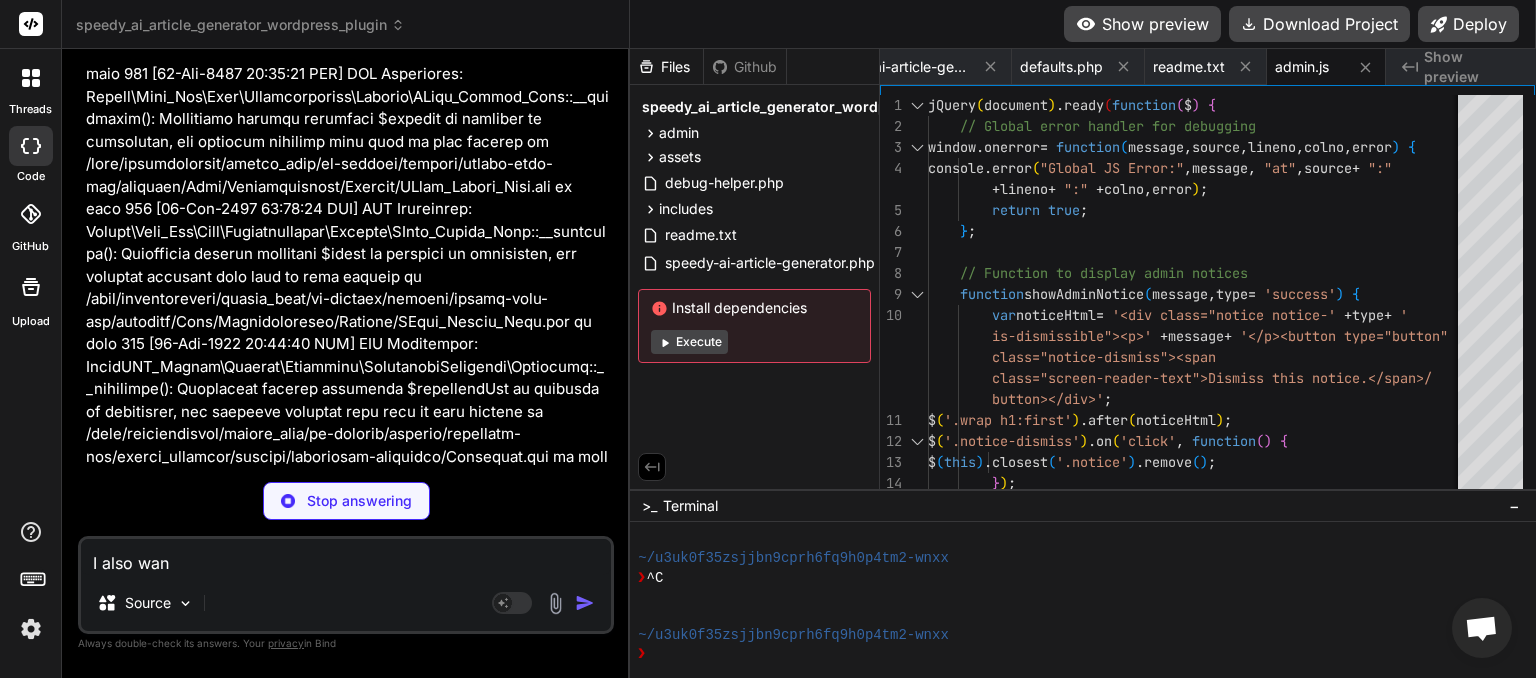 type on "I also want" 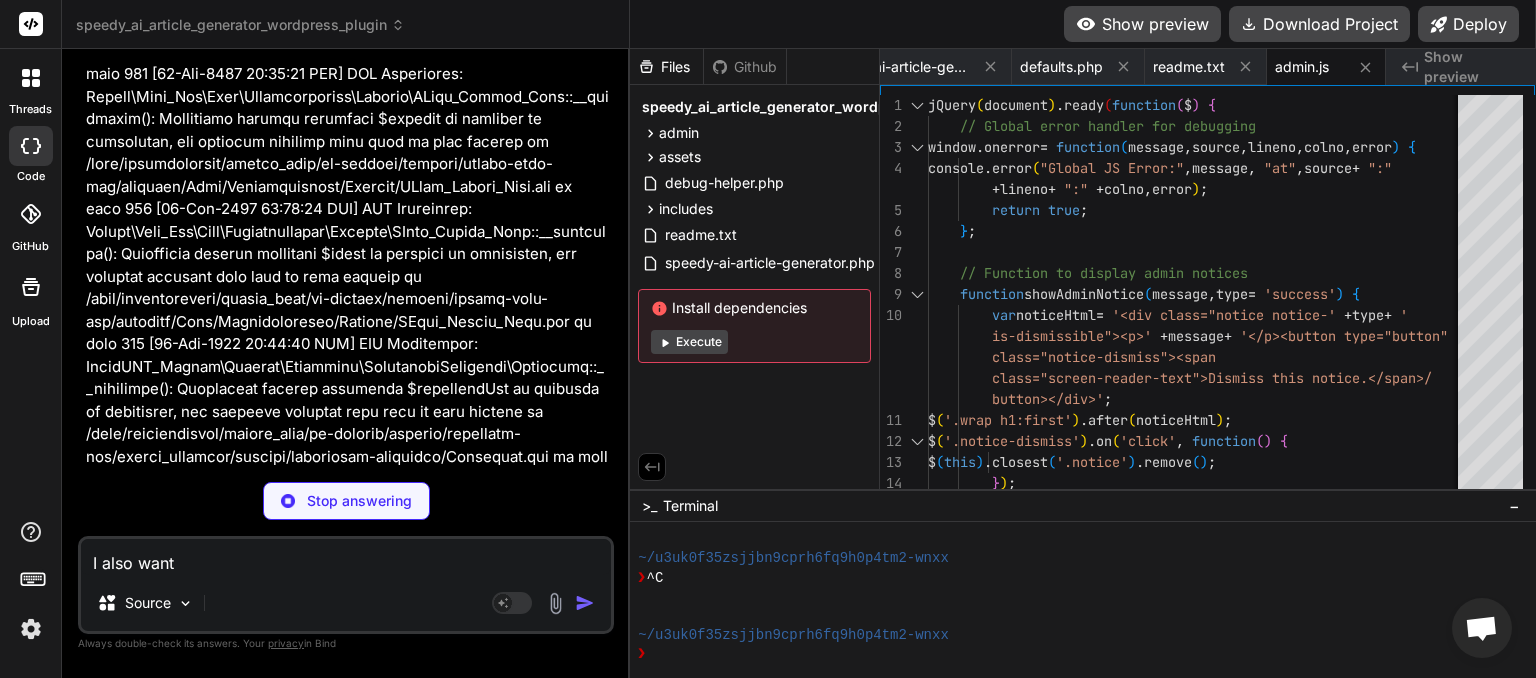 type on "x" 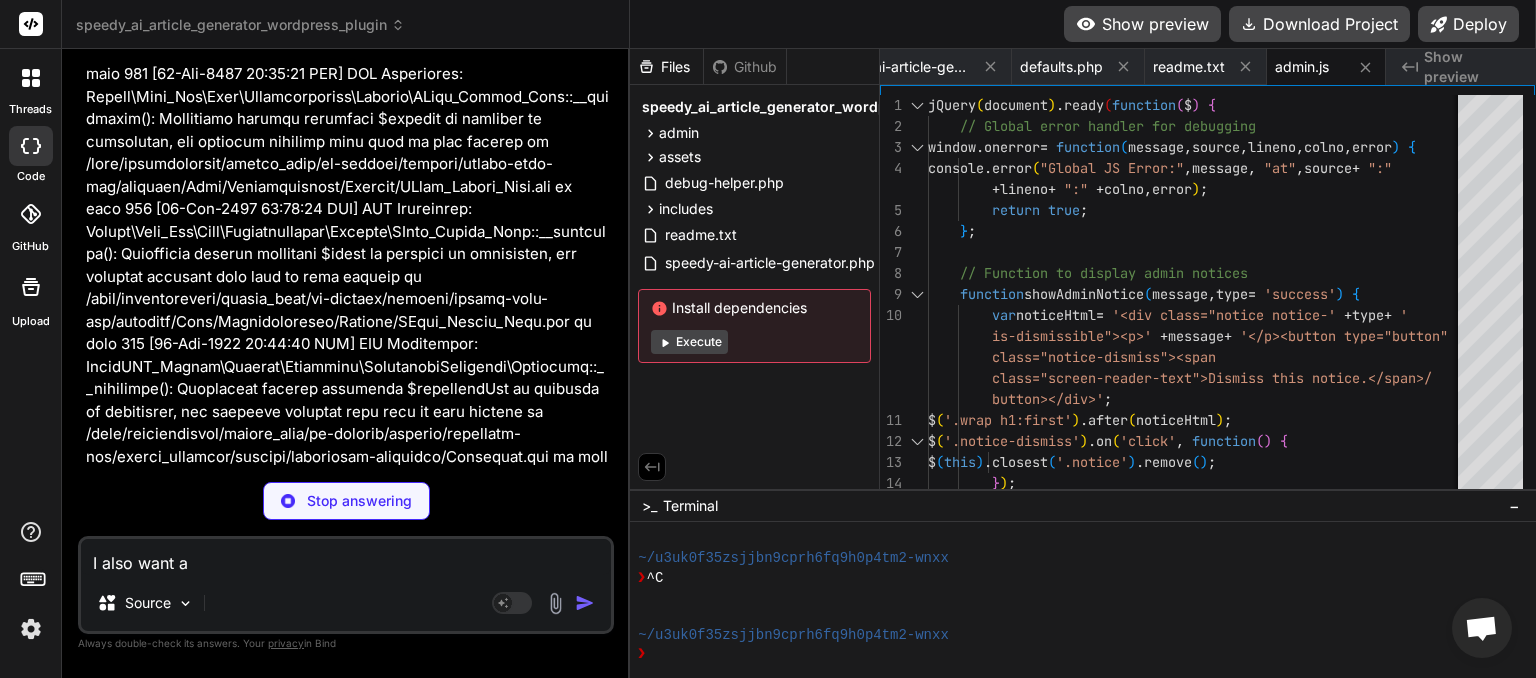 type on "x" 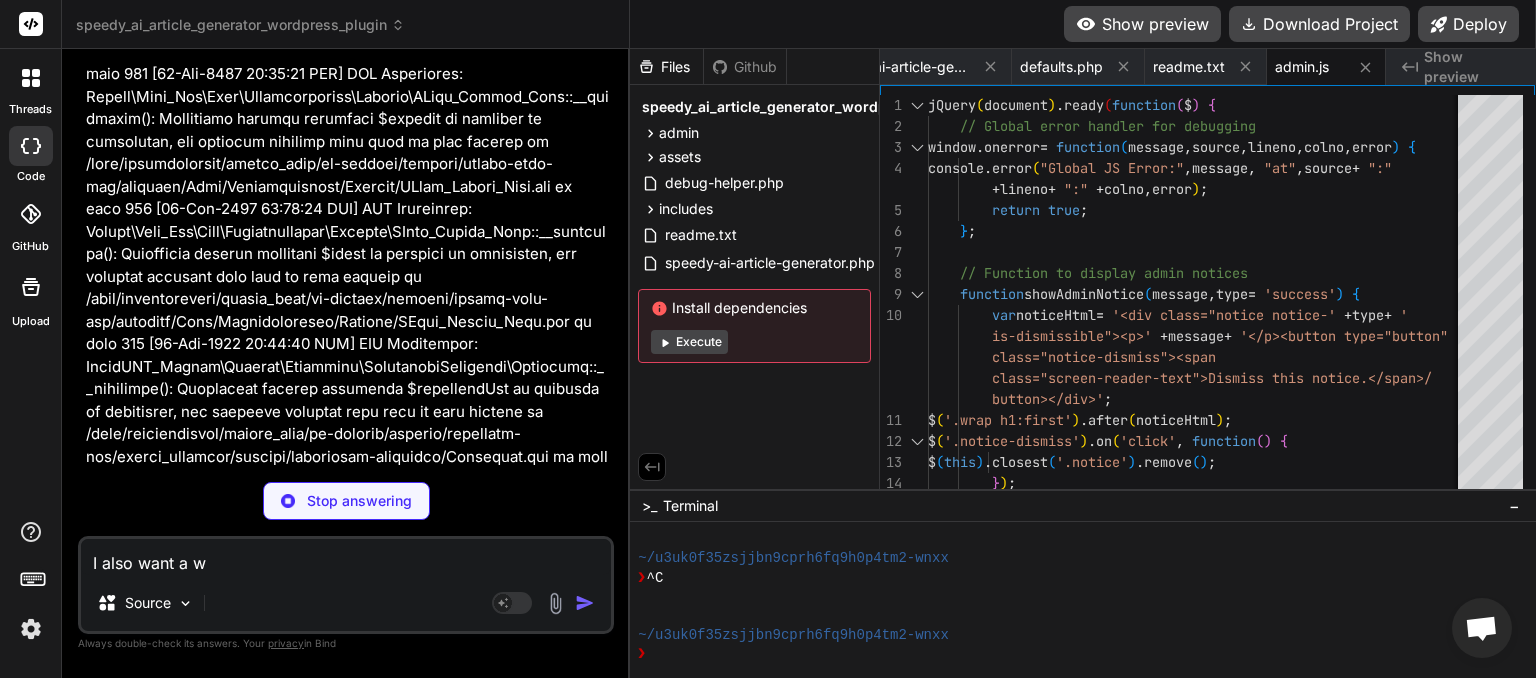 type on "x" 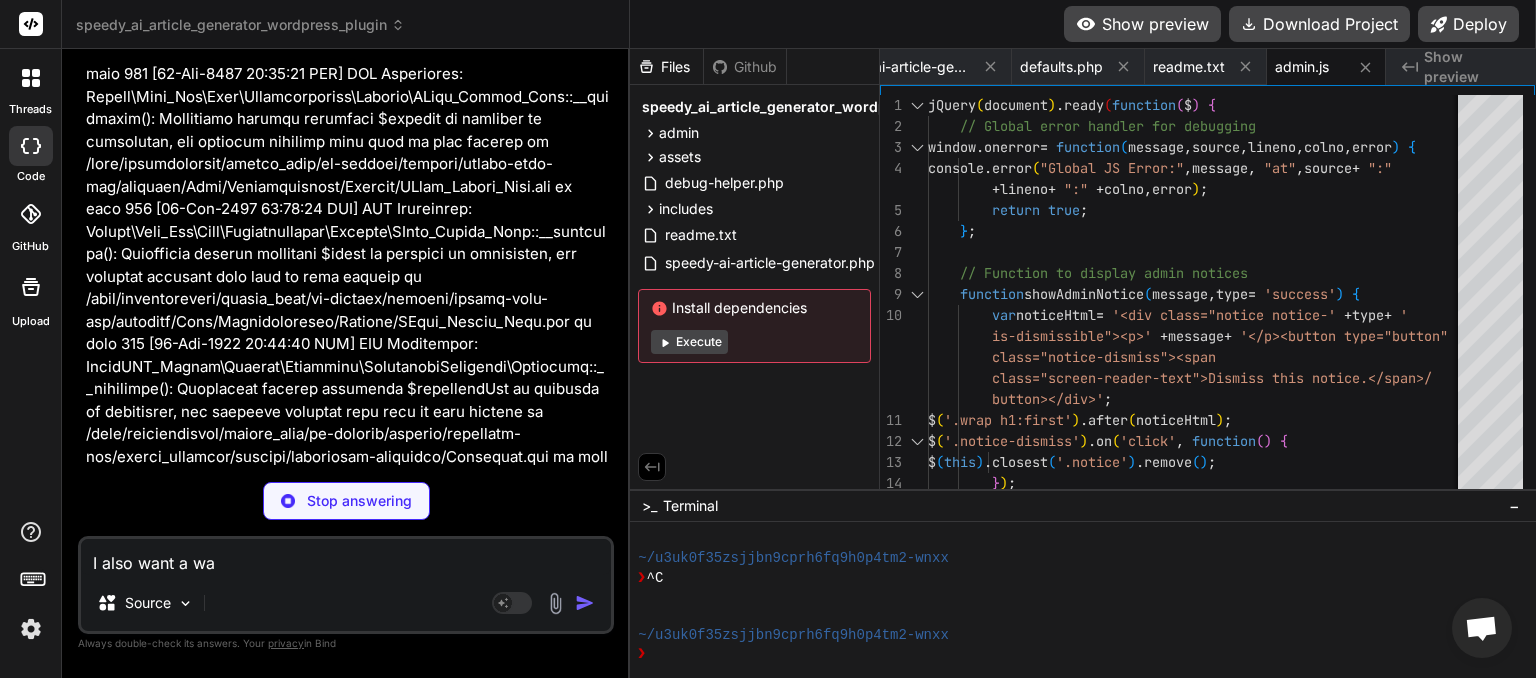 type on "x" 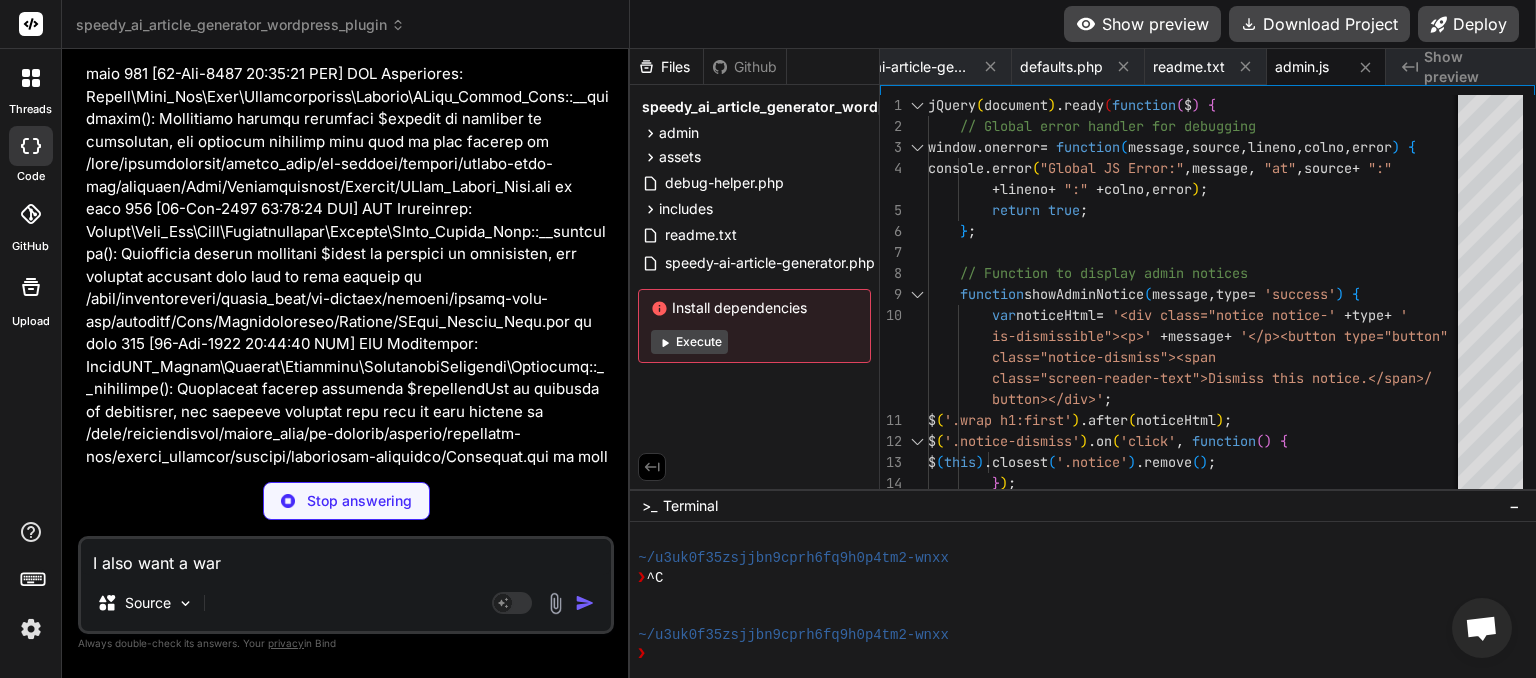 type on "I also want a warn" 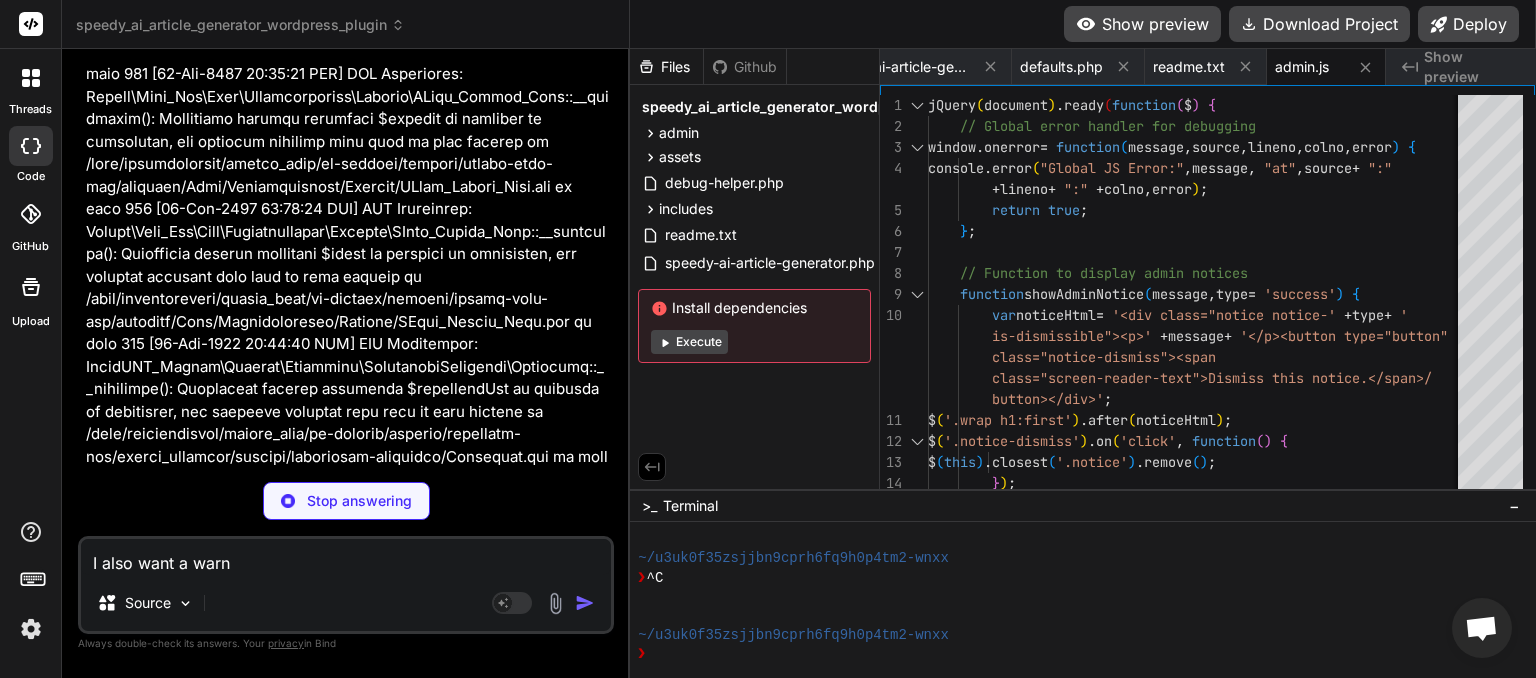 type on "x" 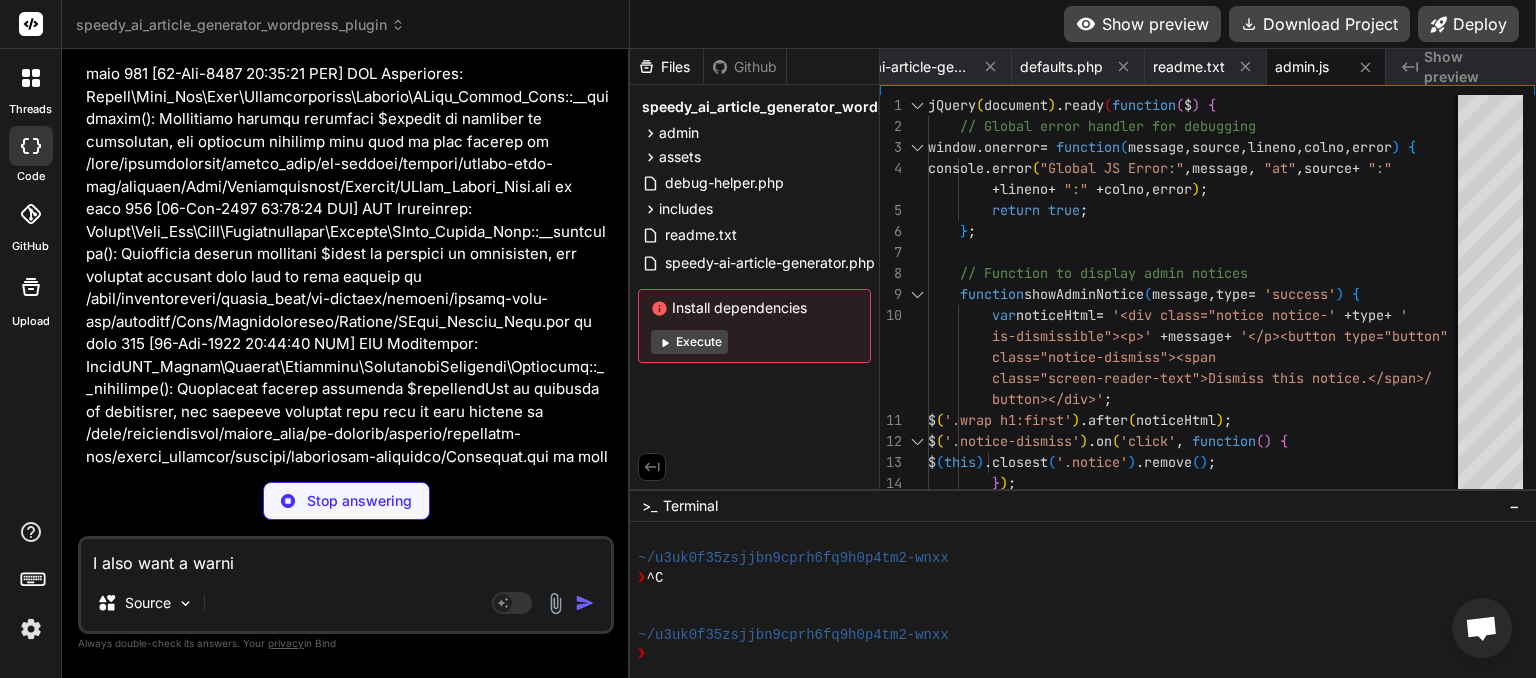 type on "x" 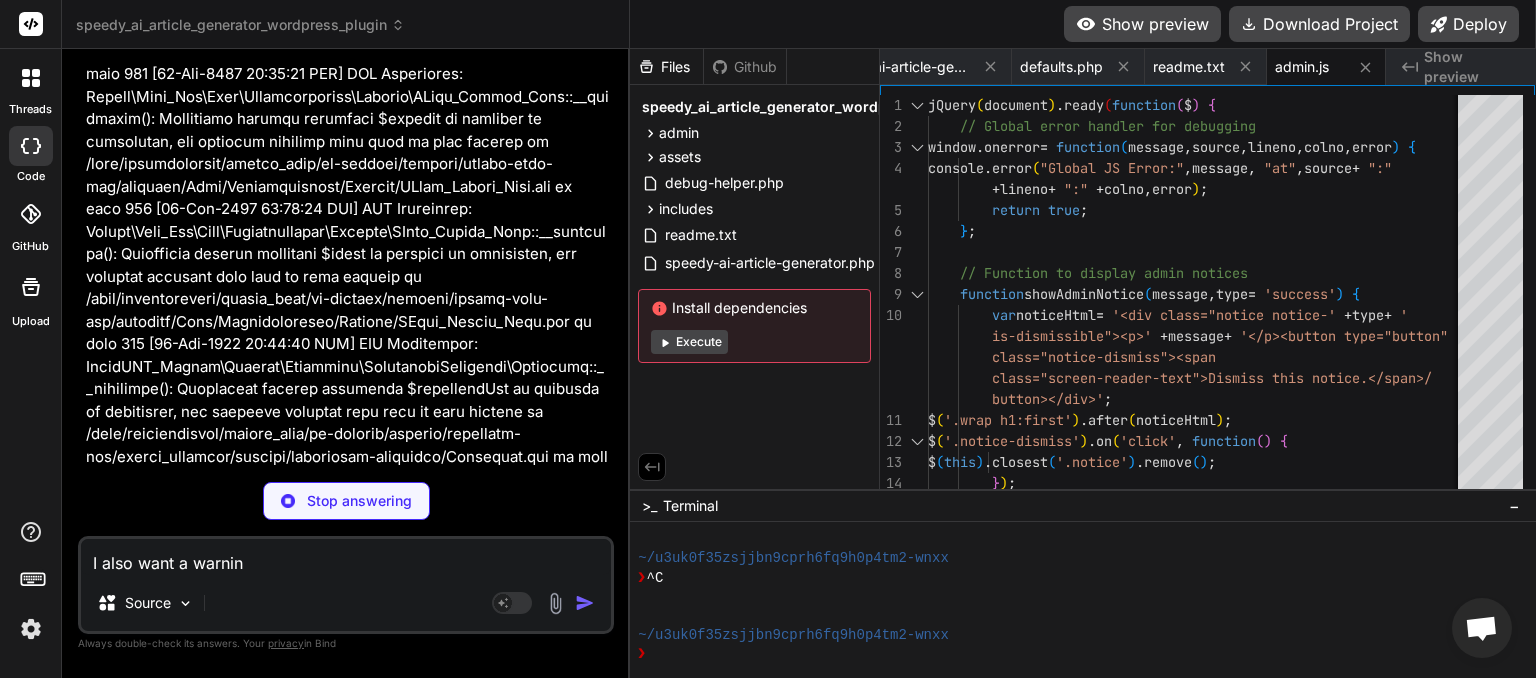 type on "I also want a warning" 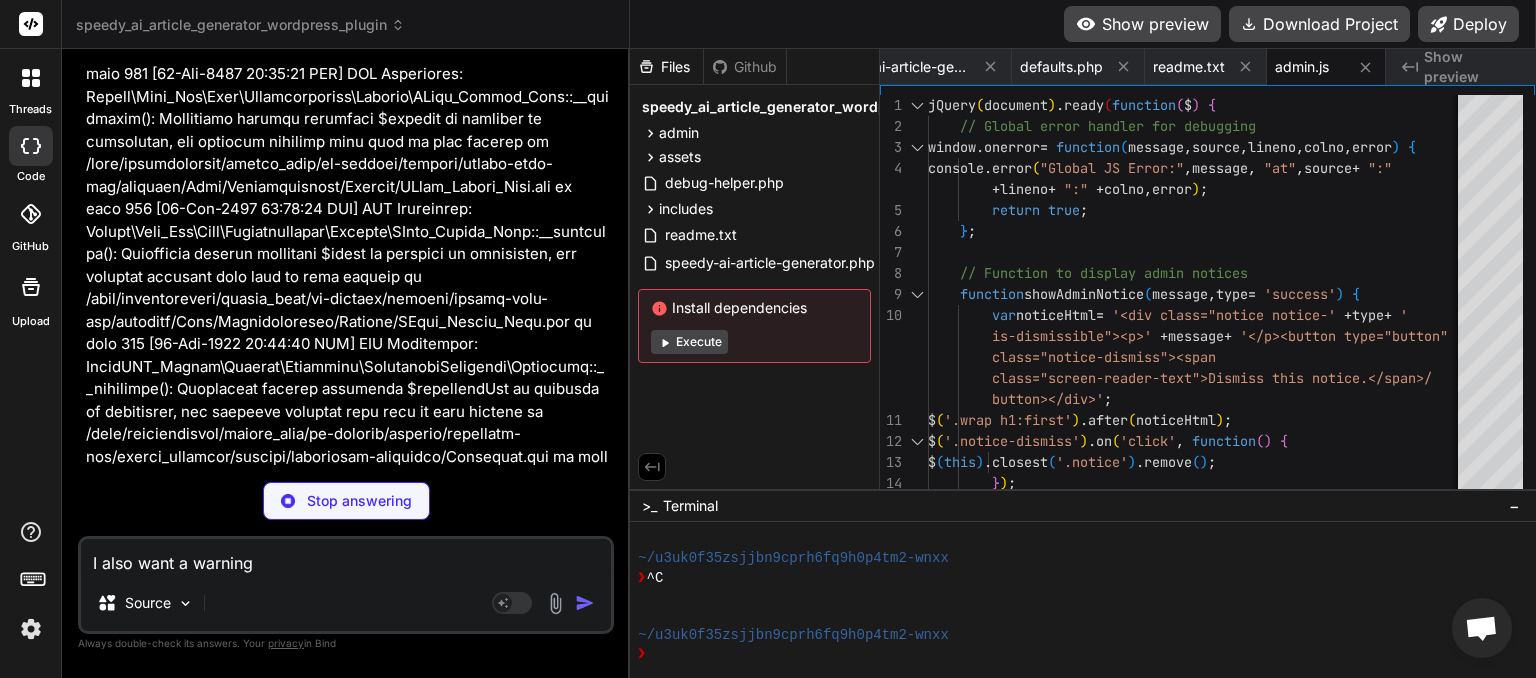 type on "x" 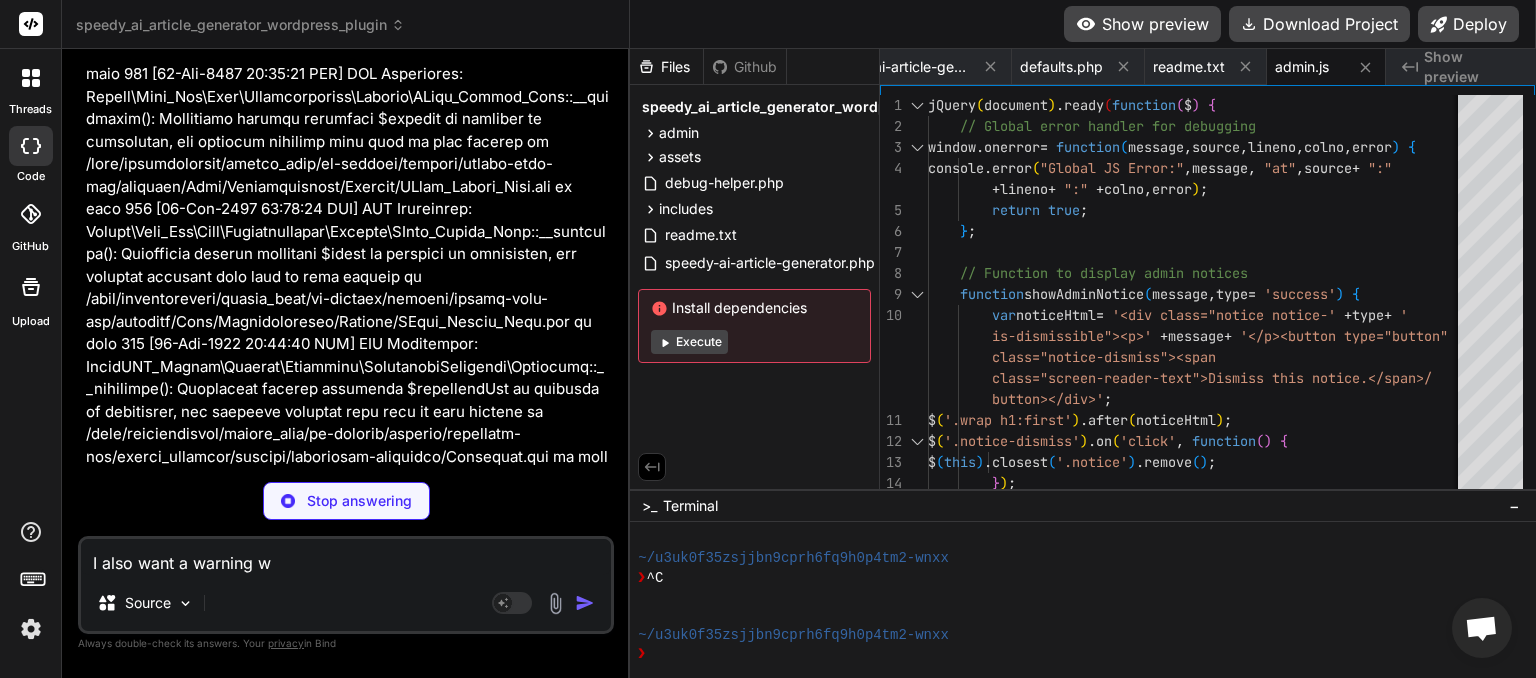 type on "x" 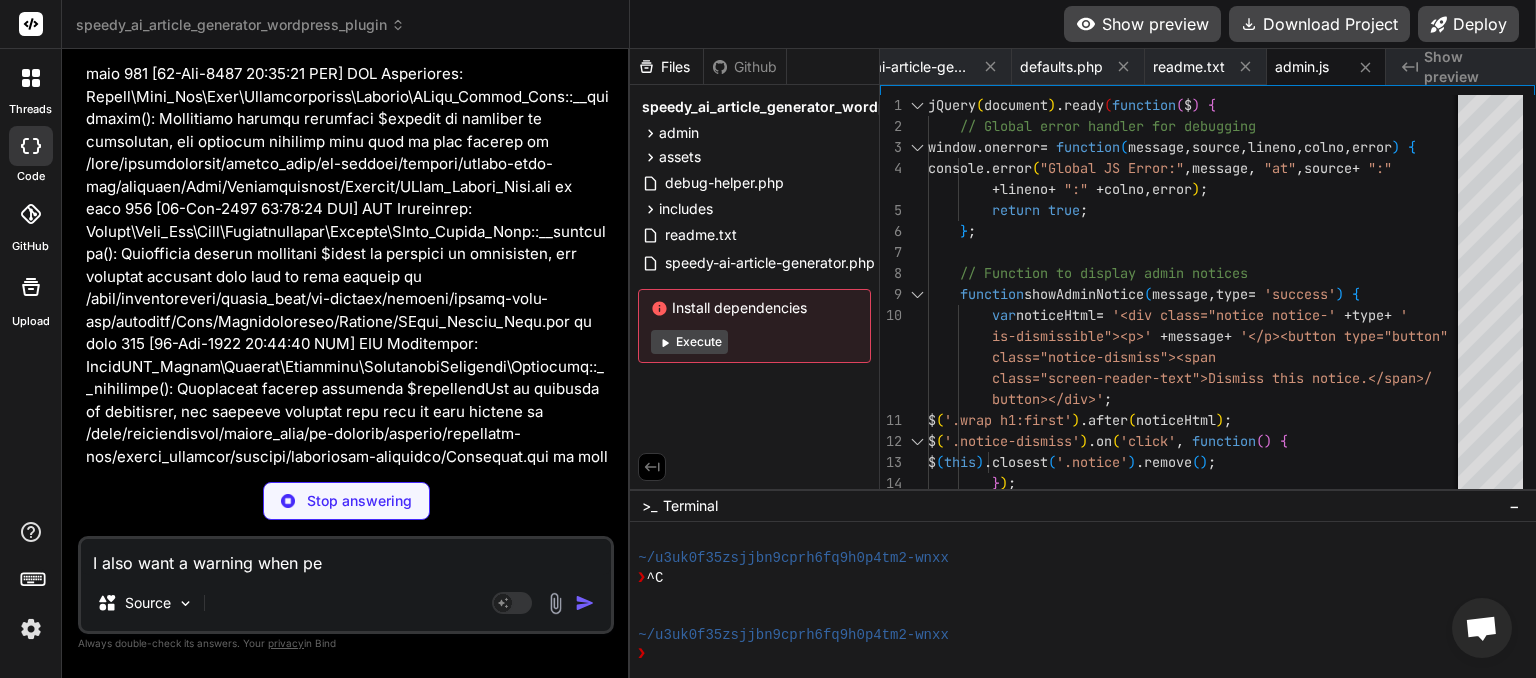 type on "I also want a warning whe" 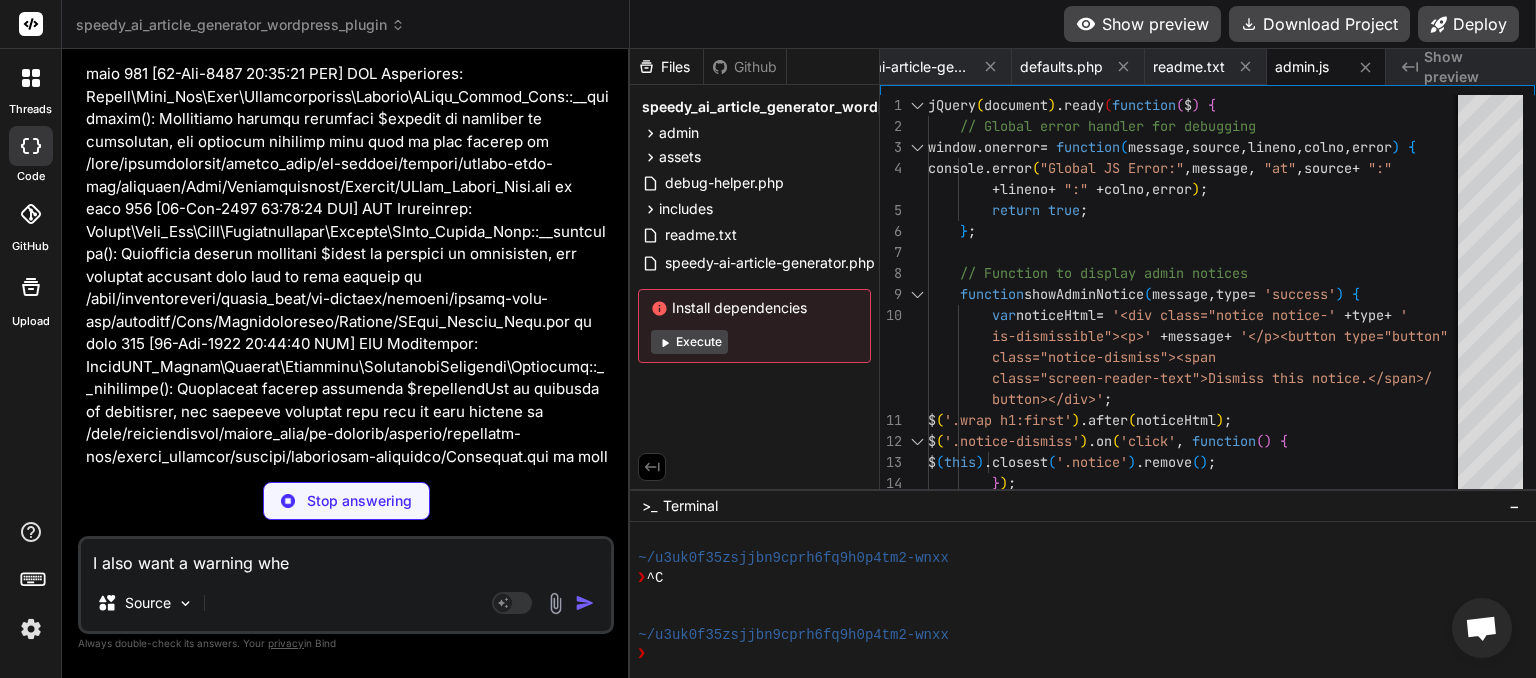 type on "x" 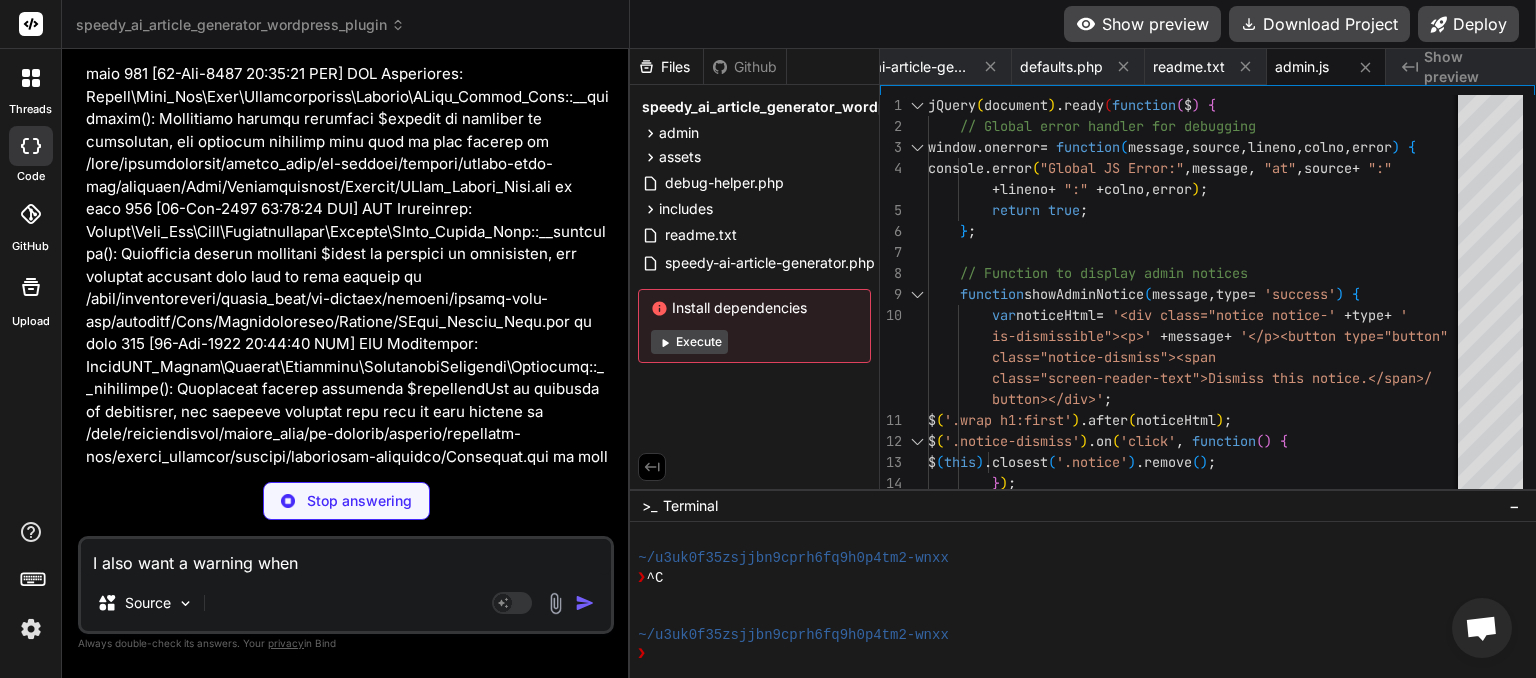type on "I also want a warning when" 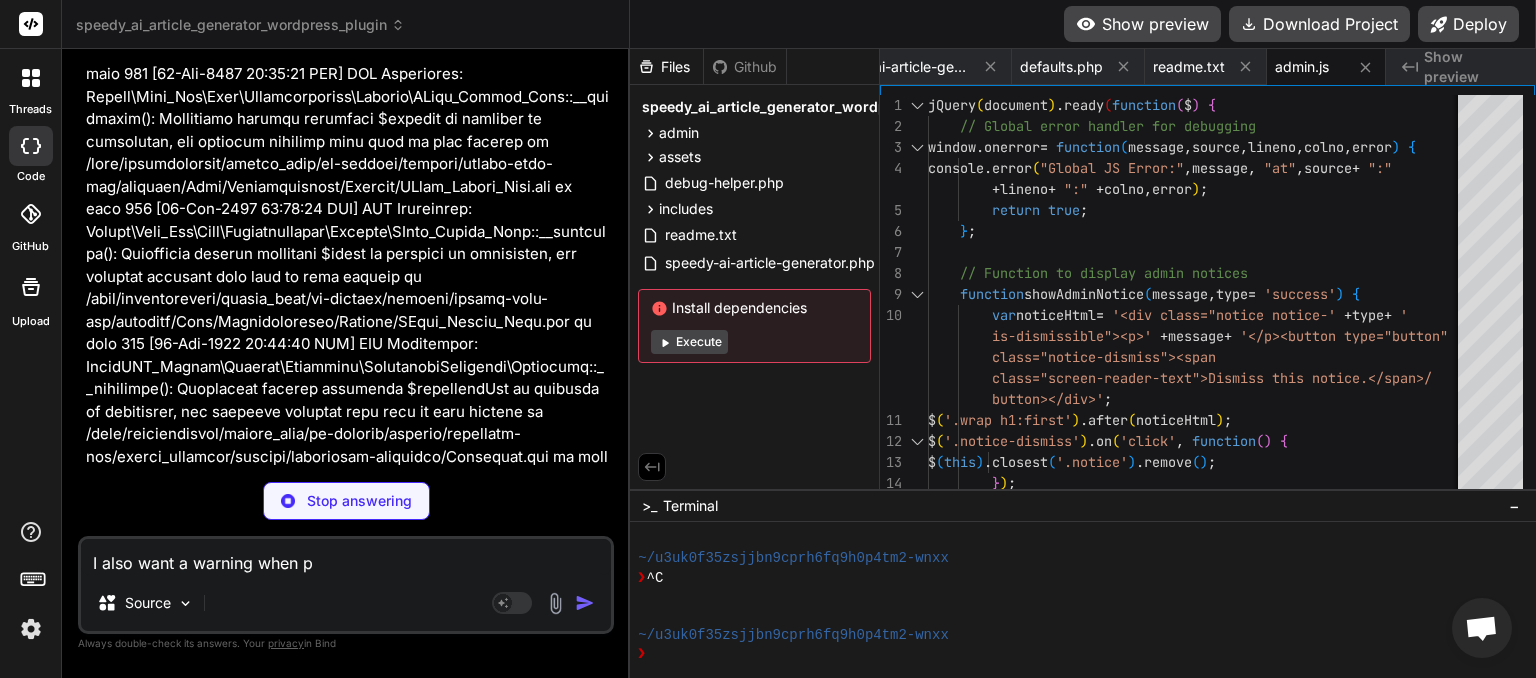 type on "x" 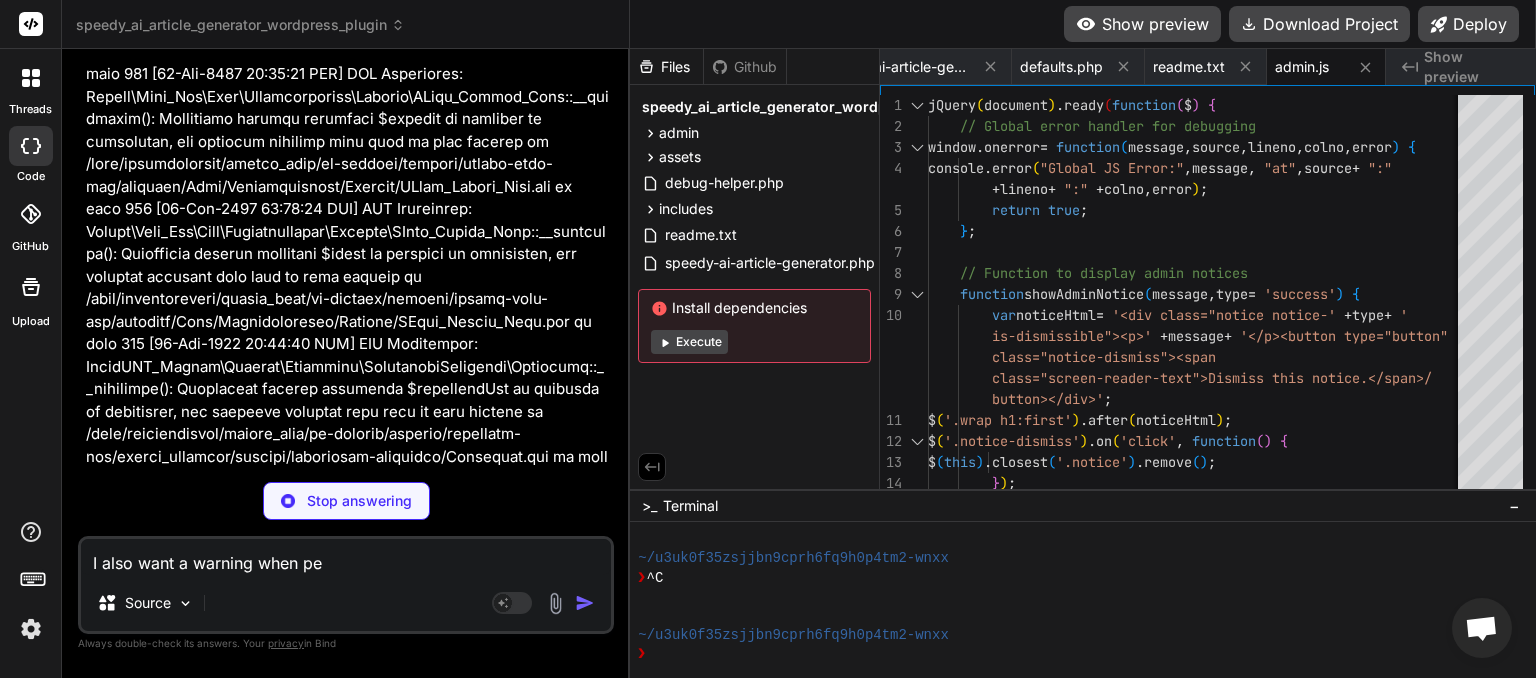 type on "x" 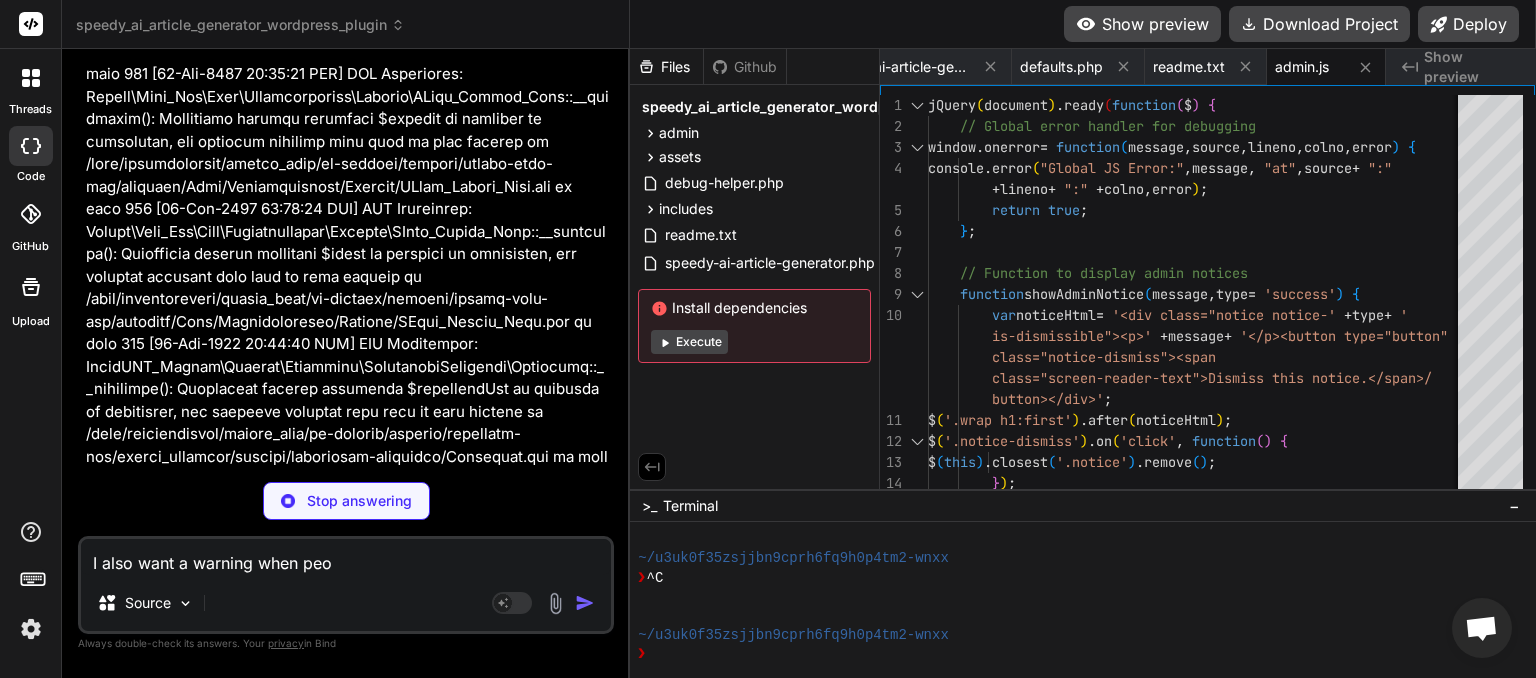 type on "x" 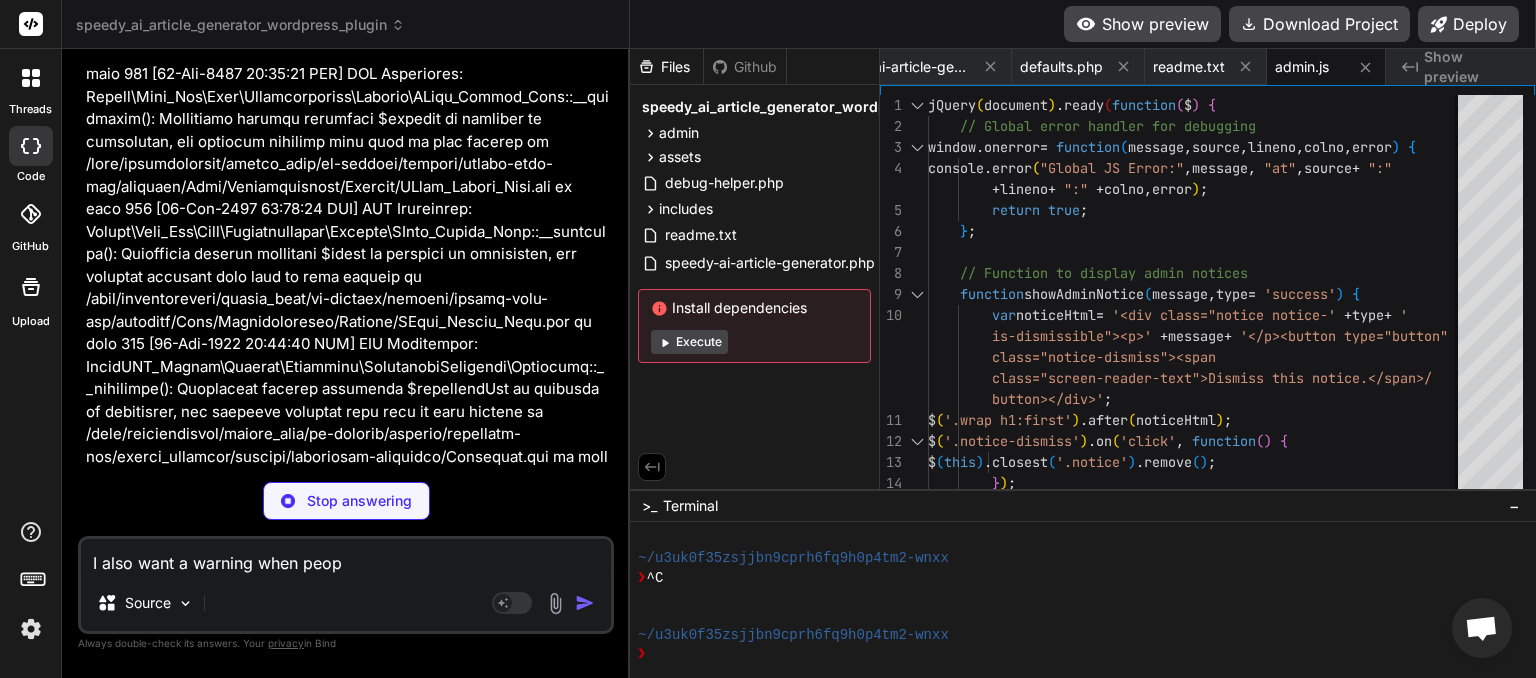 type on "x" 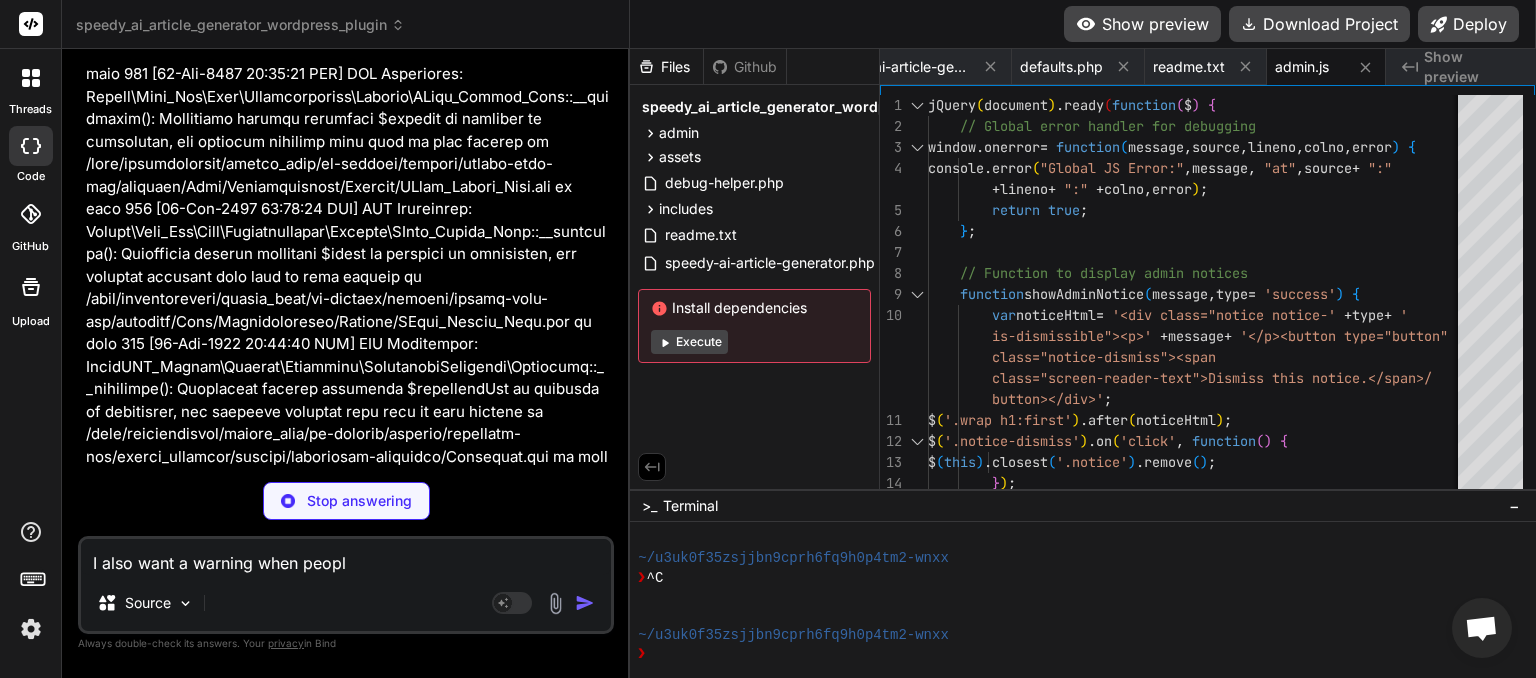 type on "I also want a warning when people" 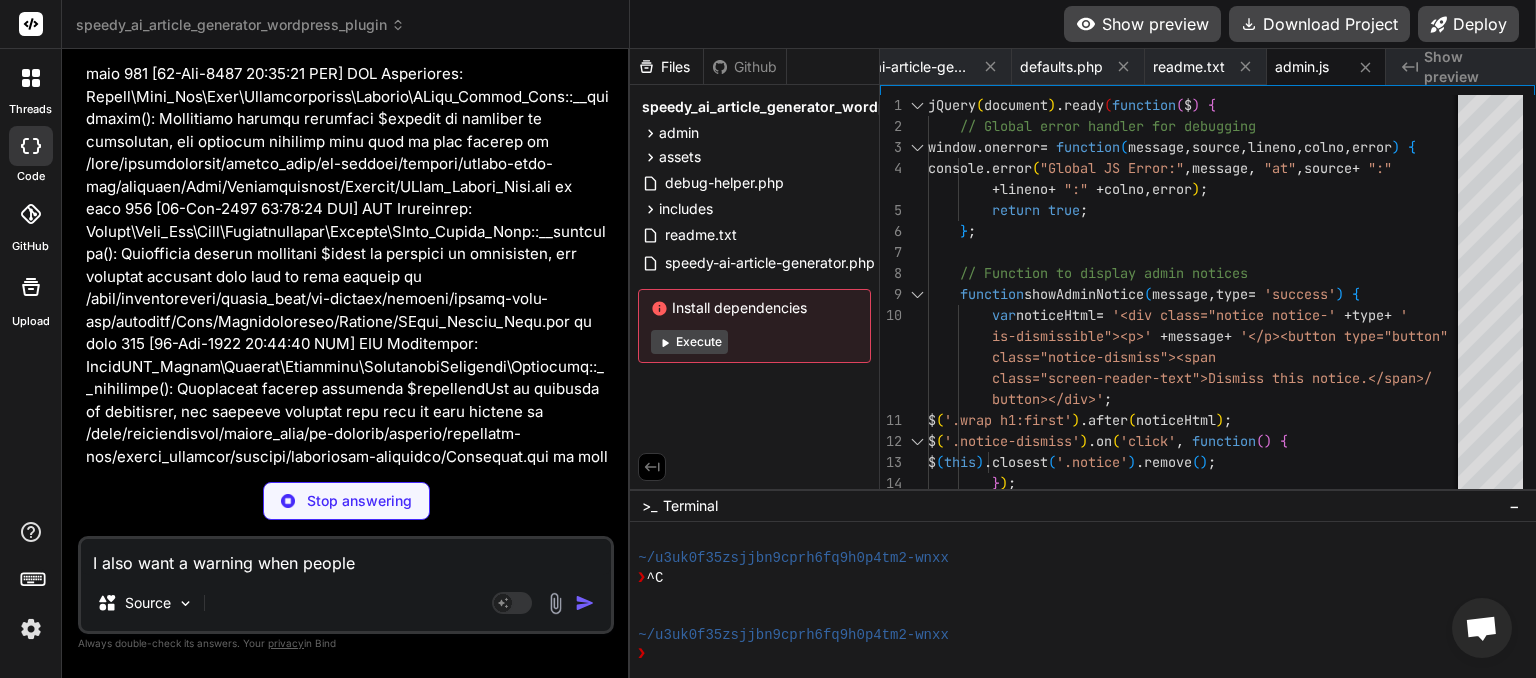 type on "I also want a warning when people" 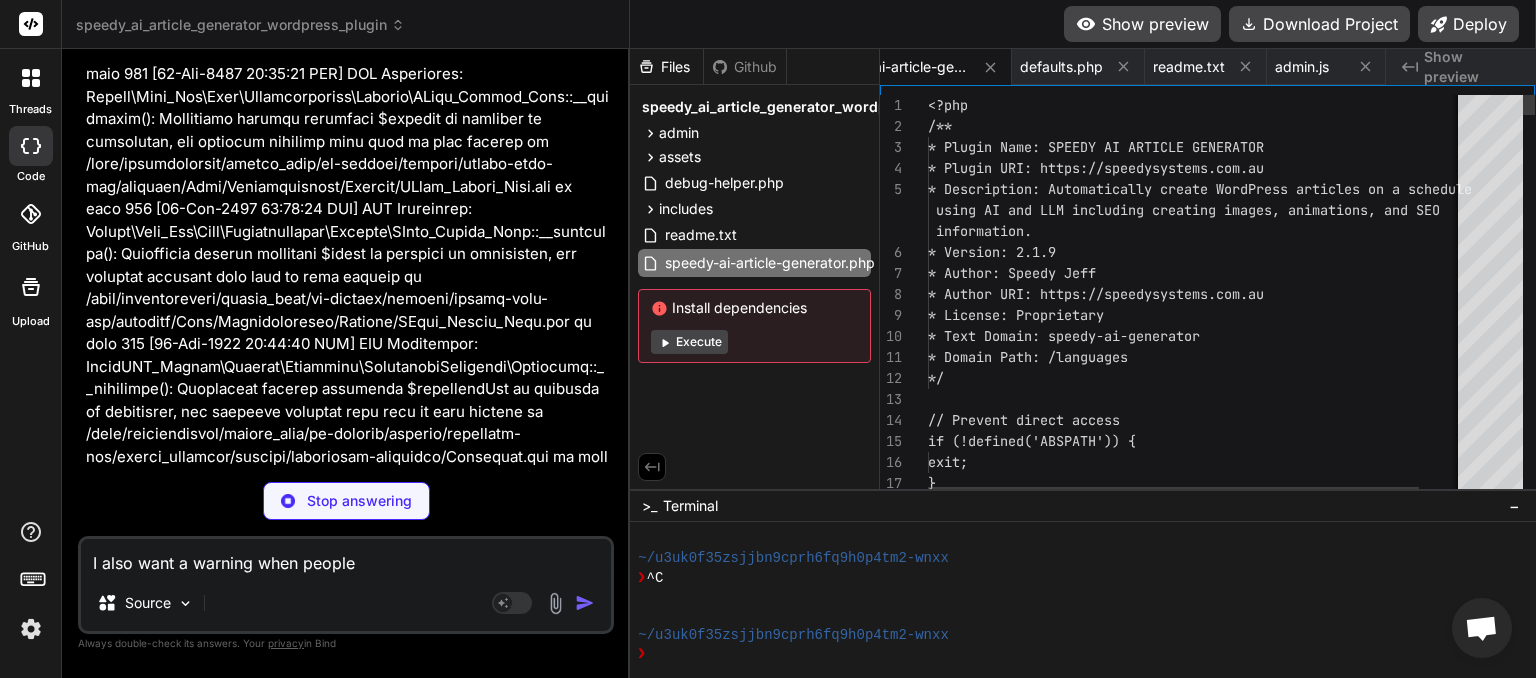 scroll, scrollTop: 0, scrollLeft: 0, axis: both 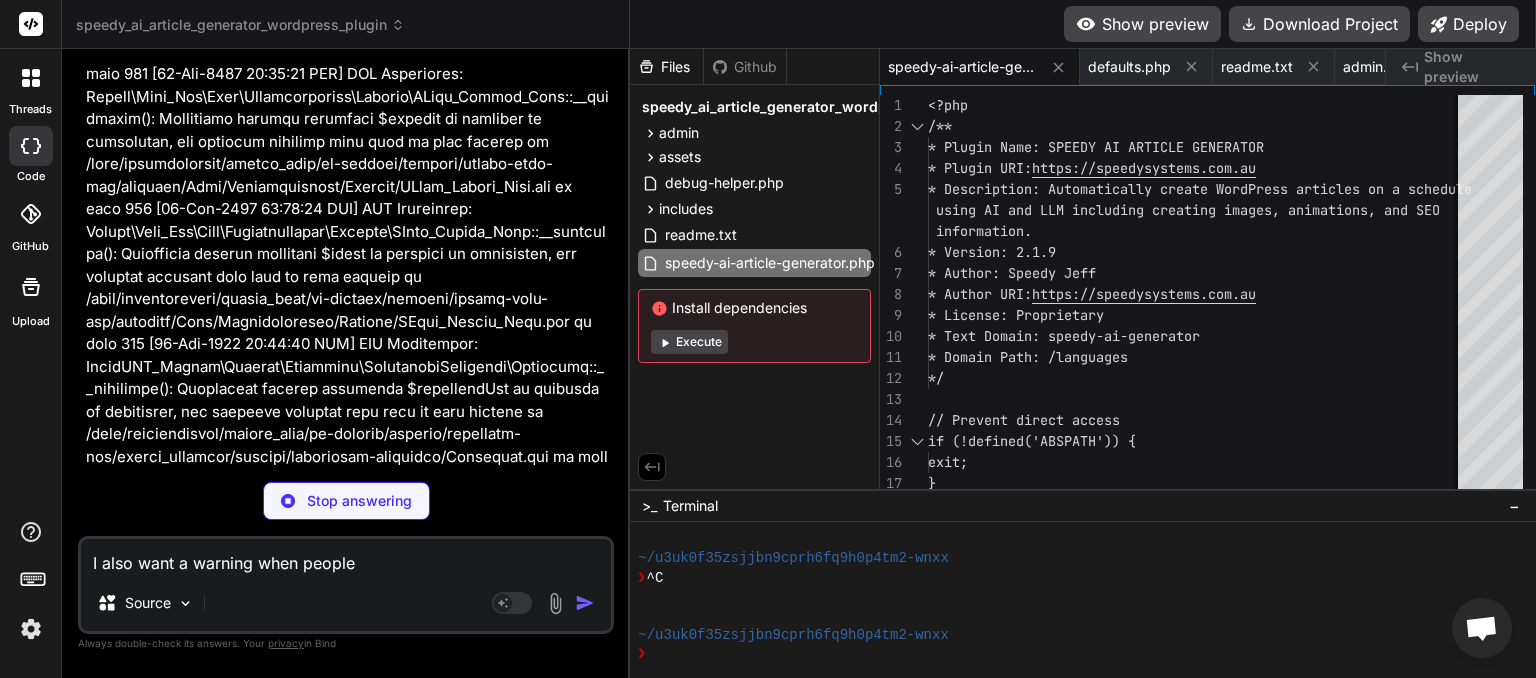 type on "x" 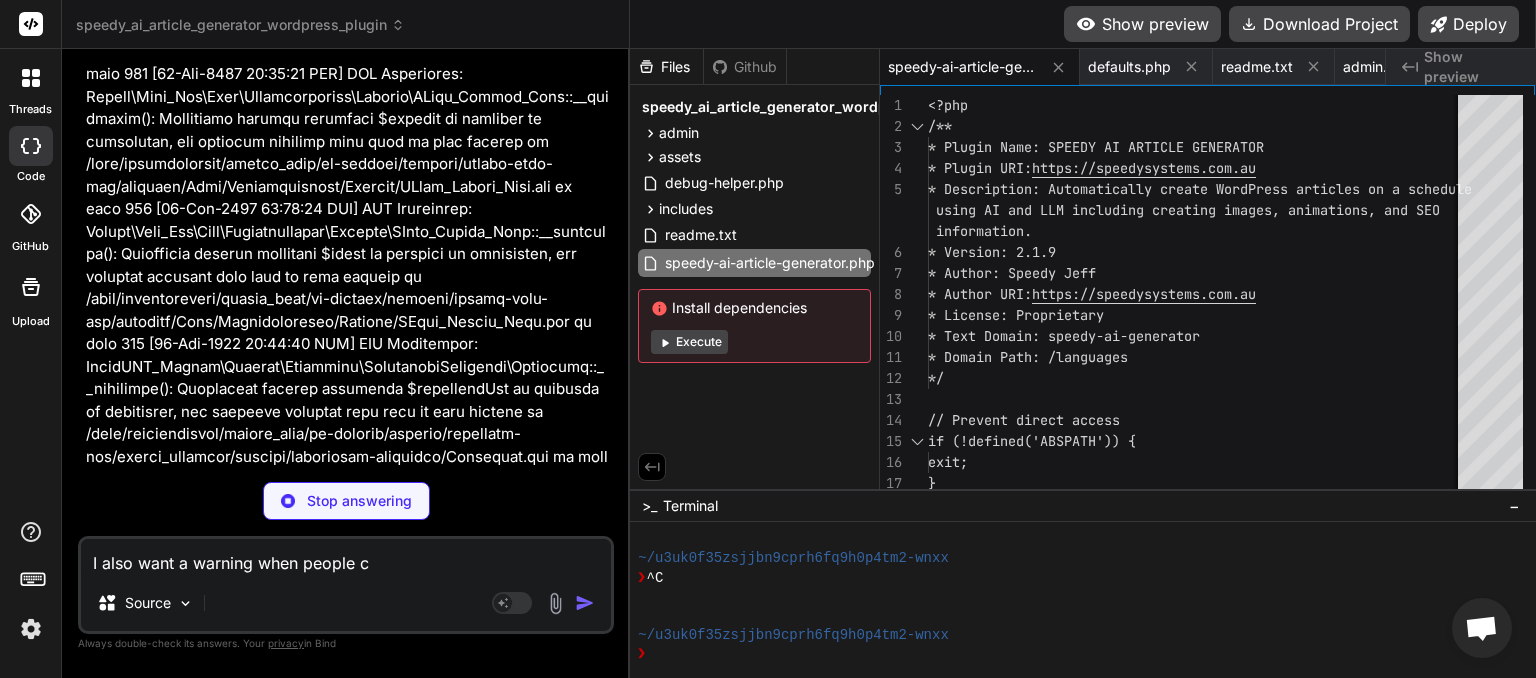 type on "I also want a warning when people ch" 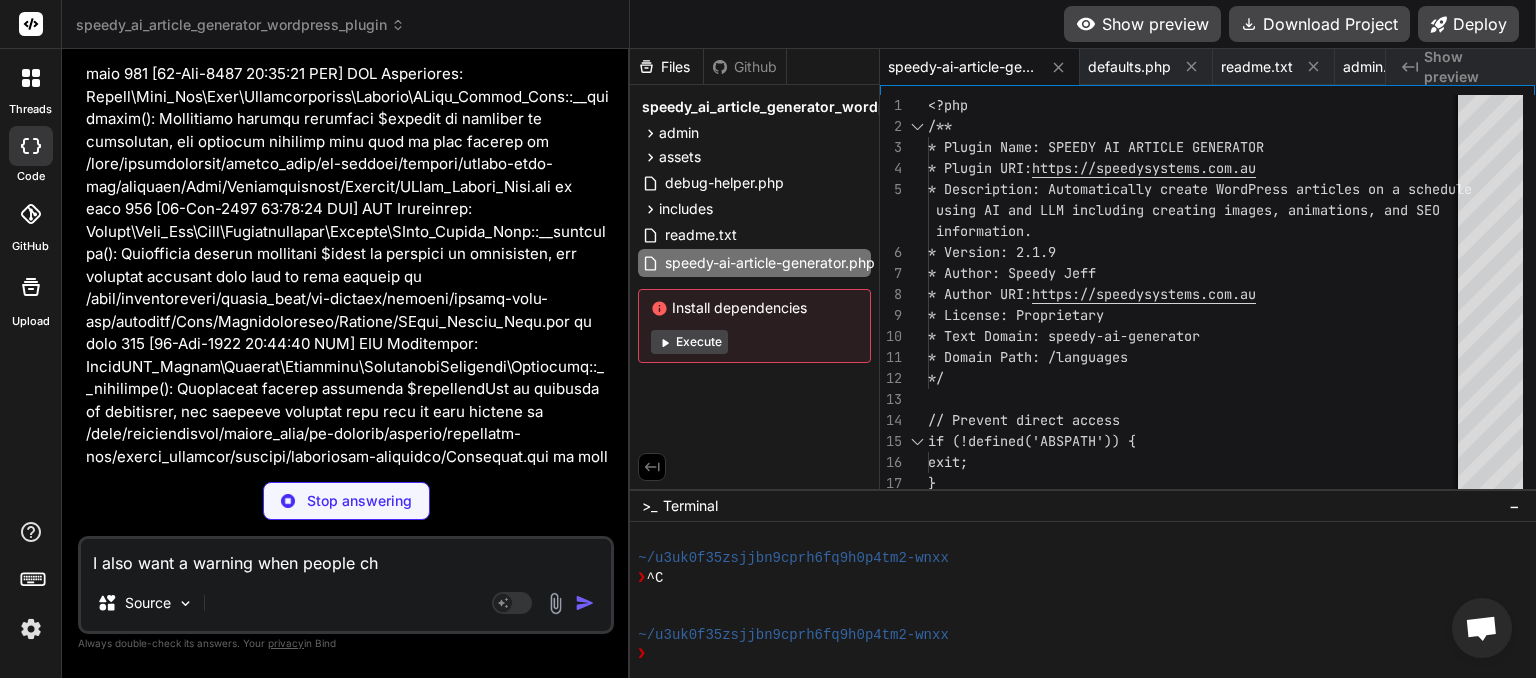 type on "x" 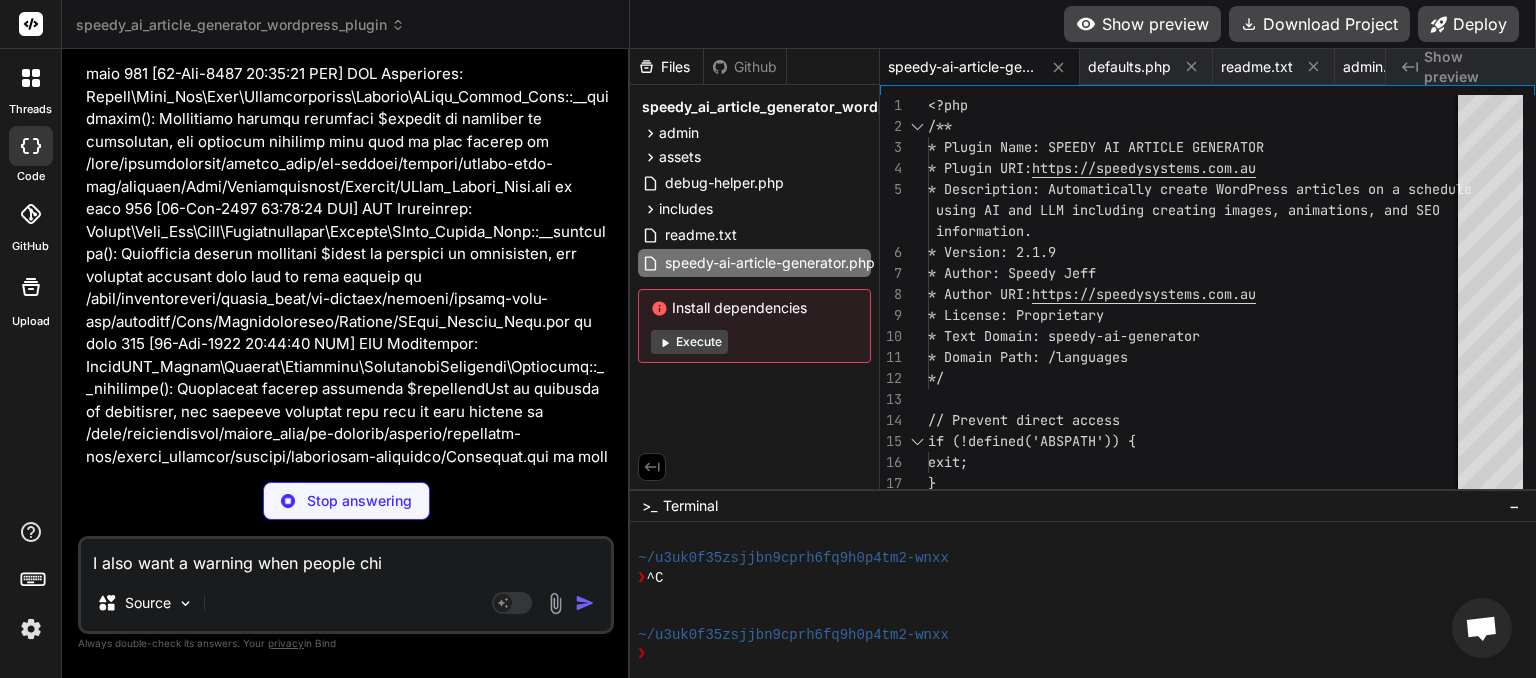type on "x" 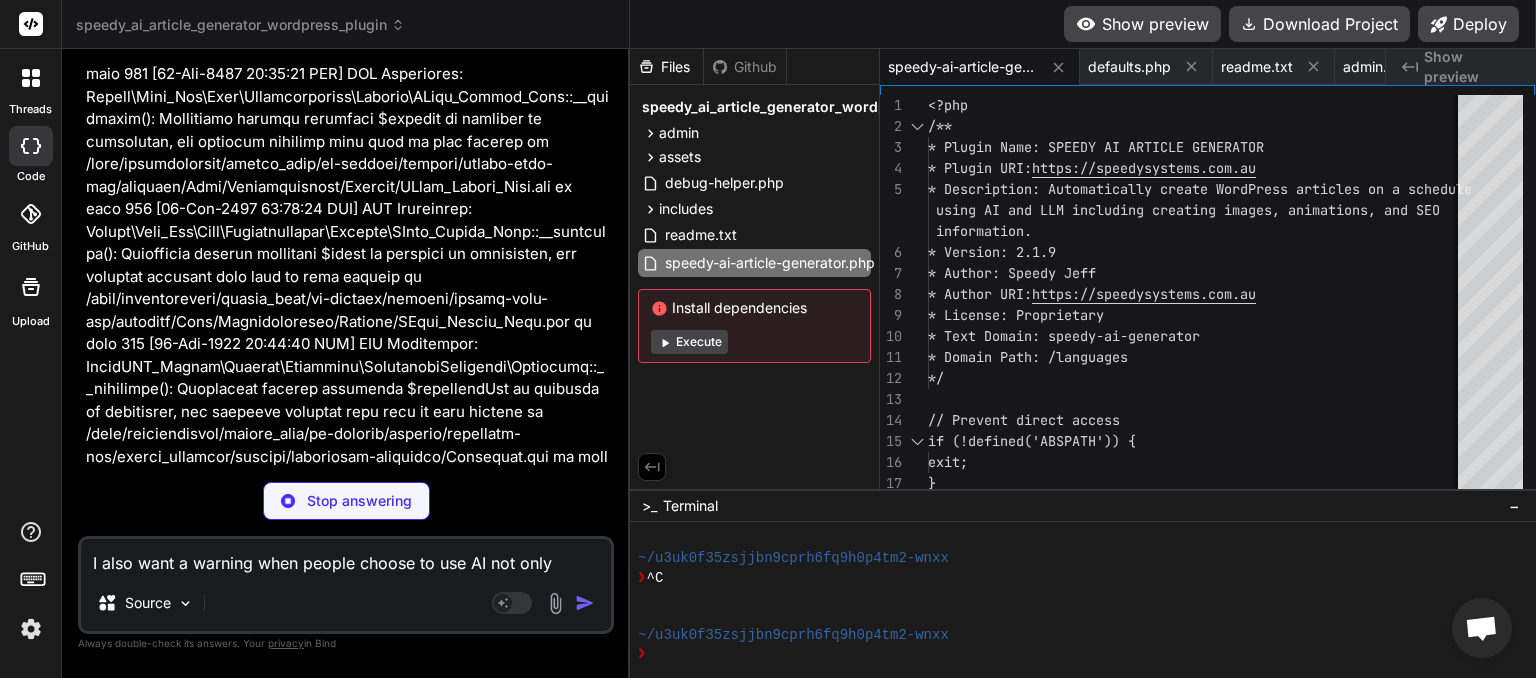 type on "x" 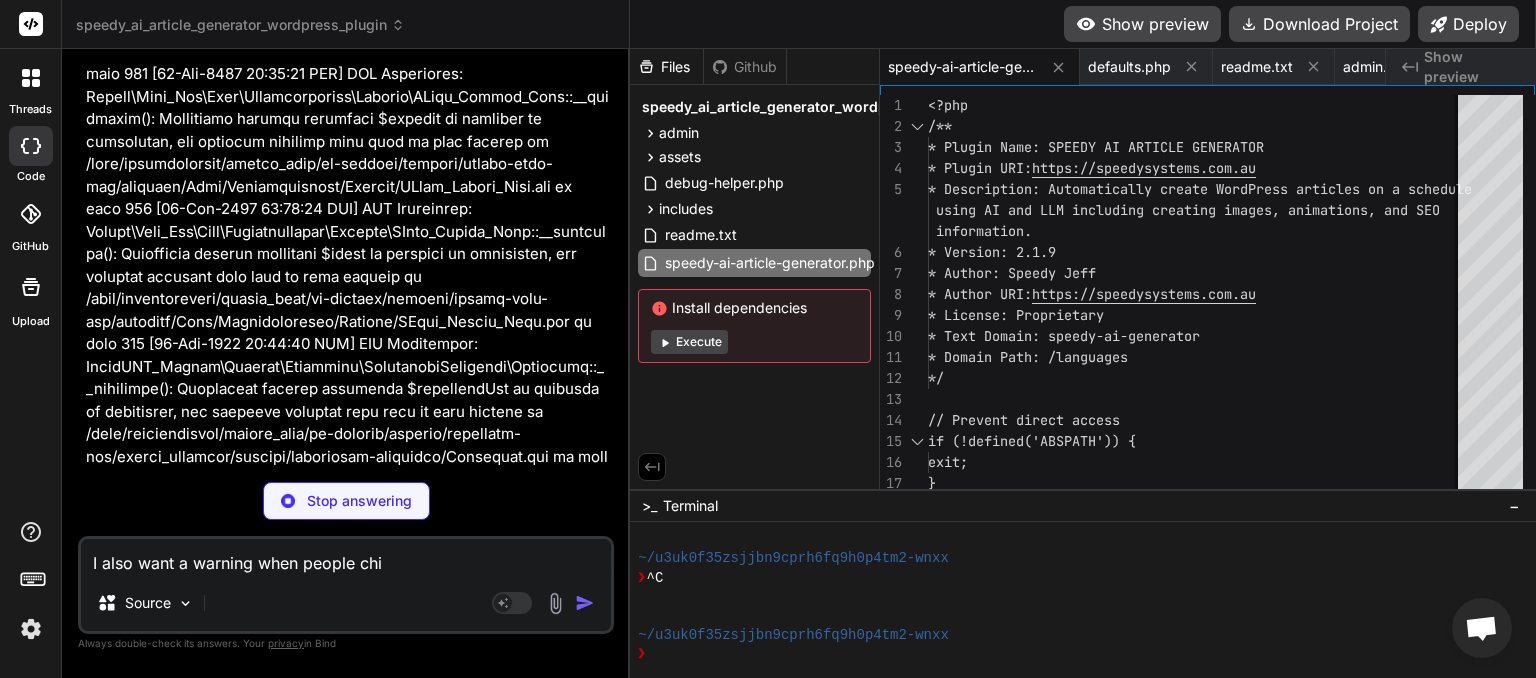 type on "x" 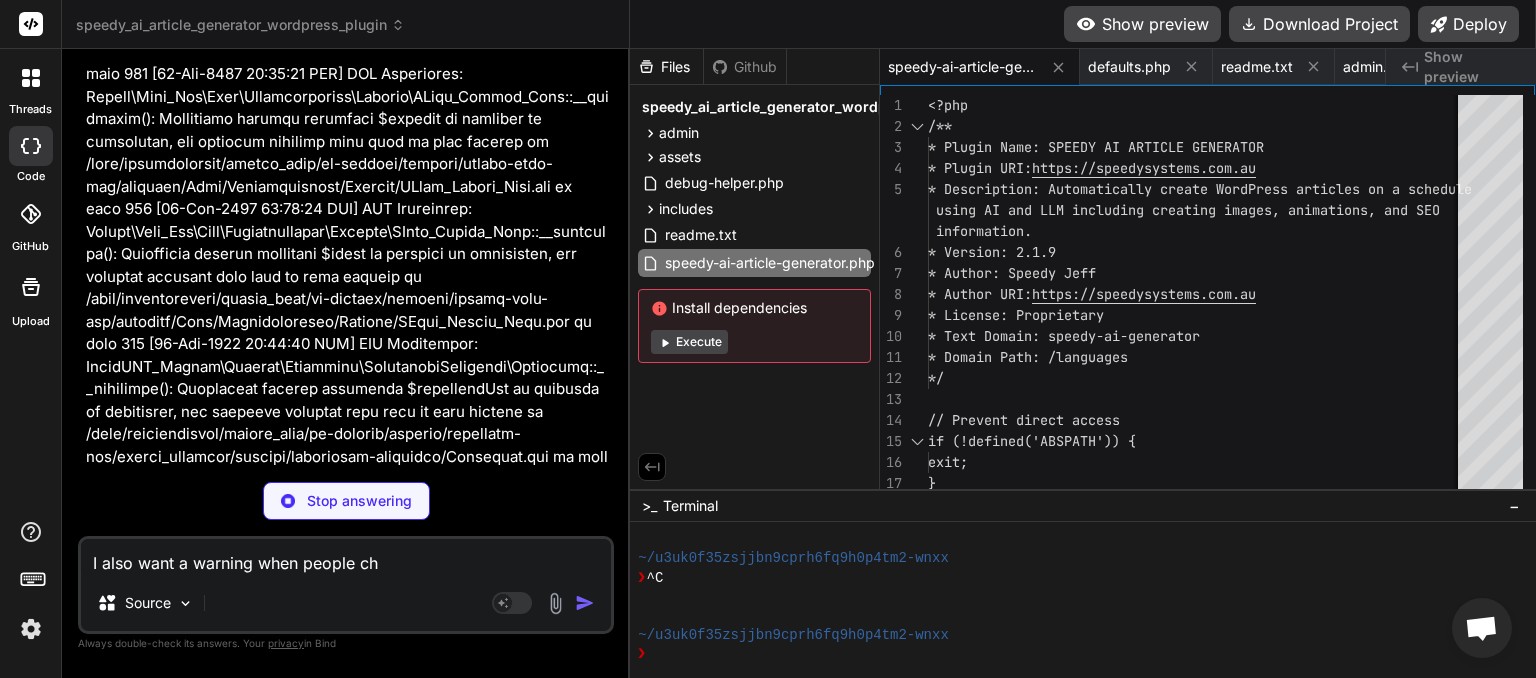 type on "x" 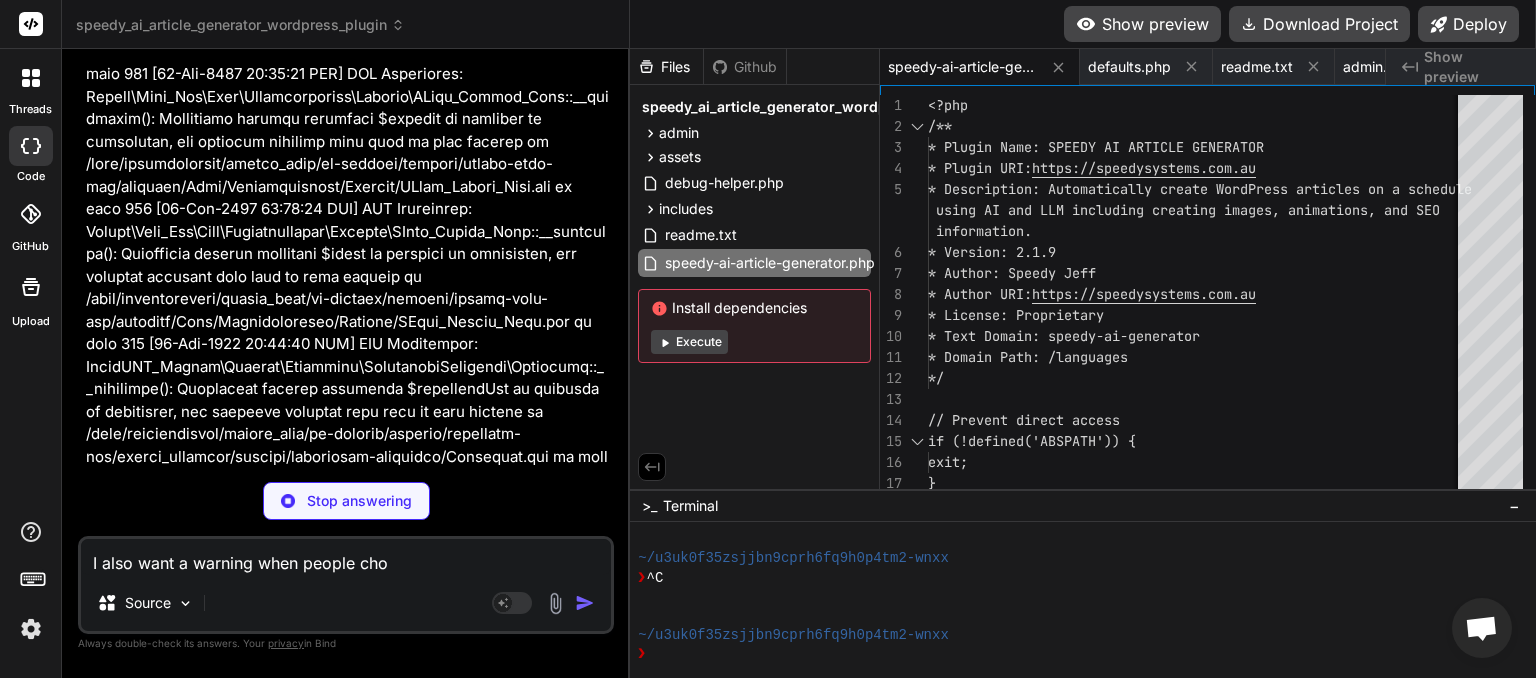 type on "x" 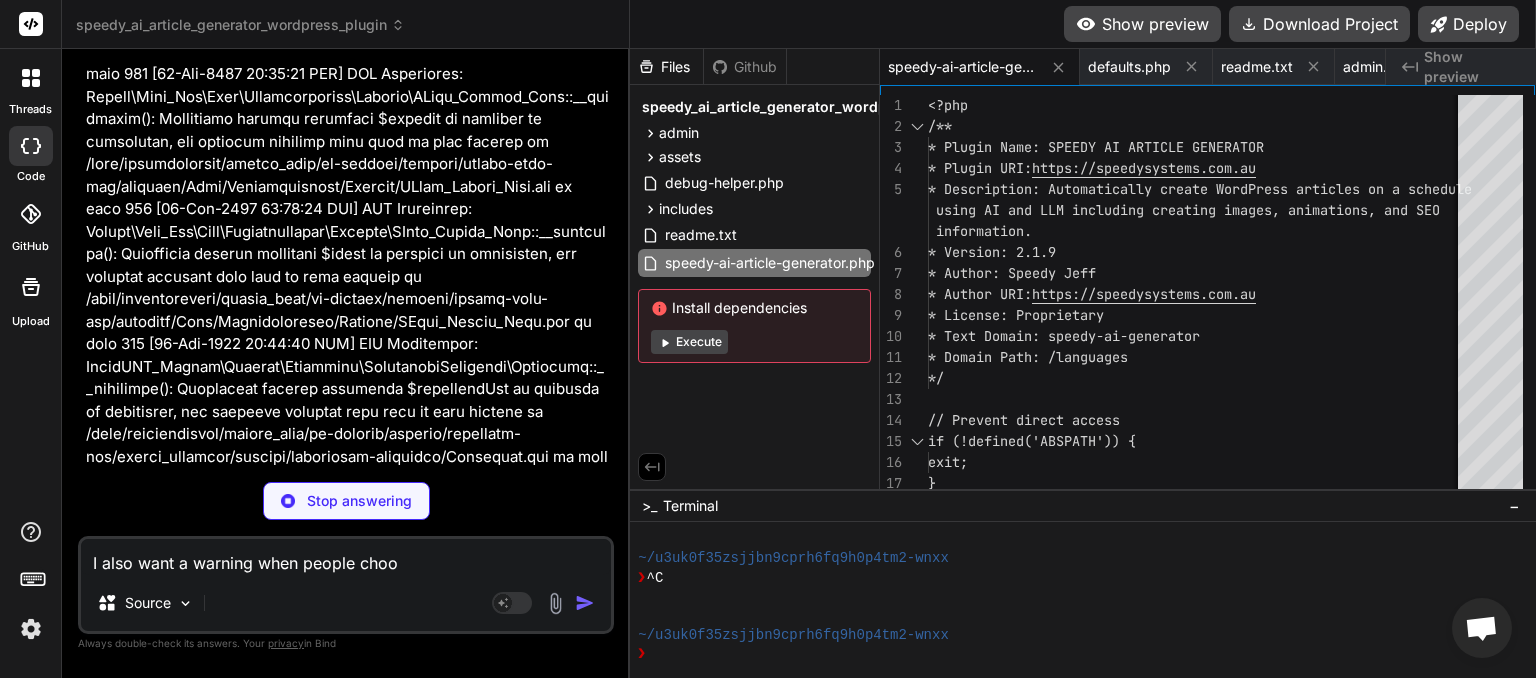 type on "I also want a warning when people choose t" 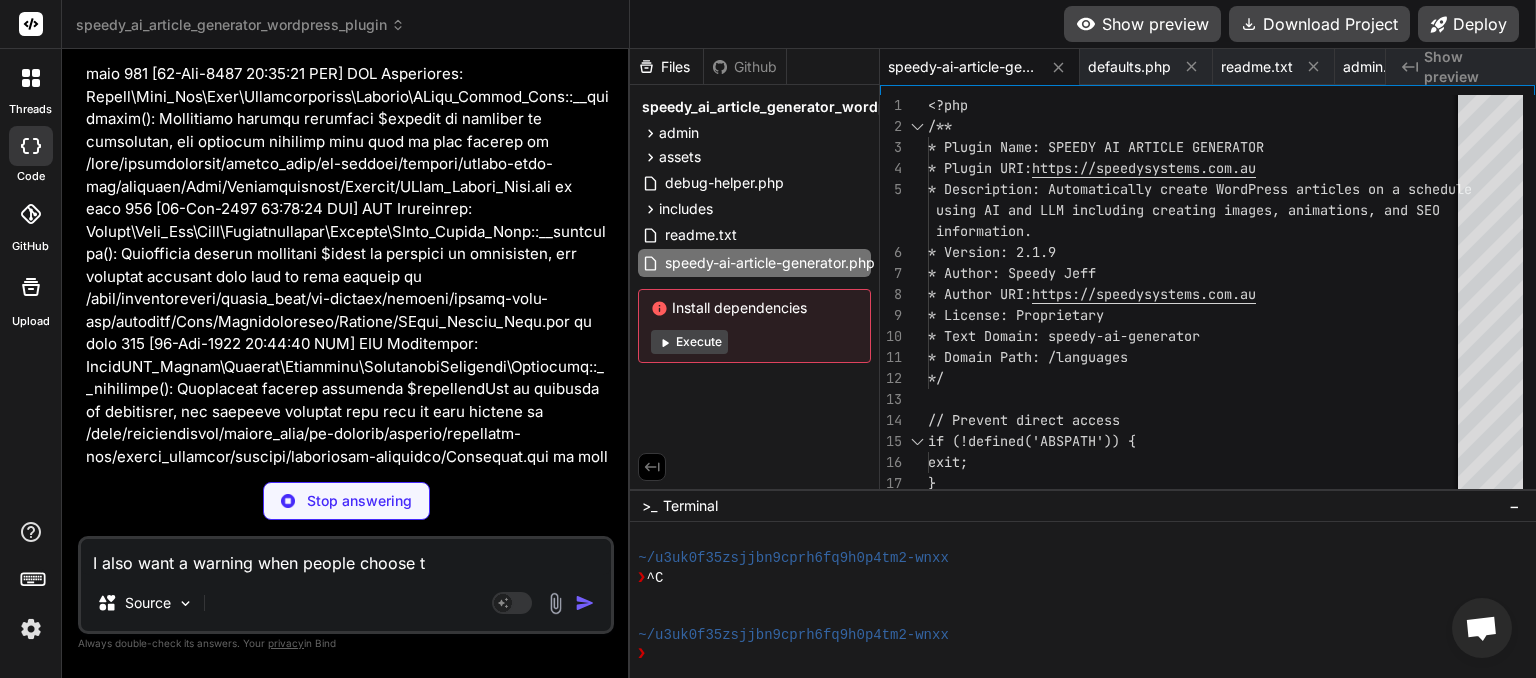 type on "x" 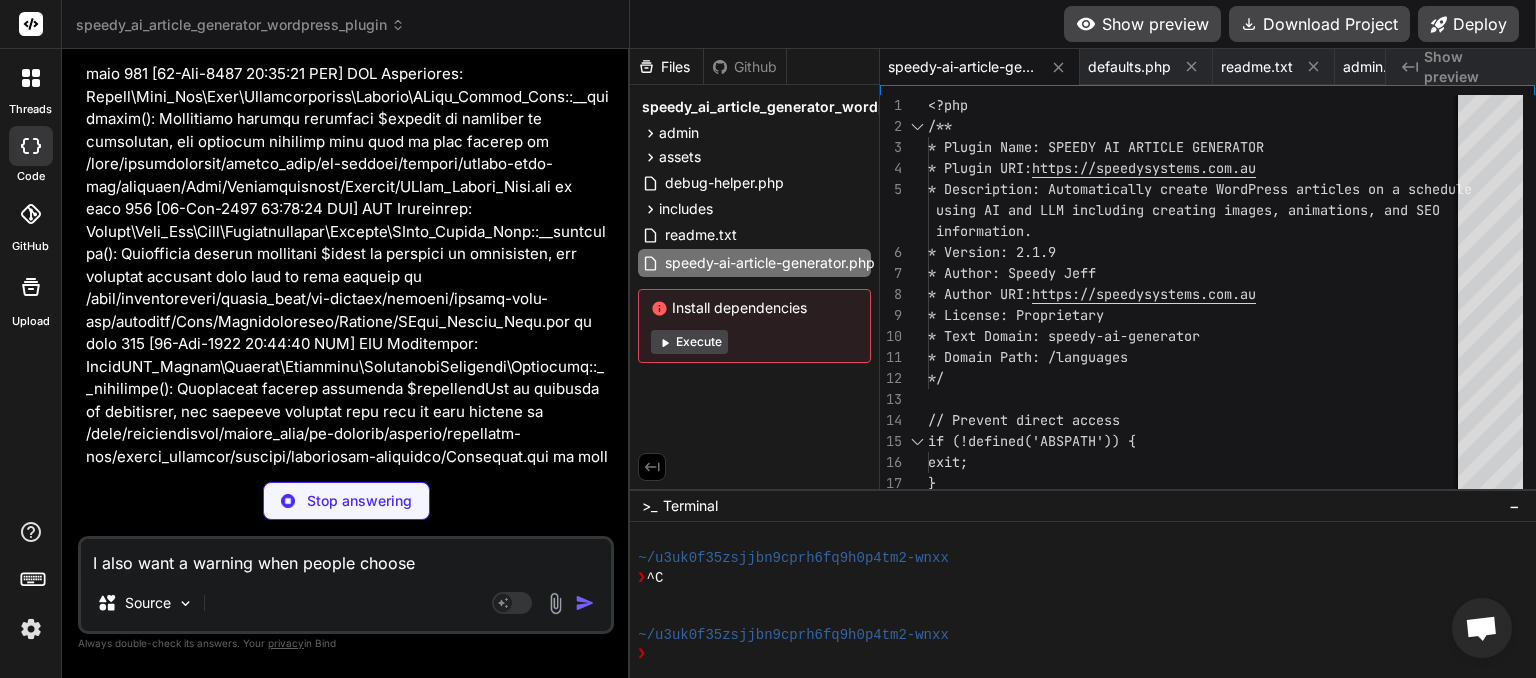 type on "x" 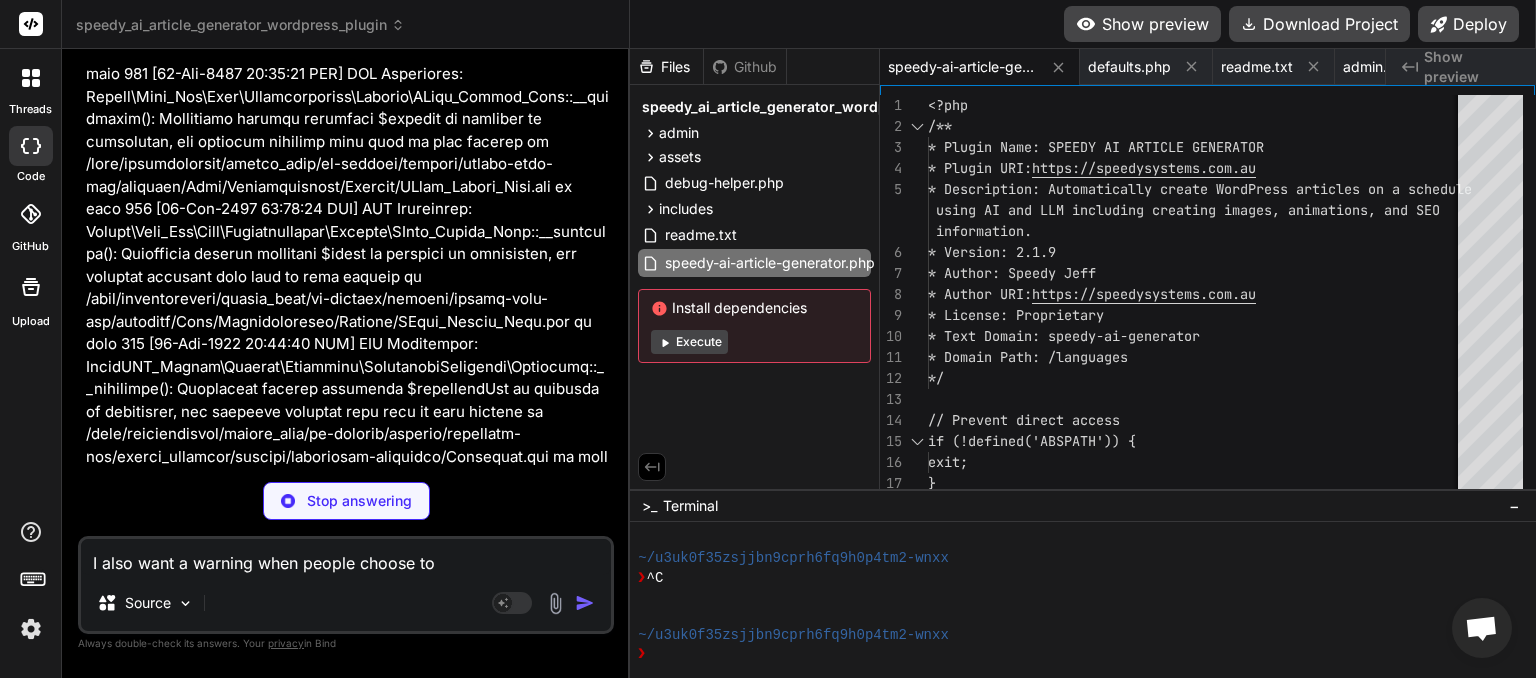 type on "I also want a warning when people choose to" 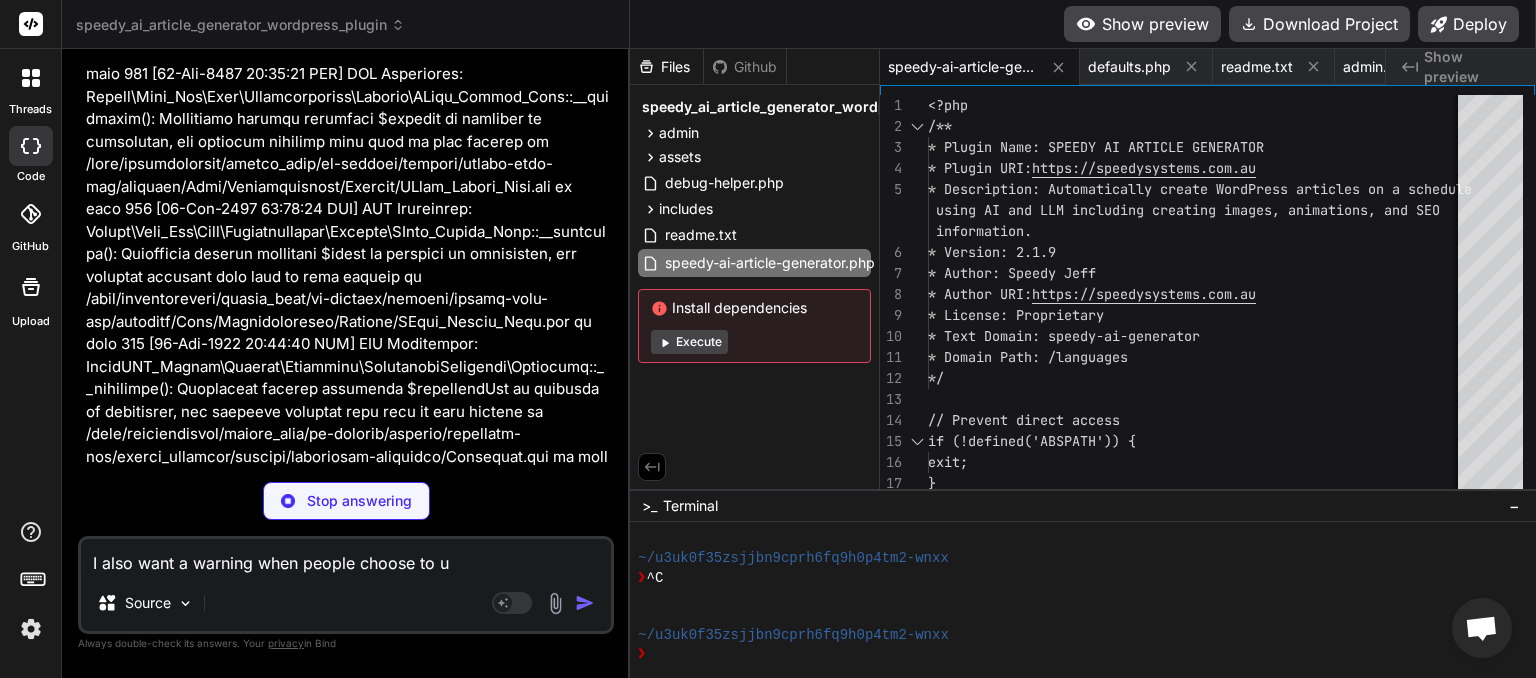 type on "I also want a warning when people choose to us" 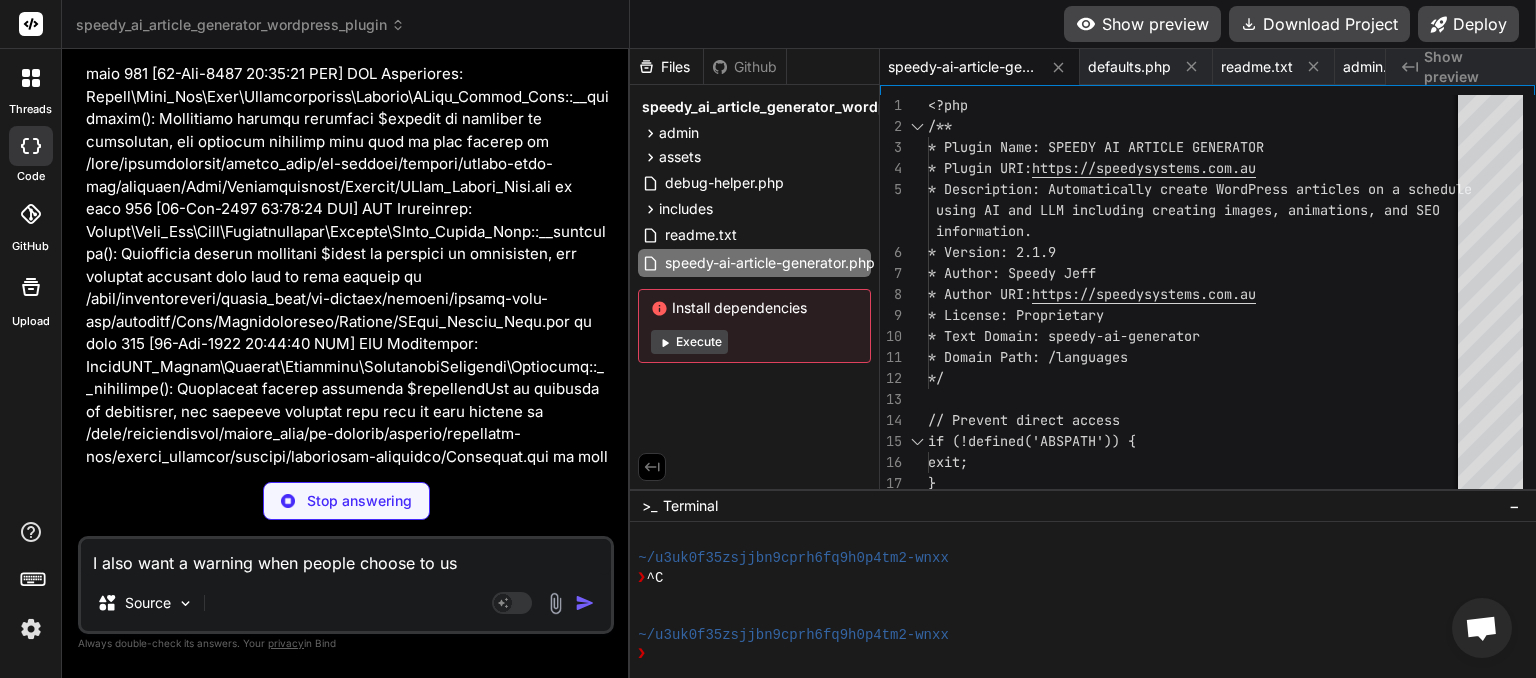 type on "x" 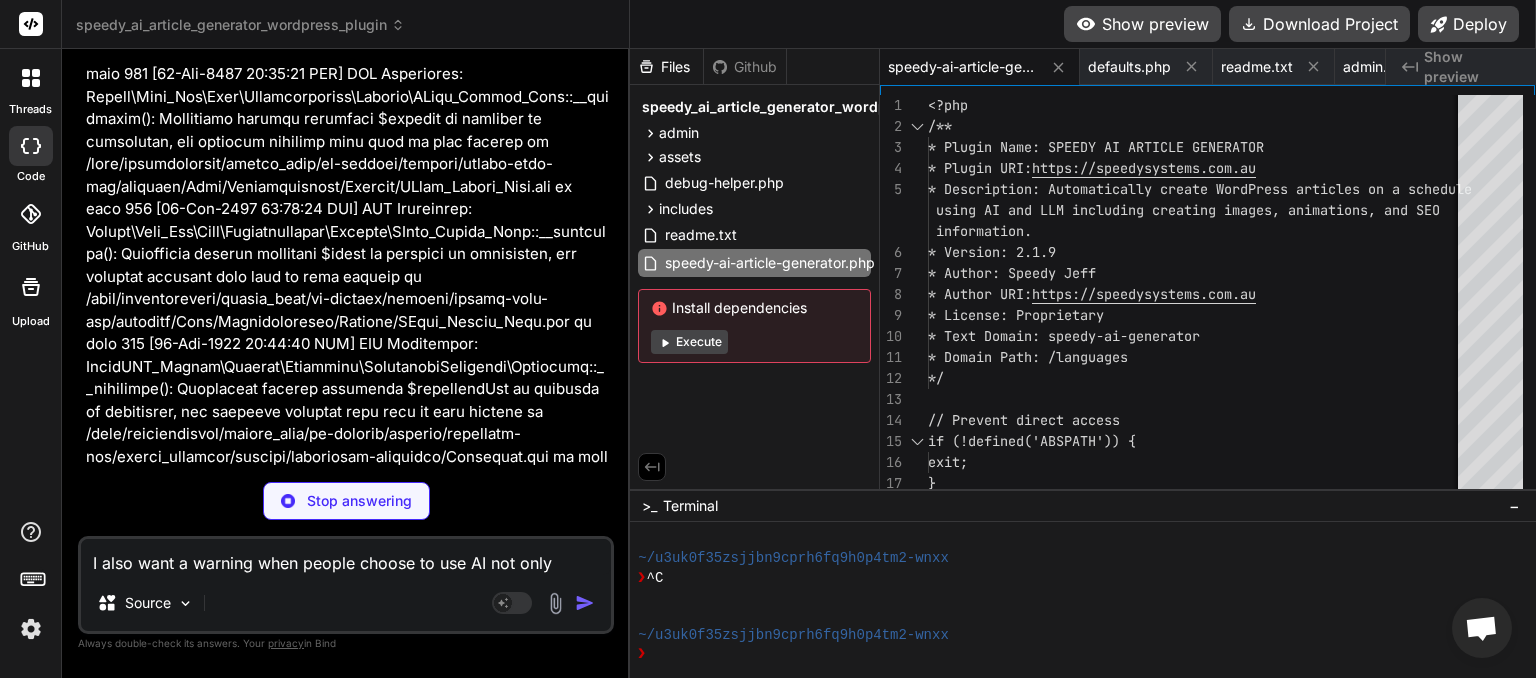 type on "I also want a warning when people choose to use AI not only about privacy and security, but also that AI may not be r" 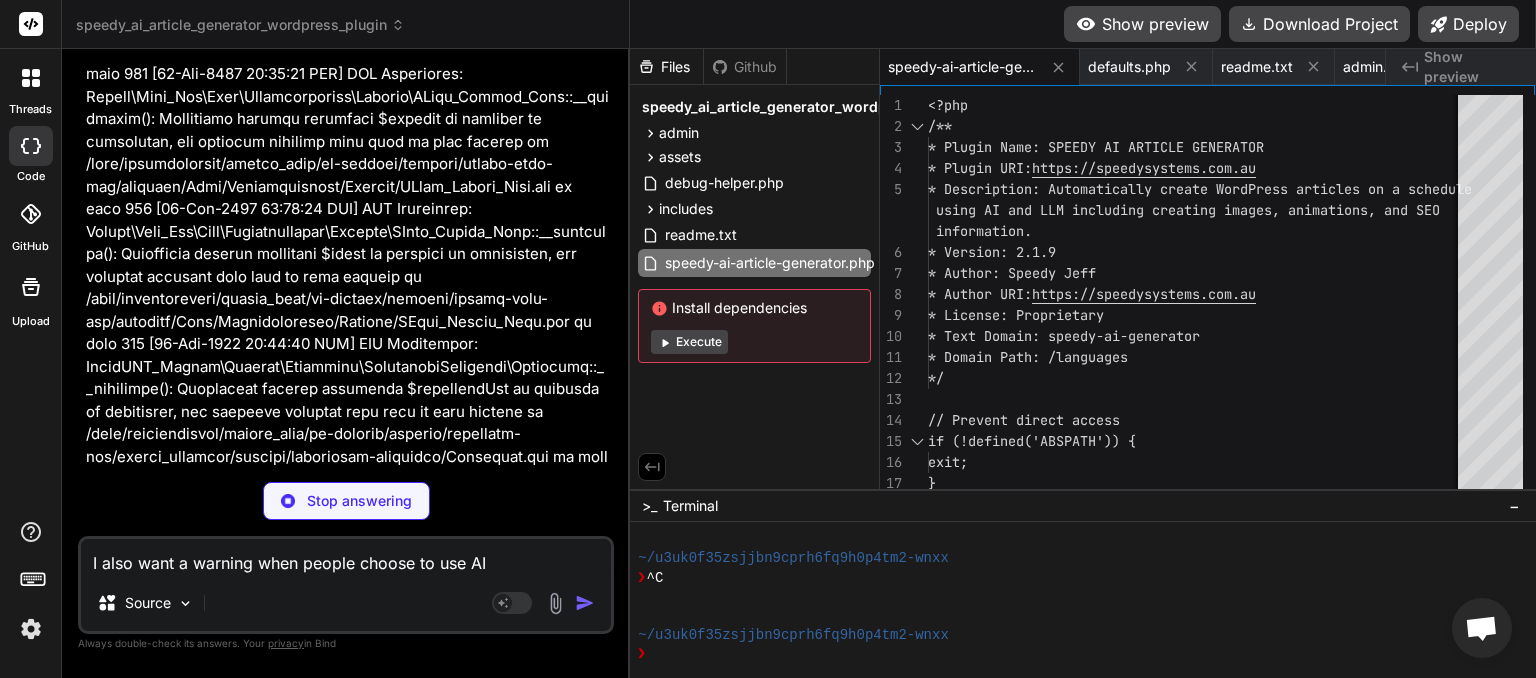 type on "x" 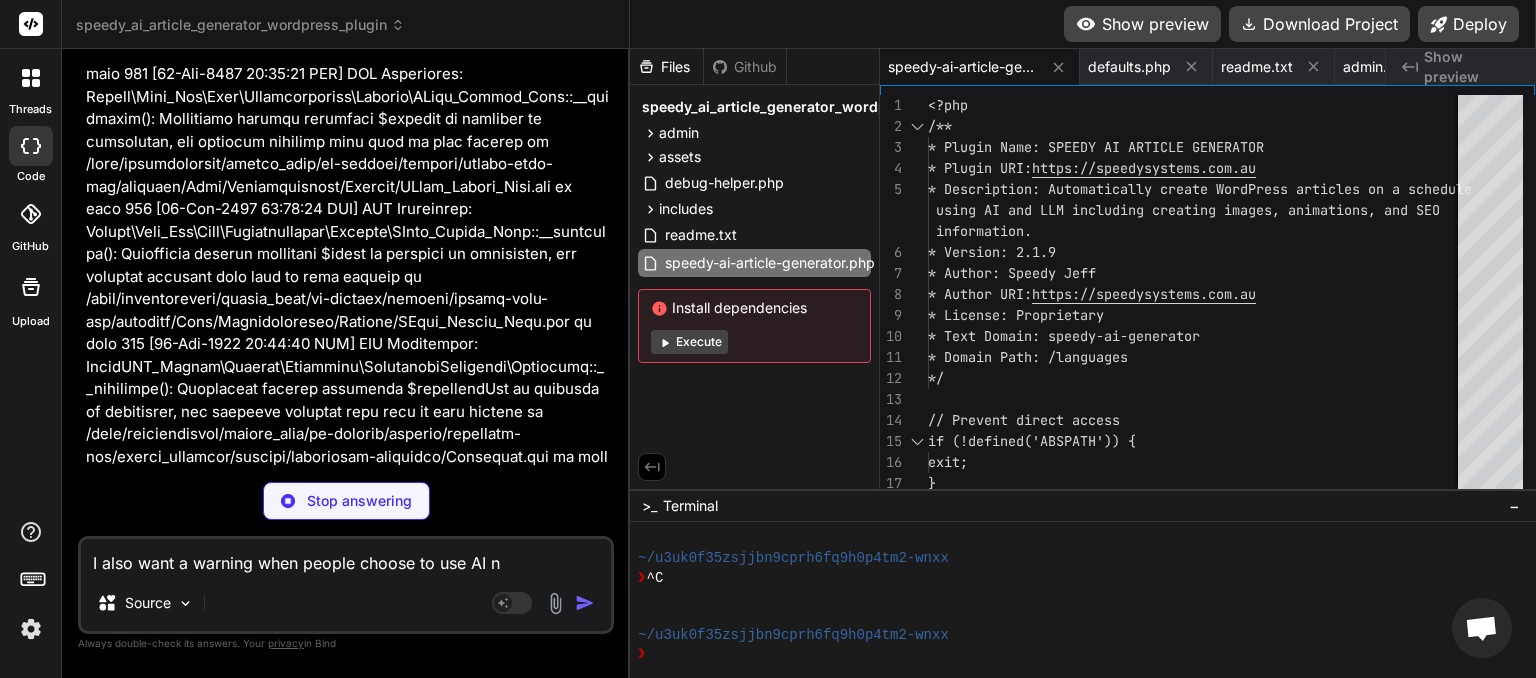 type on "x" 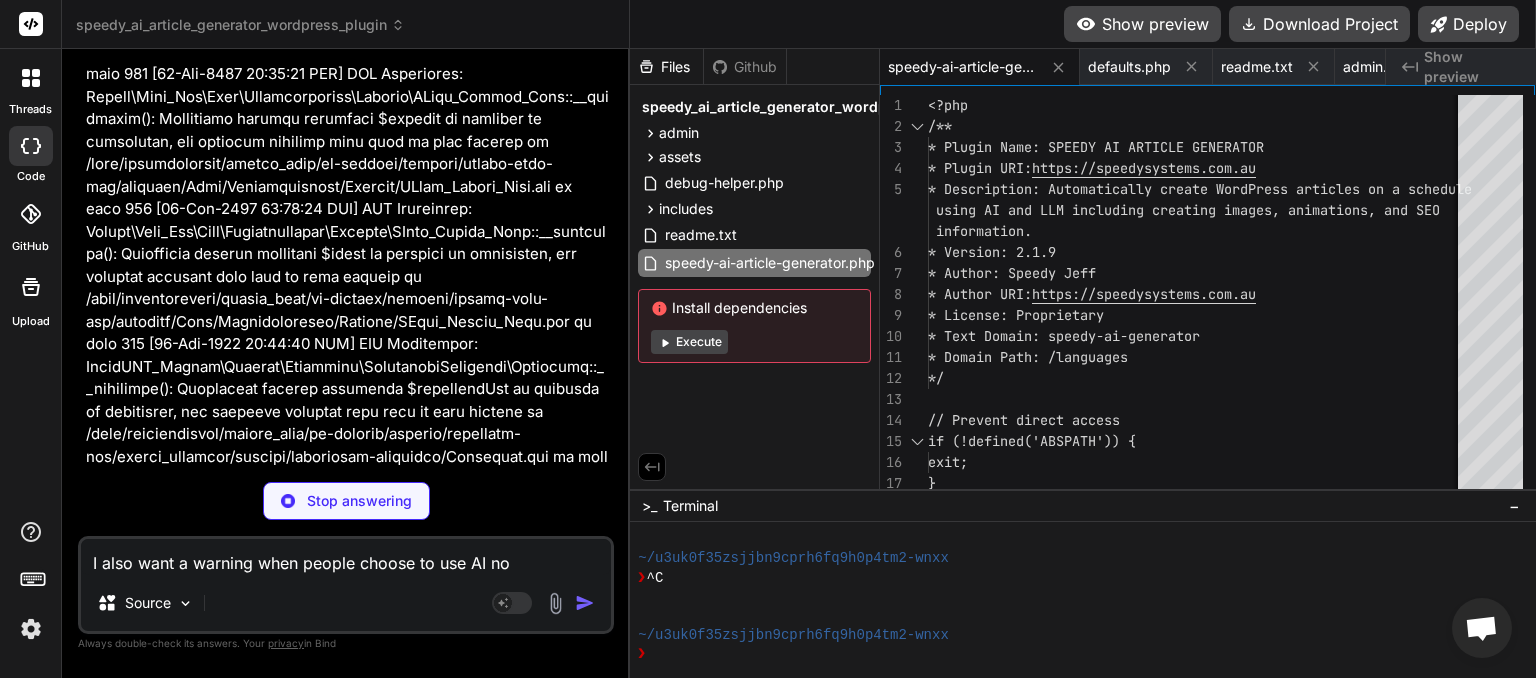 type on "x" 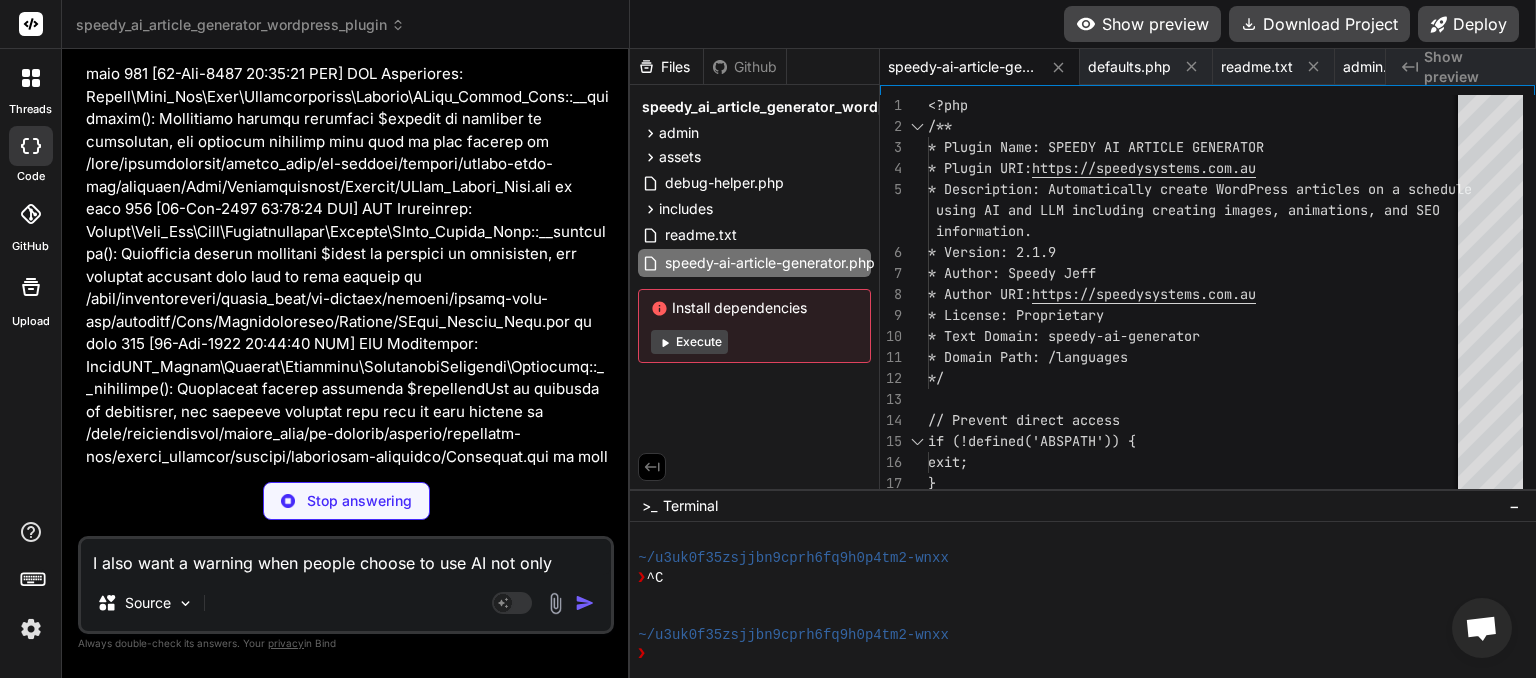 type on "x" 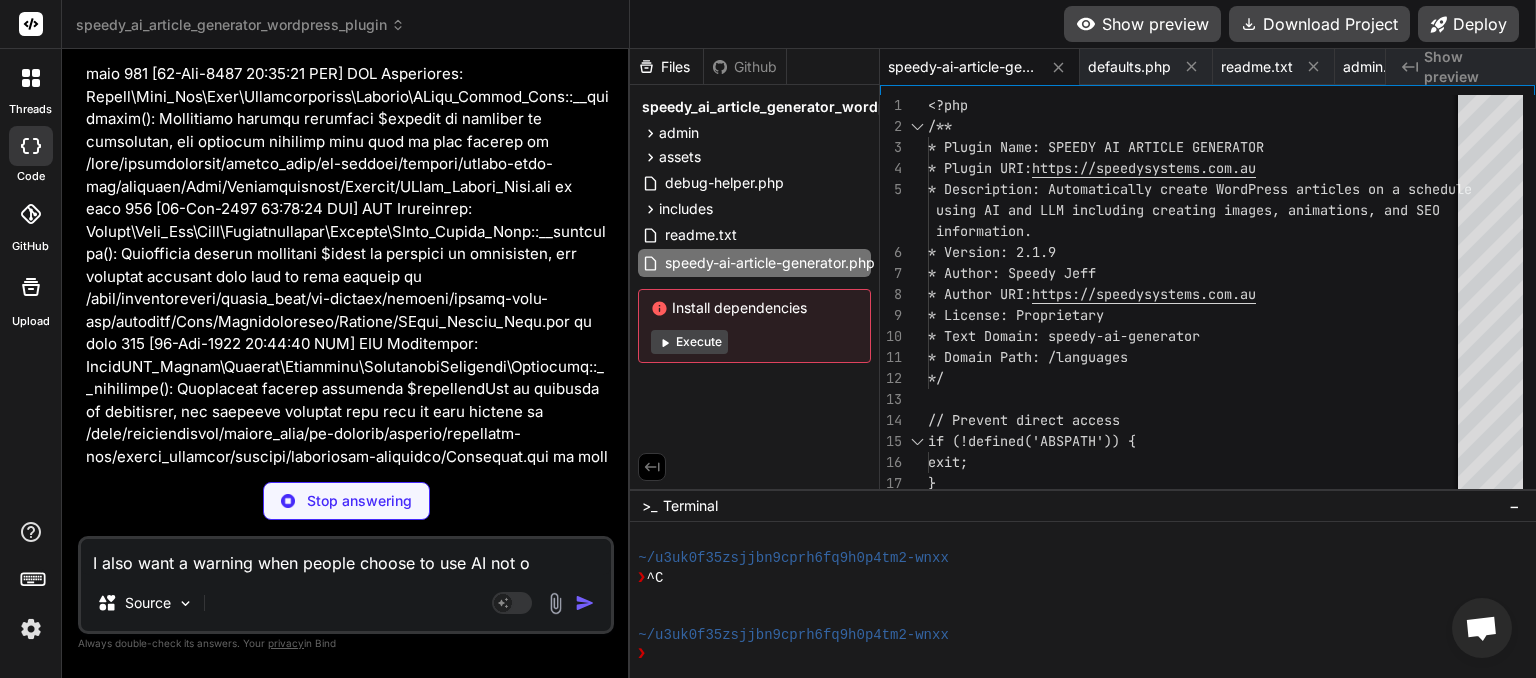 type on "x" 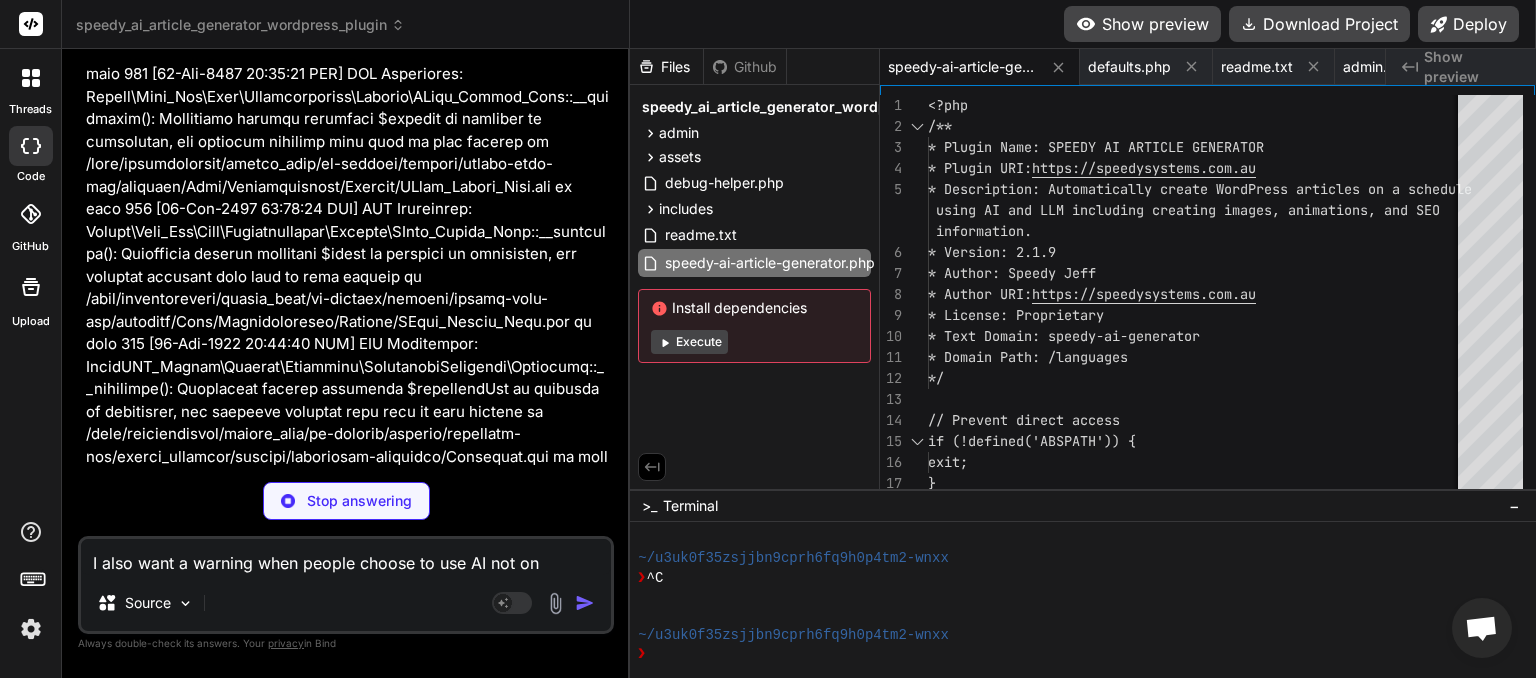 type on "x" 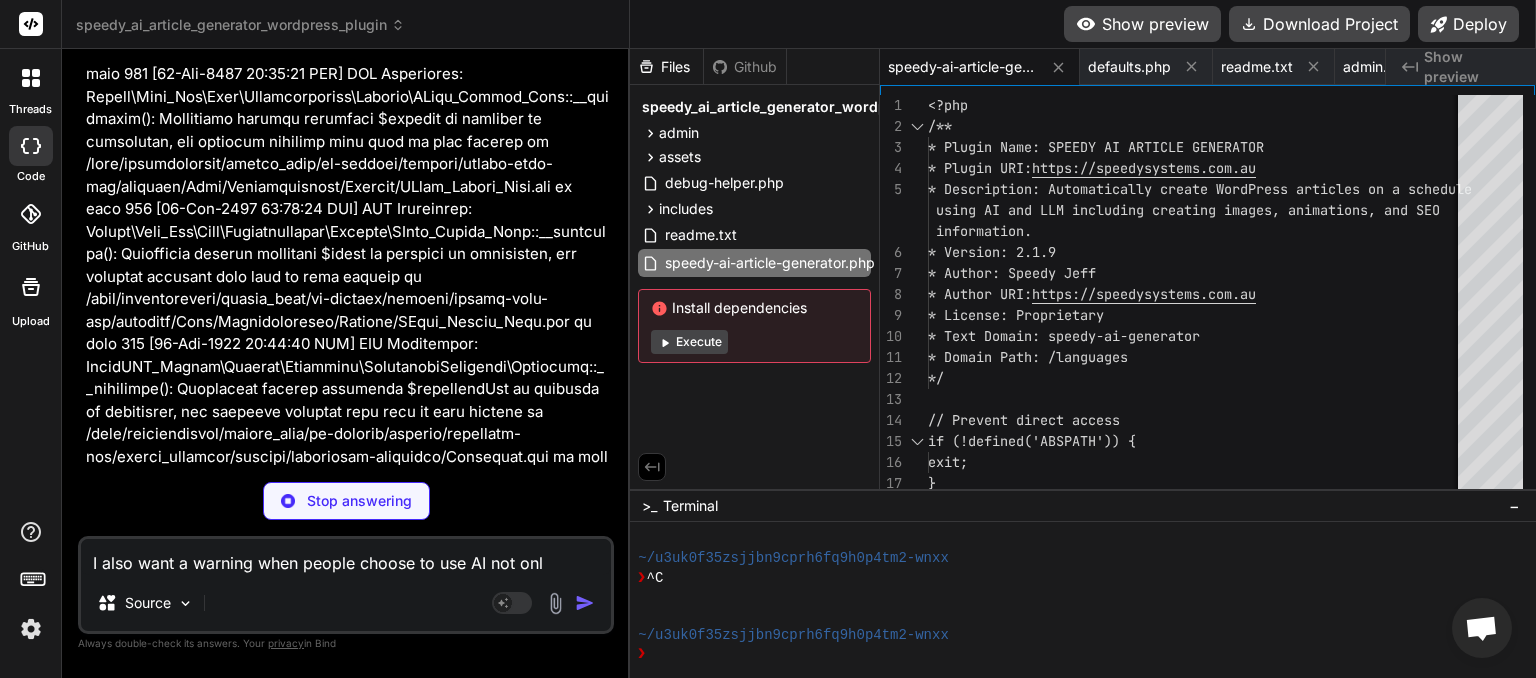 type on "x" 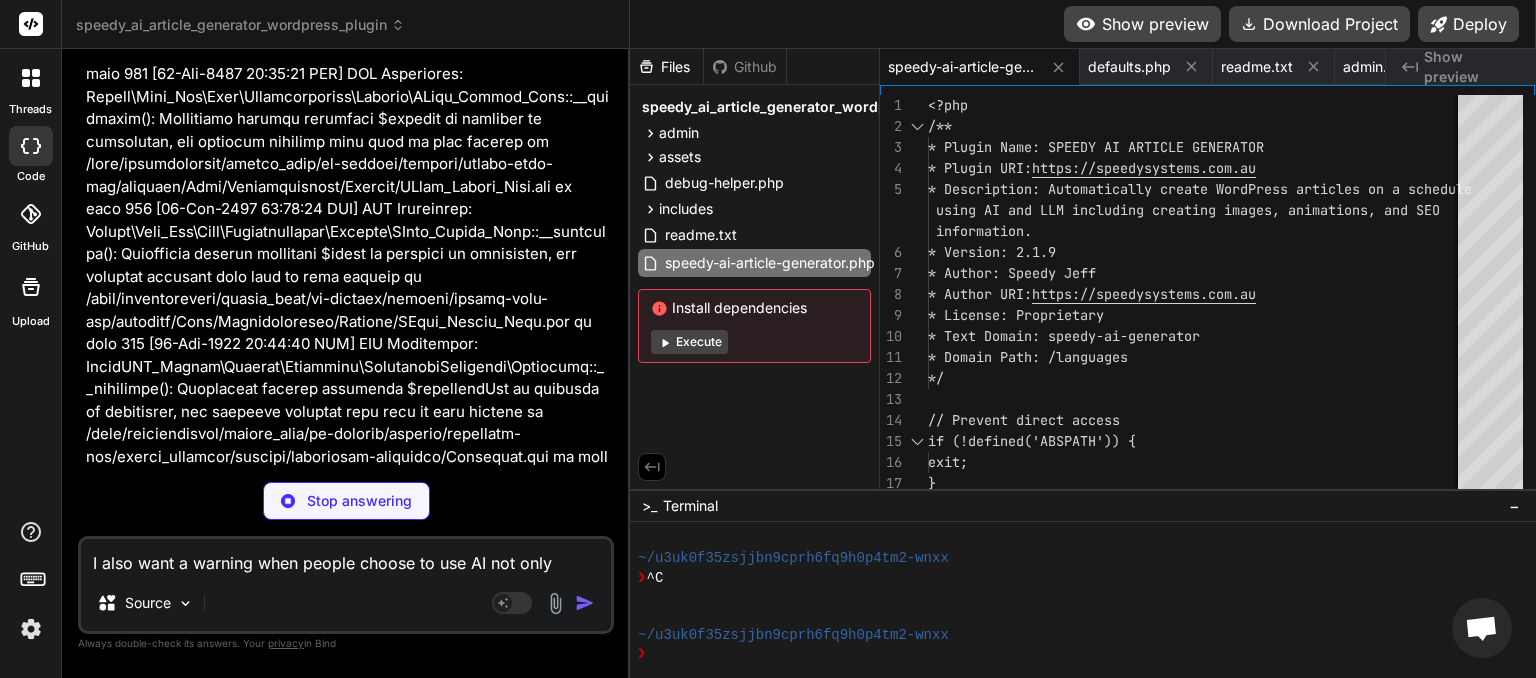 type on "x" 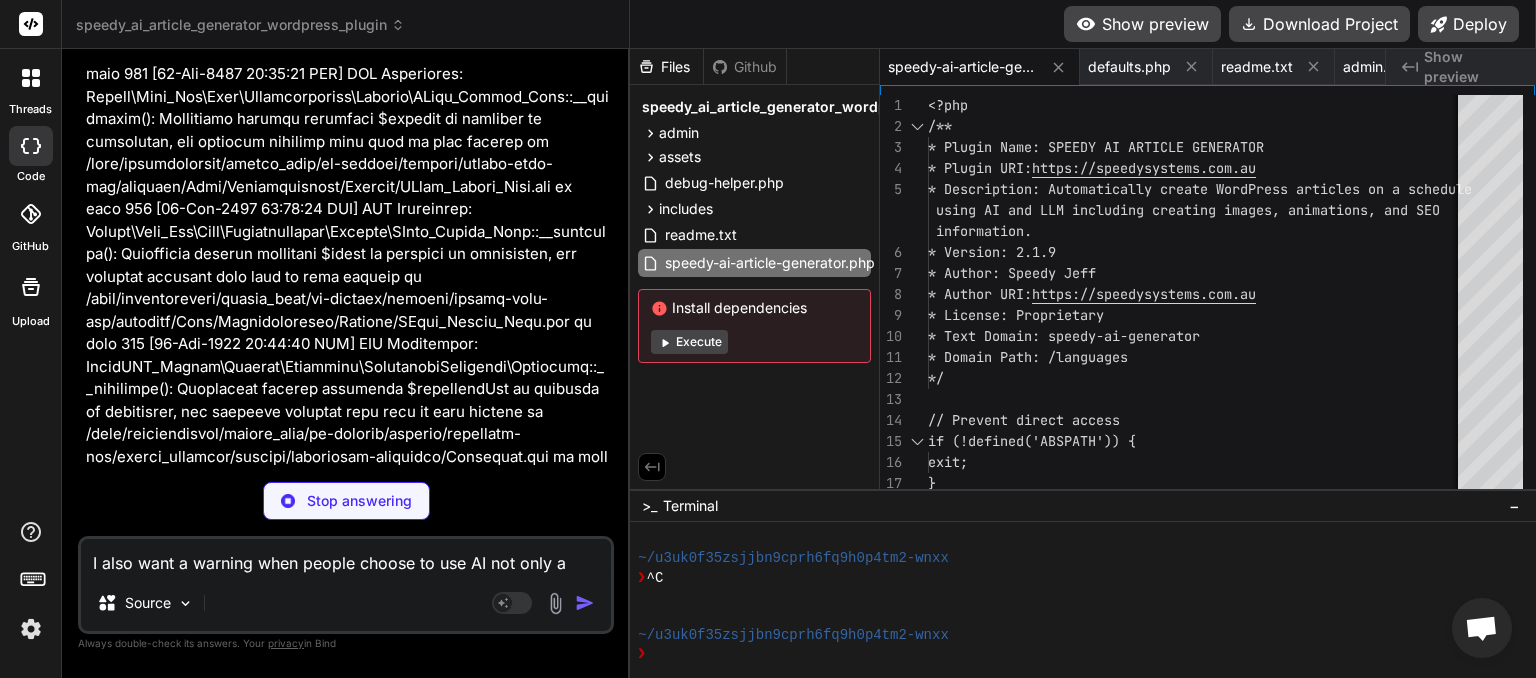 type on "x" 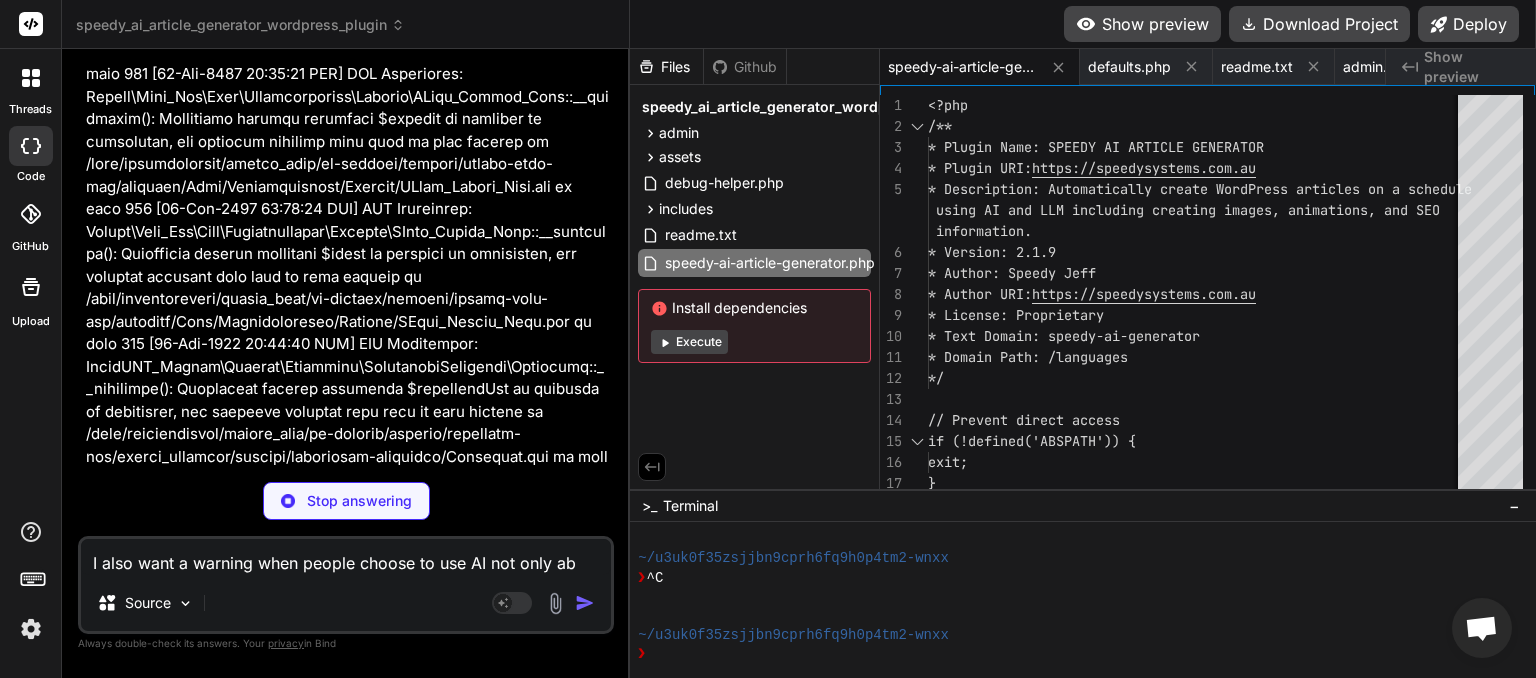 type on "x" 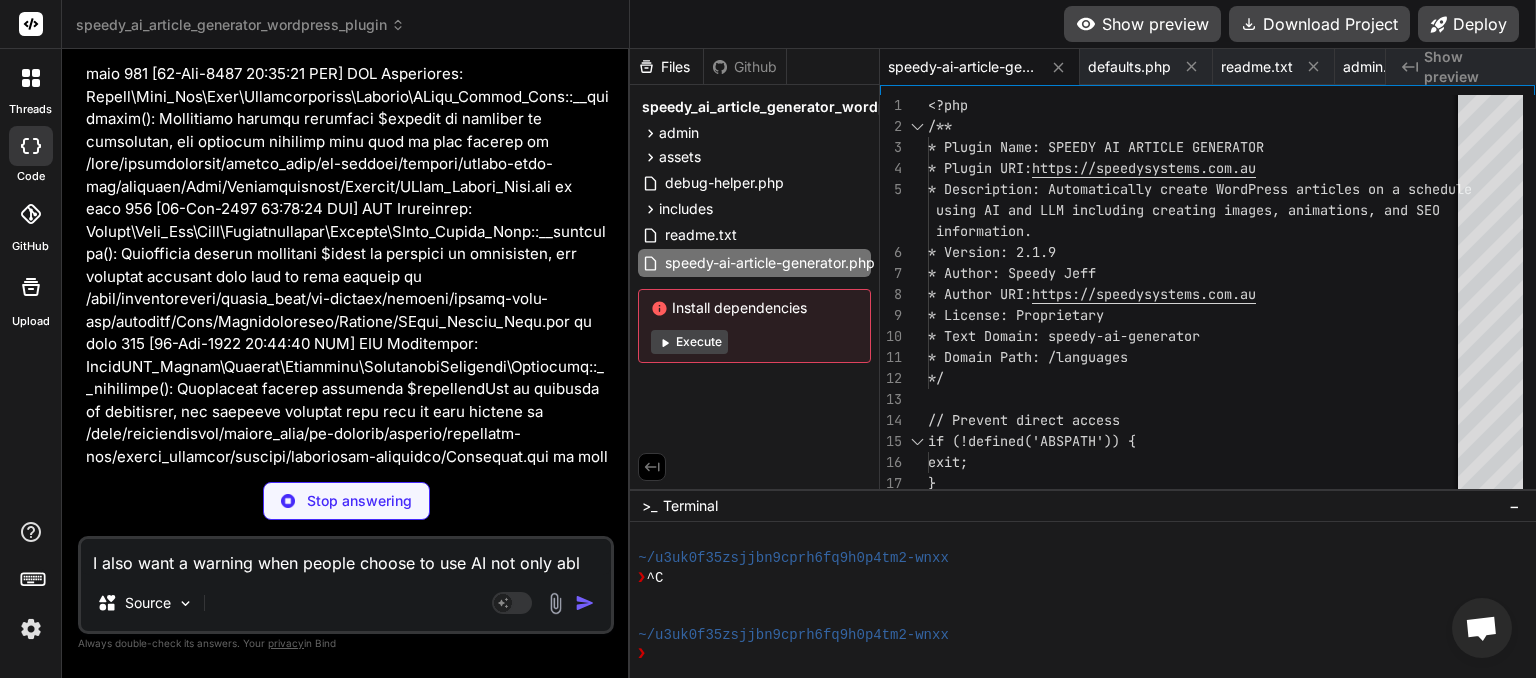 type on "x" 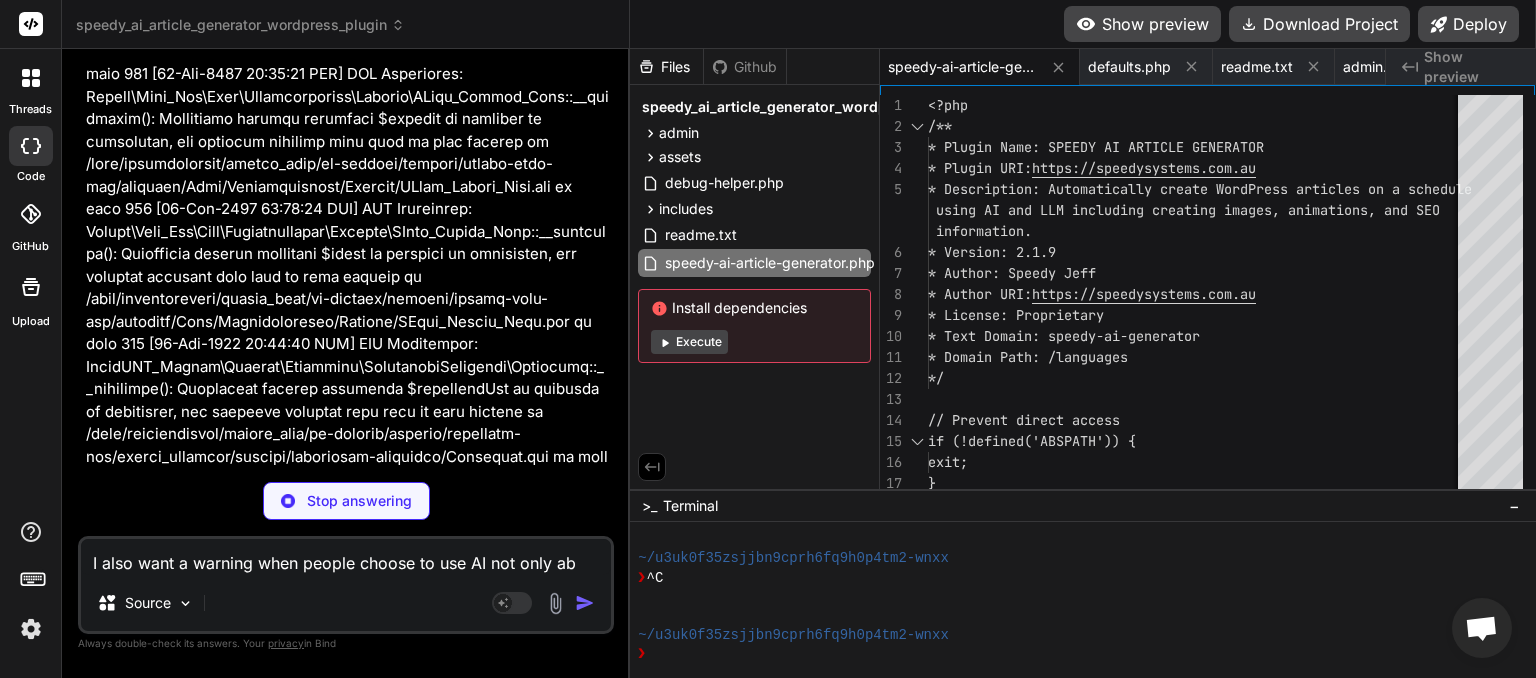 type on "x" 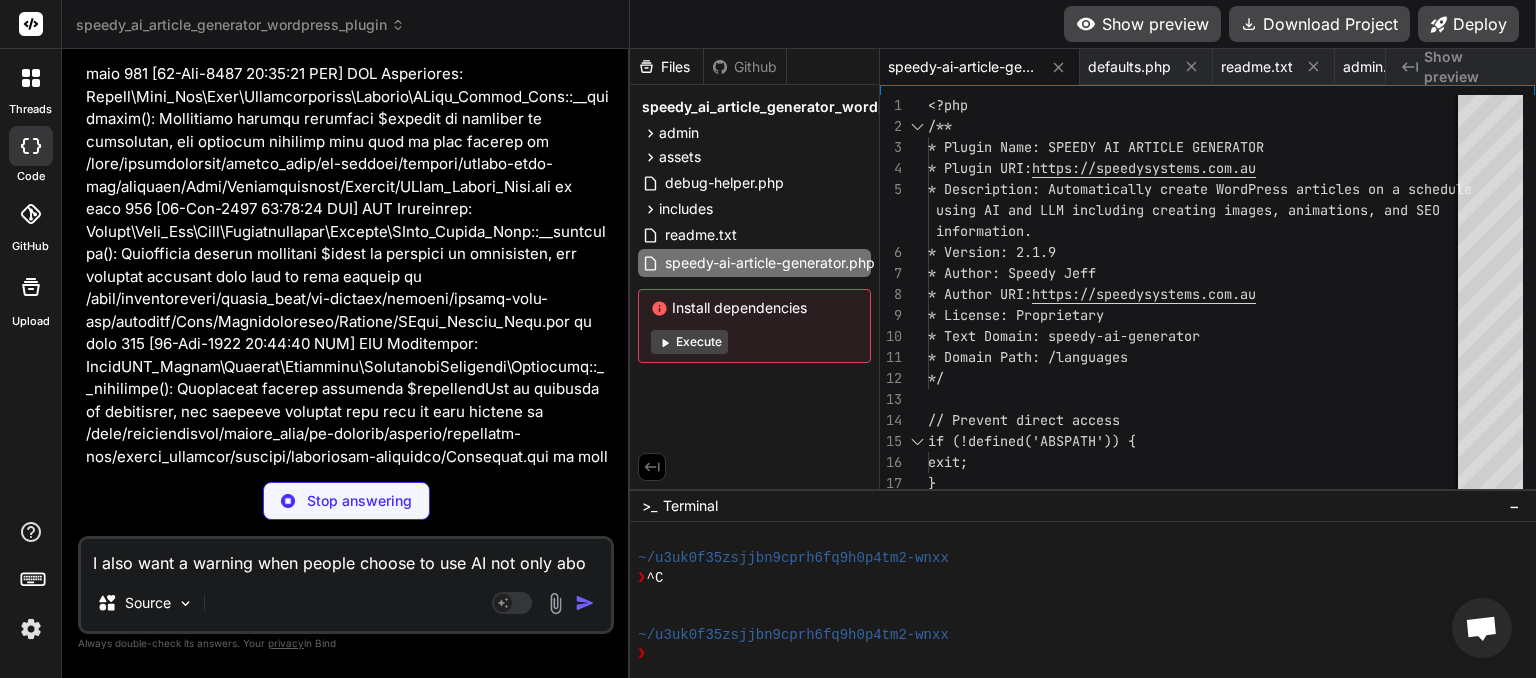 type on "x" 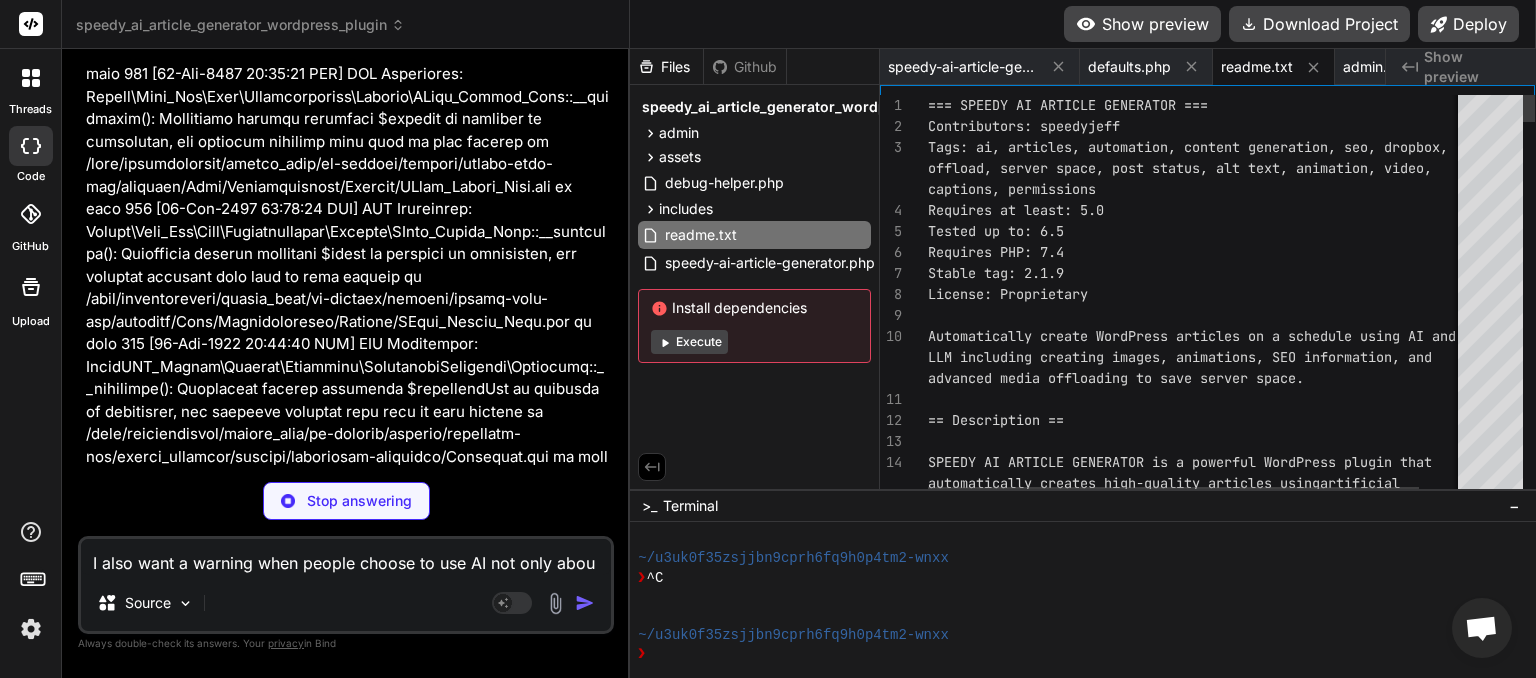 type on "x" 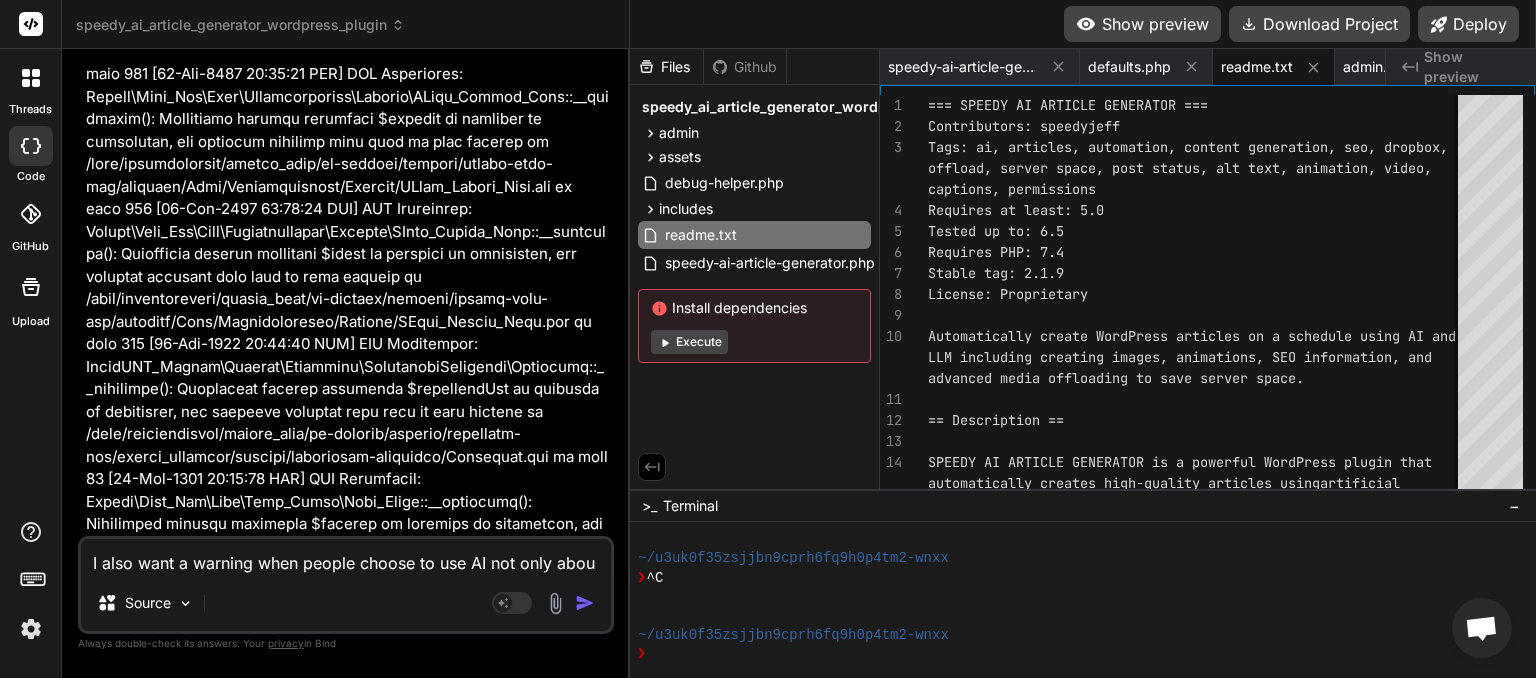 type on "I also want a warning when people choose to use AI not only about" 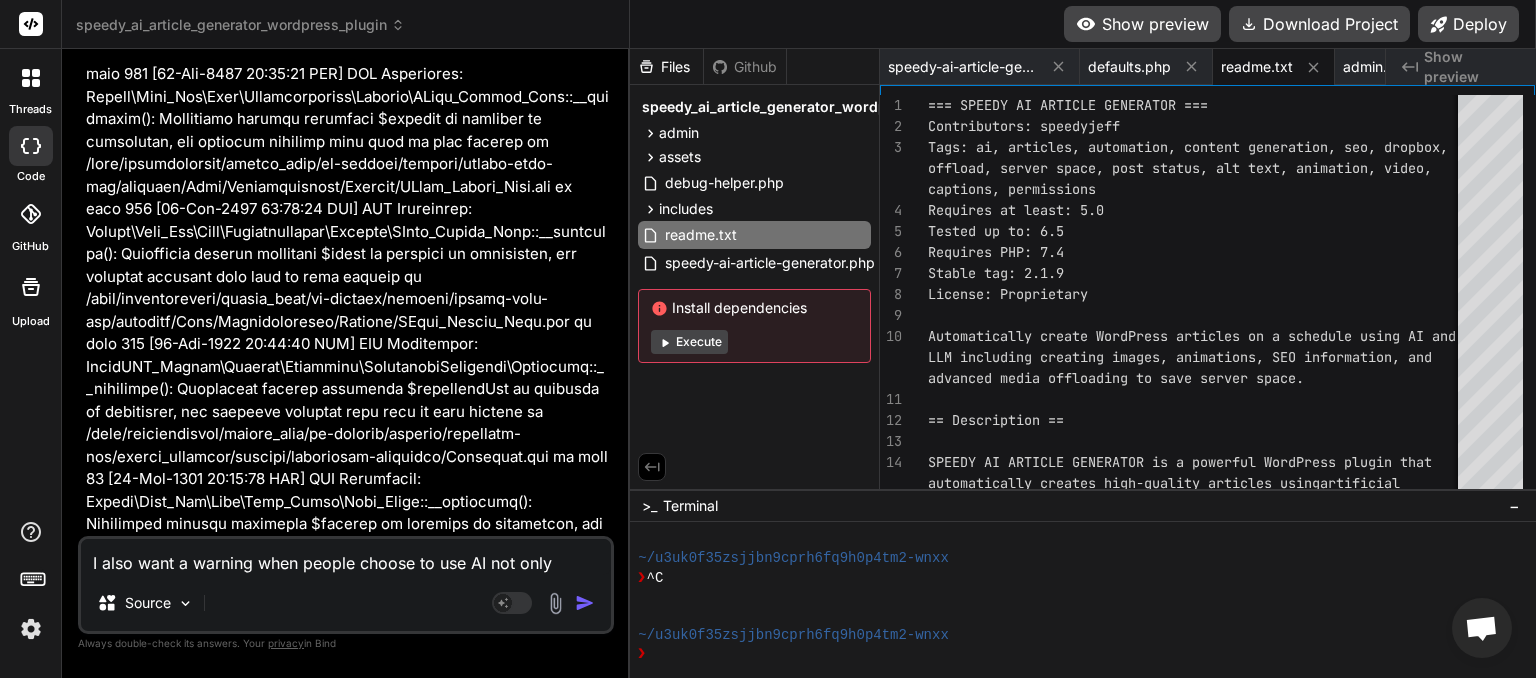 type on "I also want a warning when people choose to use AI not only about" 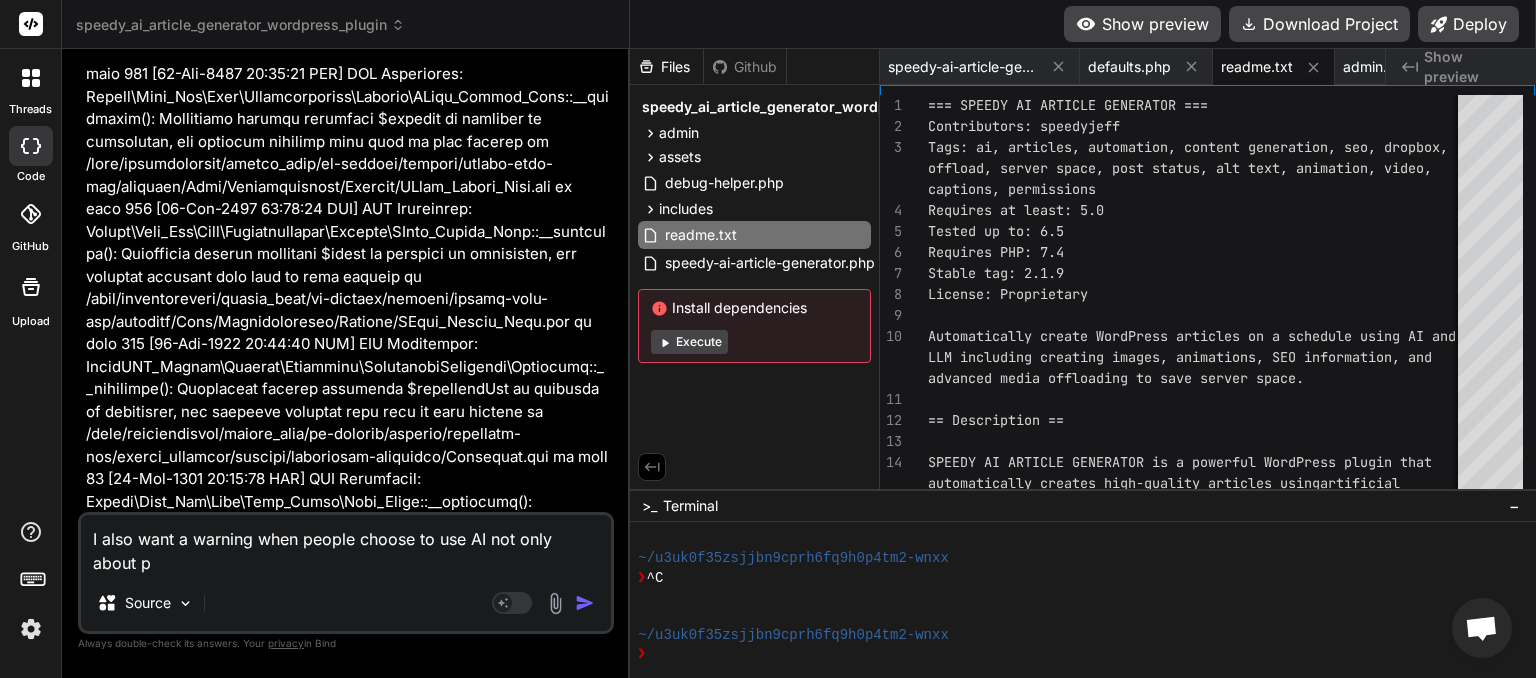 type on "I also want a warning when people choose to use AI not only about pr" 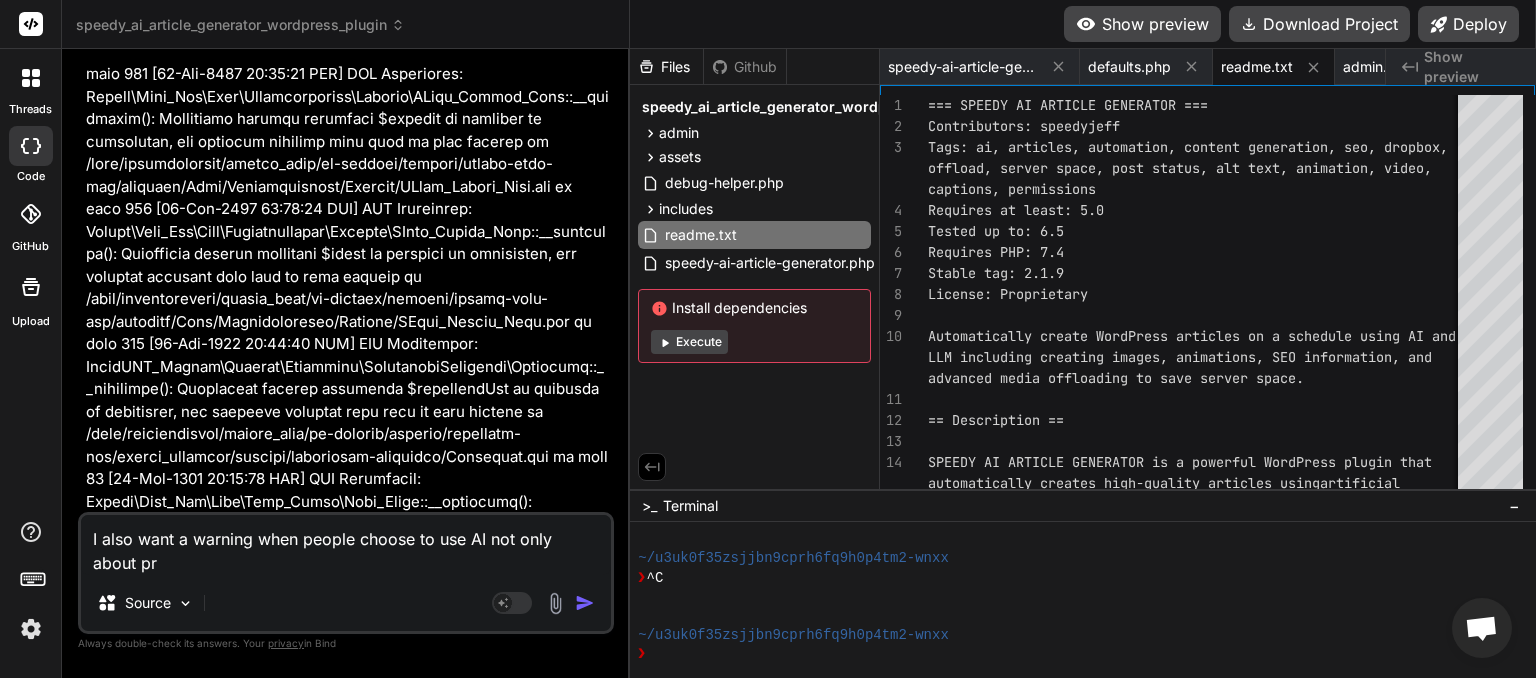 type on "I also want a warning when people choose to use AI not only about pri" 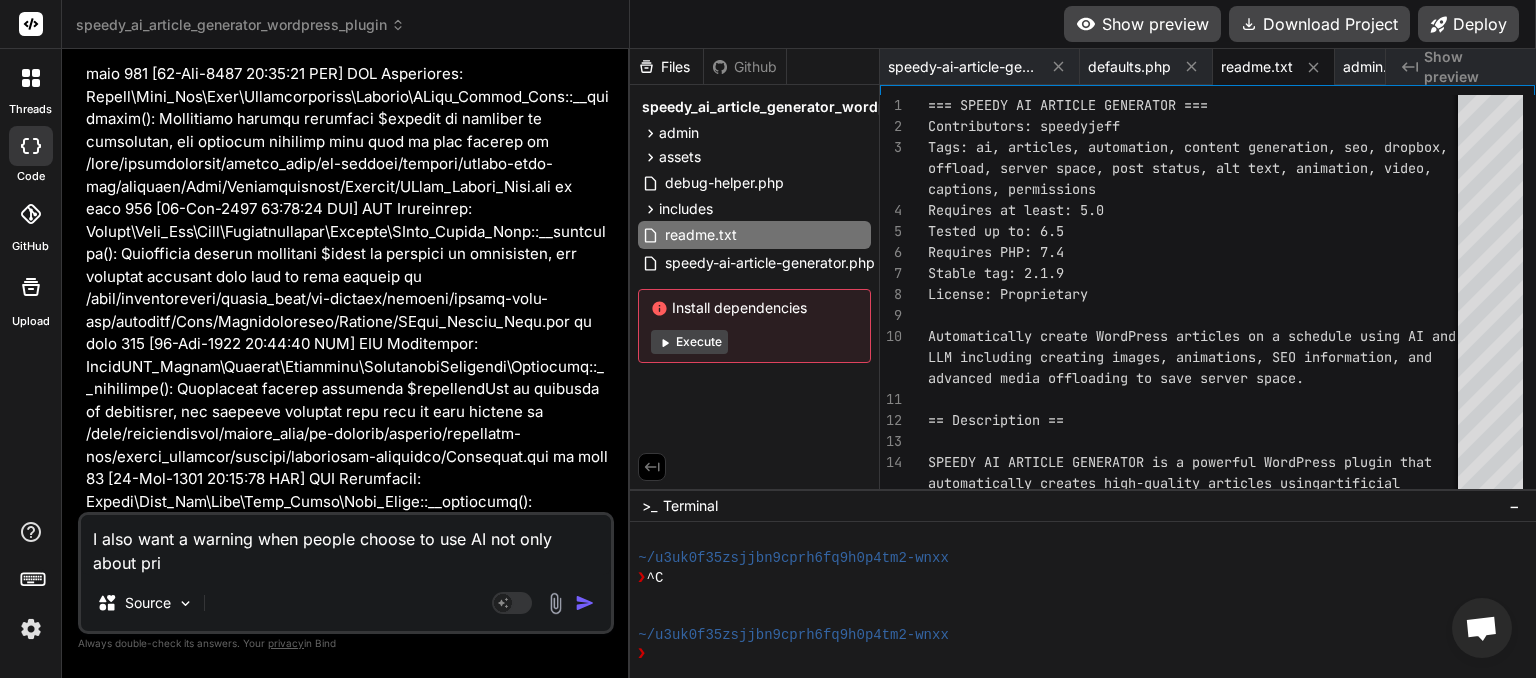type on "I also want a warning when people choose to use AI not only about priv" 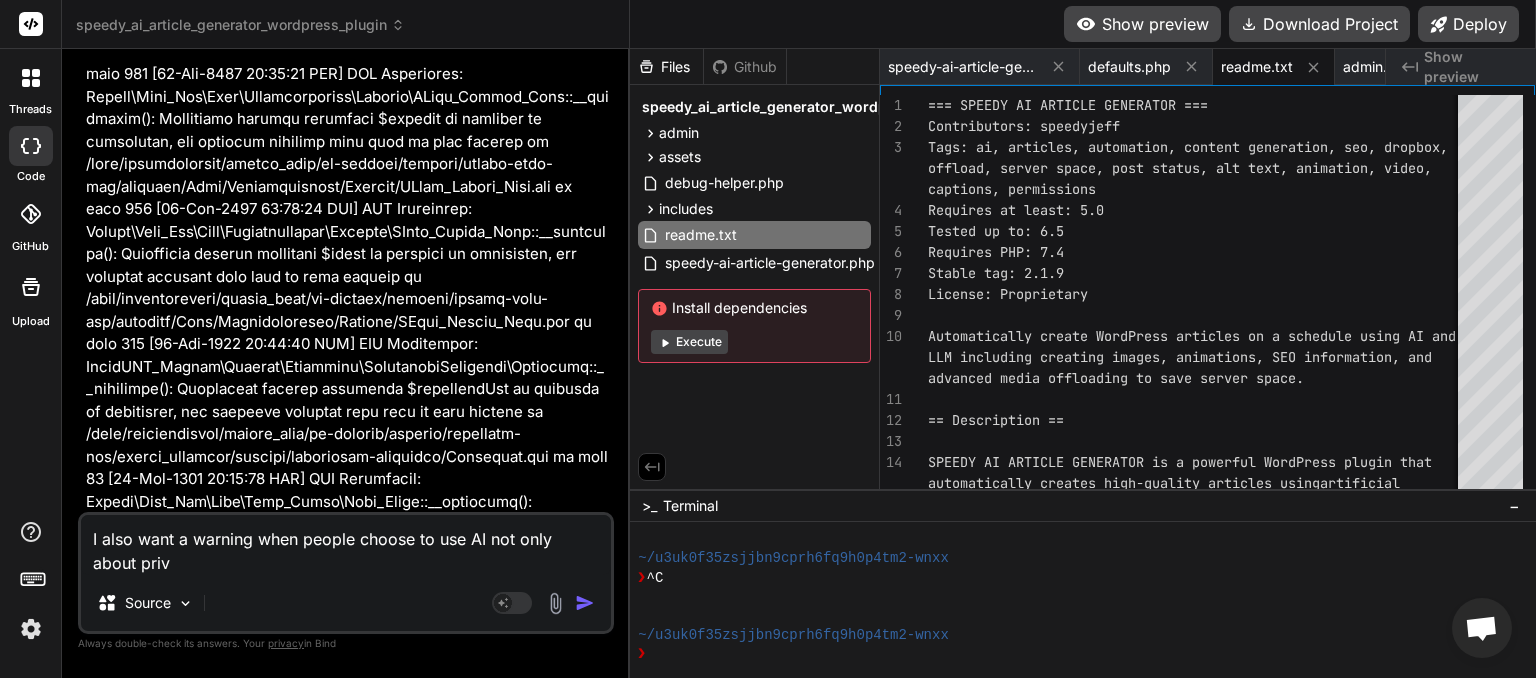 type on "I also want a warning when people choose to use AI not only about priva" 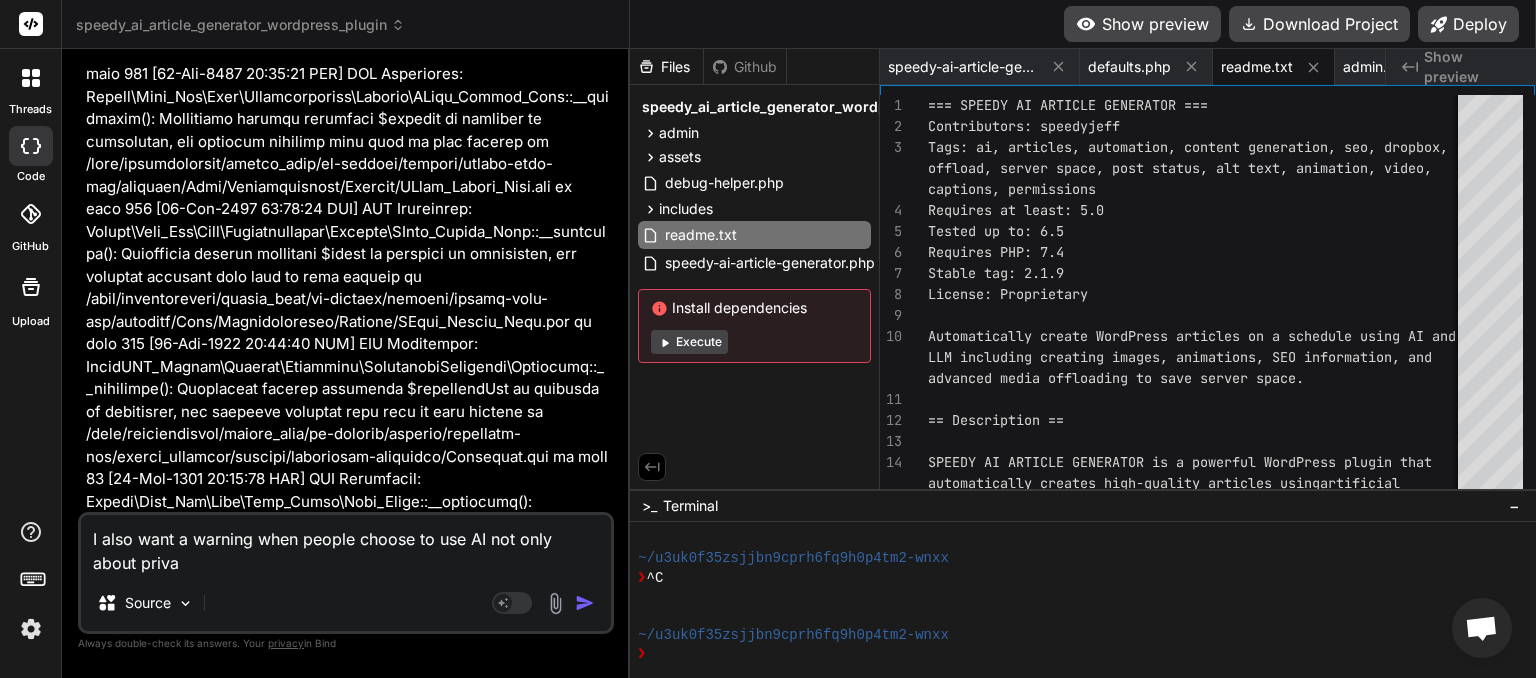 type on "I also want a warning when people choose to use AI not only about privav" 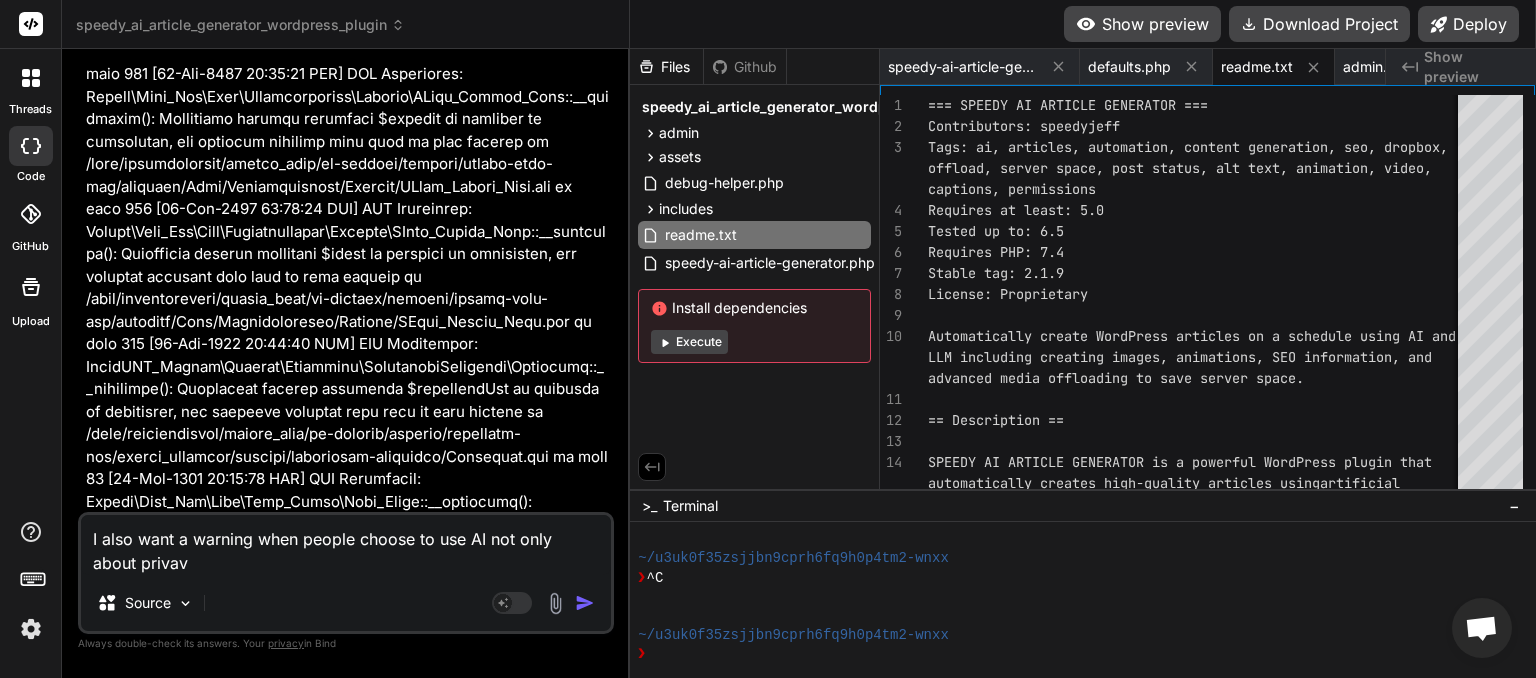 type on "I also want a warning when people choose to use AI not only about priva" 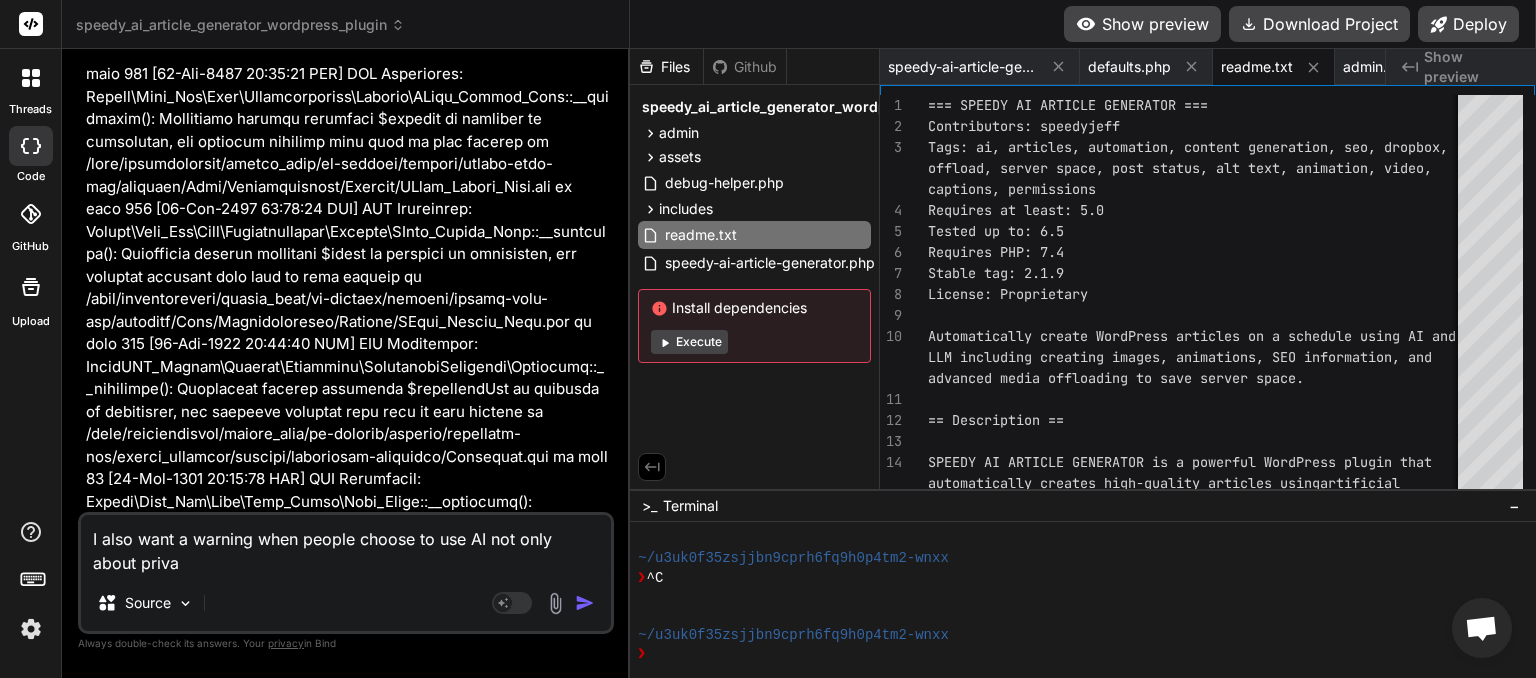 type on "I also want a warning when people choose to use AI not only about privac" 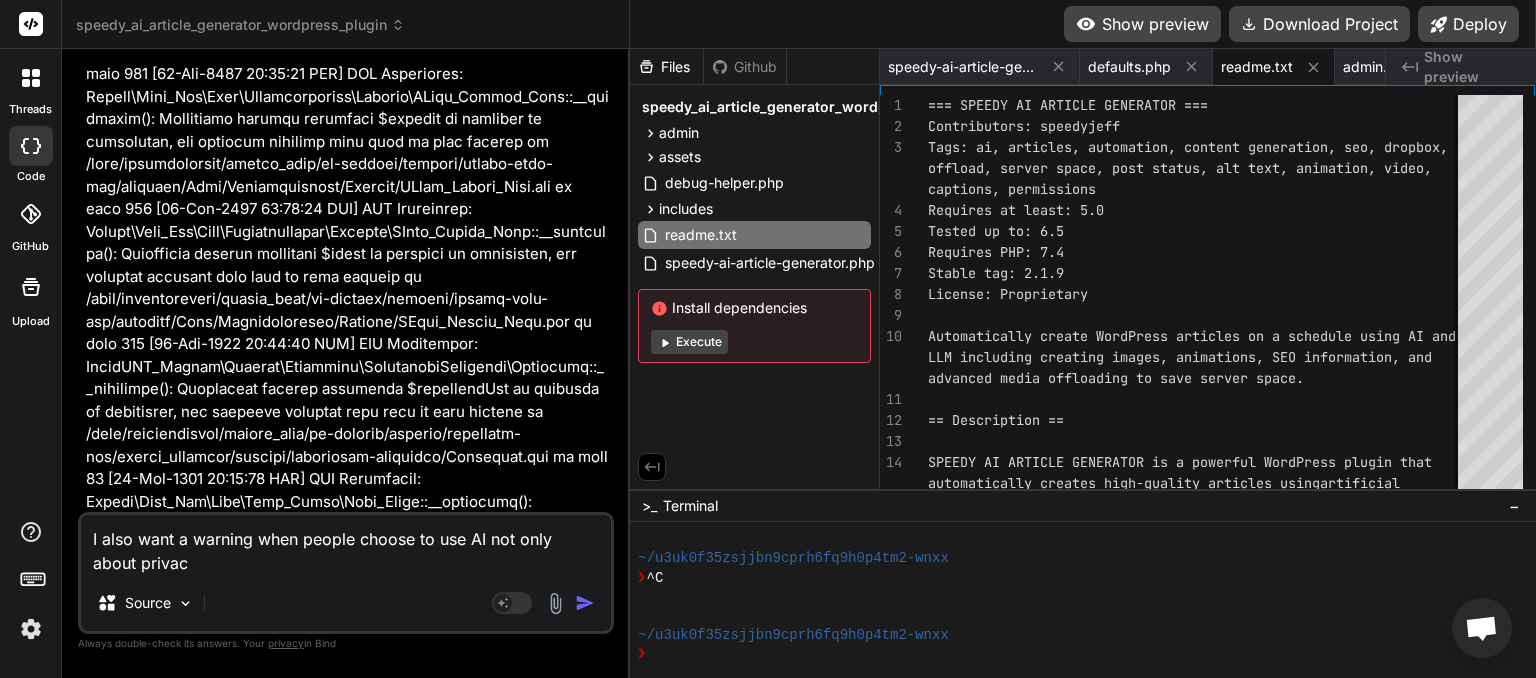 type on "I also want a warning when people choose to use AI not only about privacy" 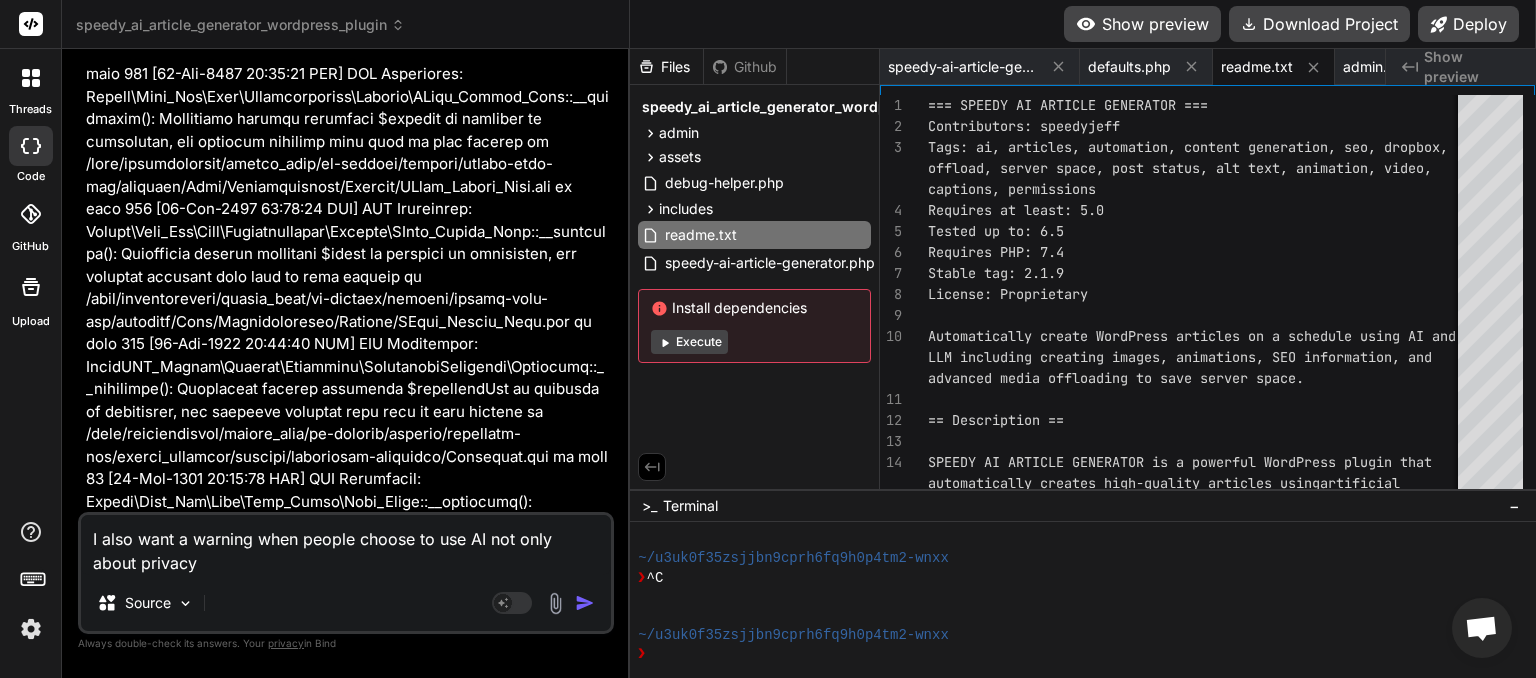 type on "I also want a warning when people choose to use AI not only about privacy" 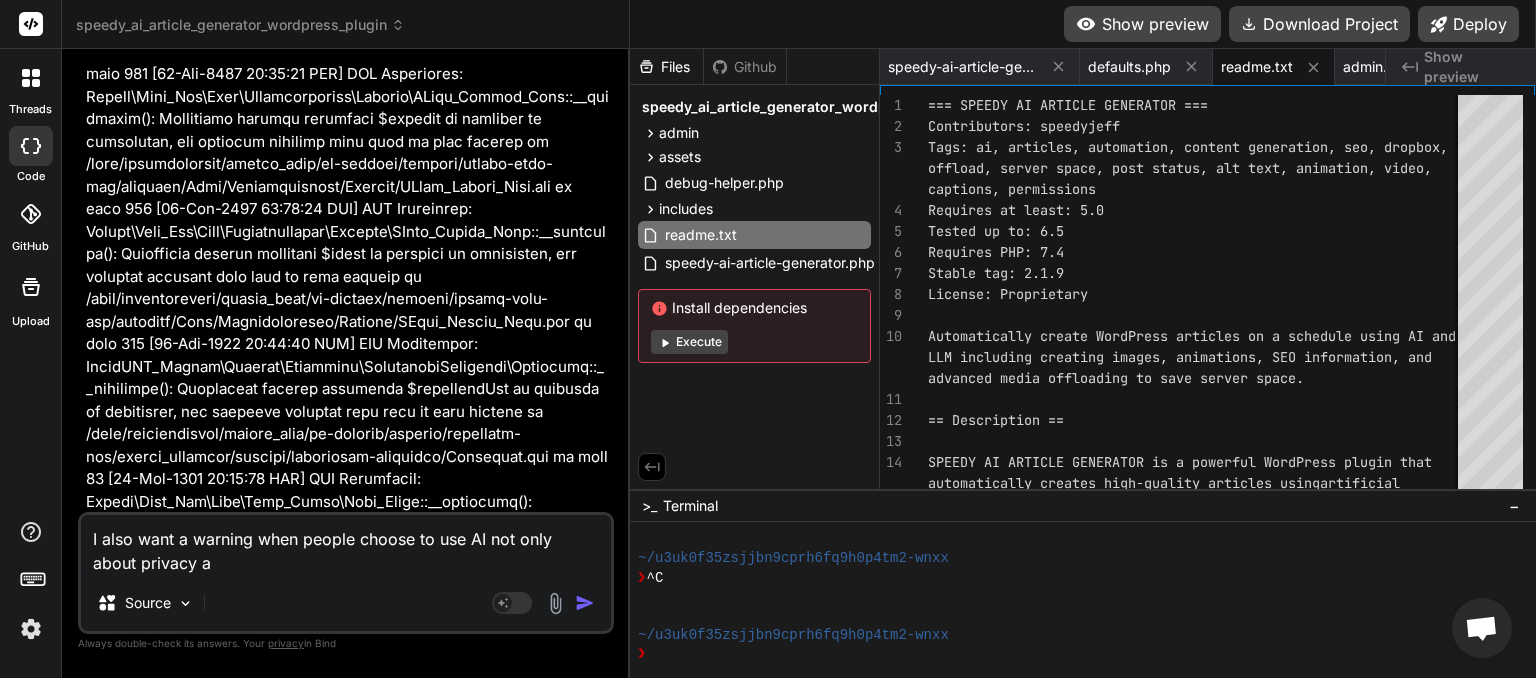 type on "I also want a warning when people choose to use AI not only about privacy and" 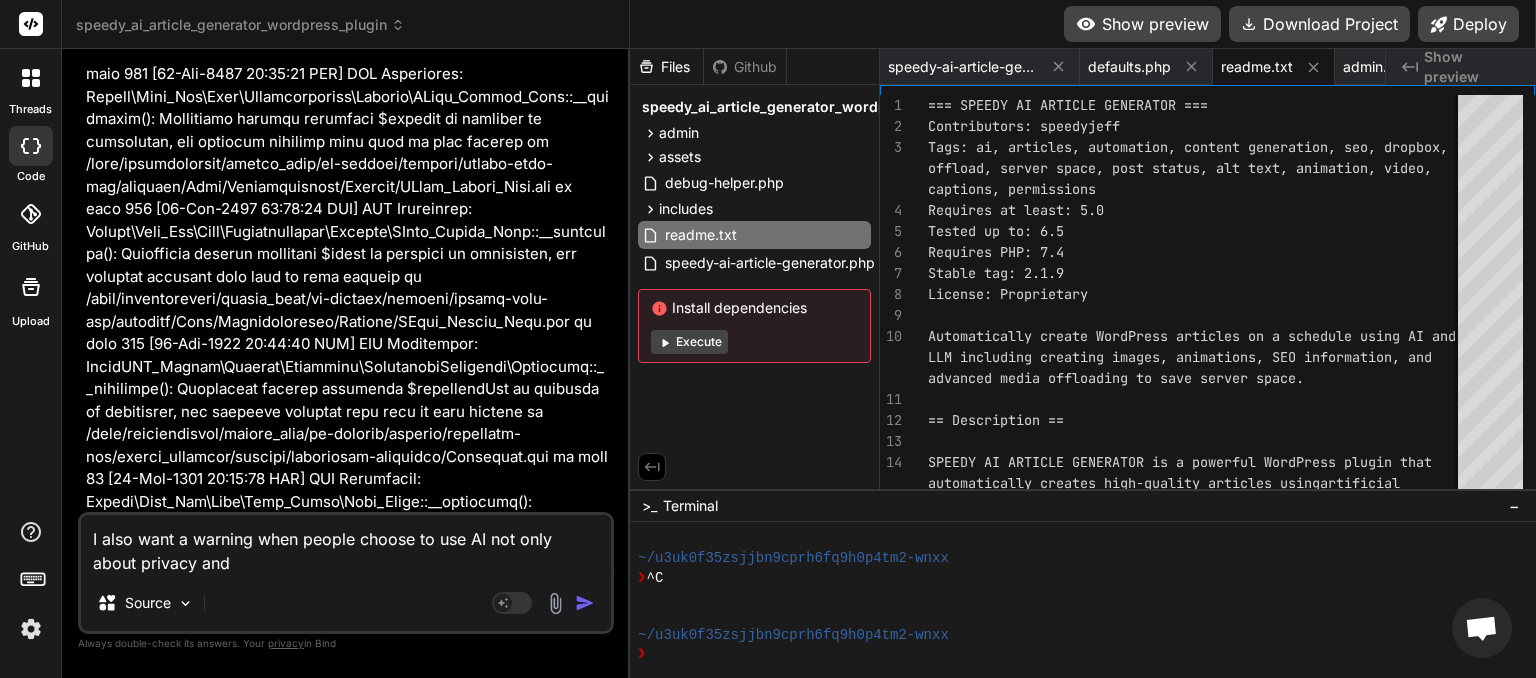 type on "I also want a warning when people choose to use AI not only about privacy and" 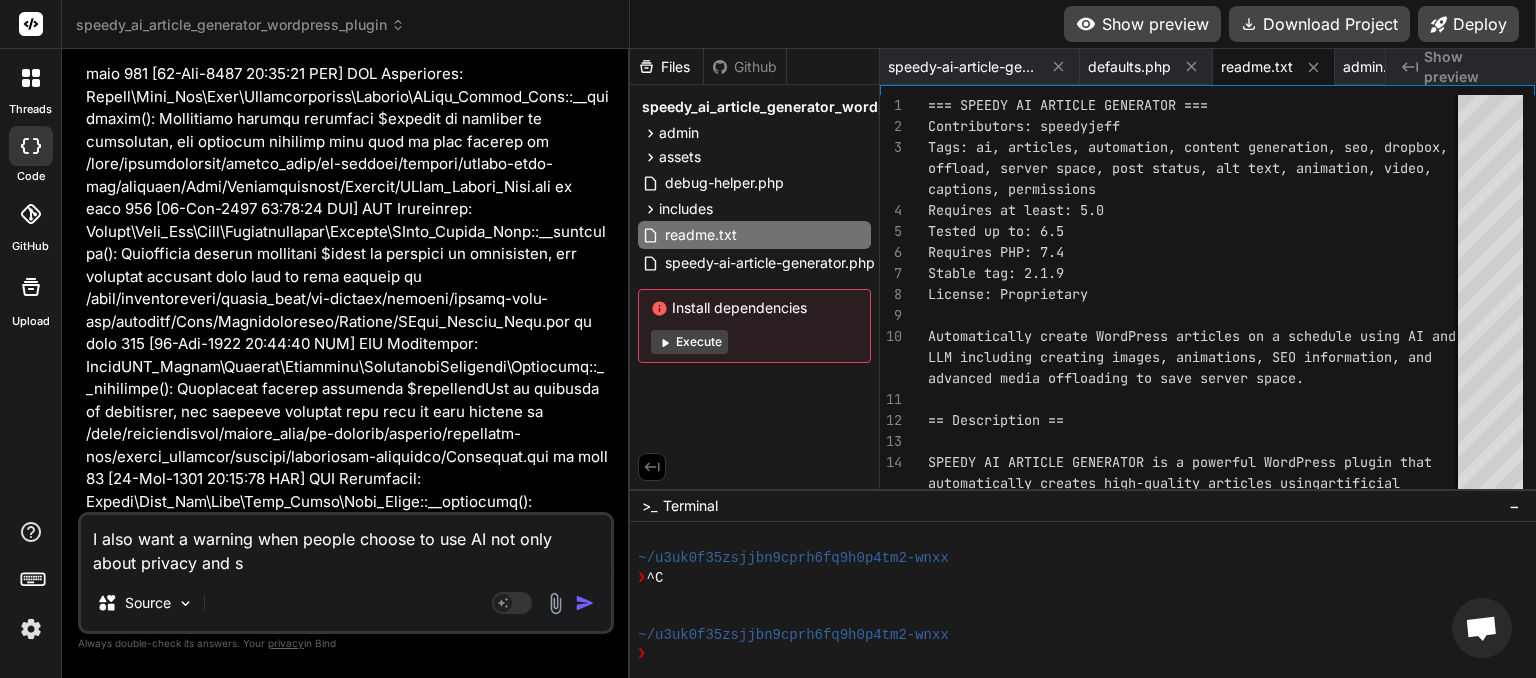 type on "I also want a warning when people choose to use AI not only about privacy and se" 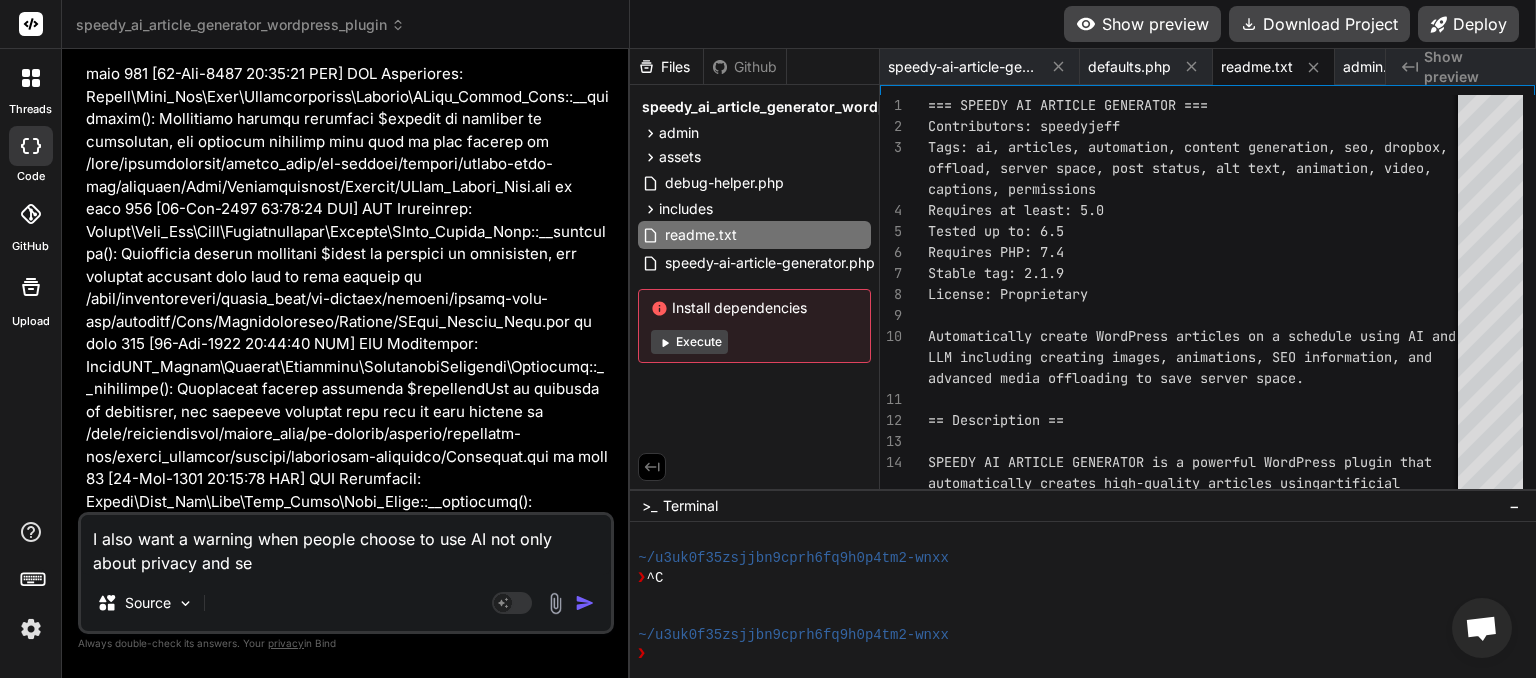 type on "I also want a warning when people choose to use AI not only about privacy and sec" 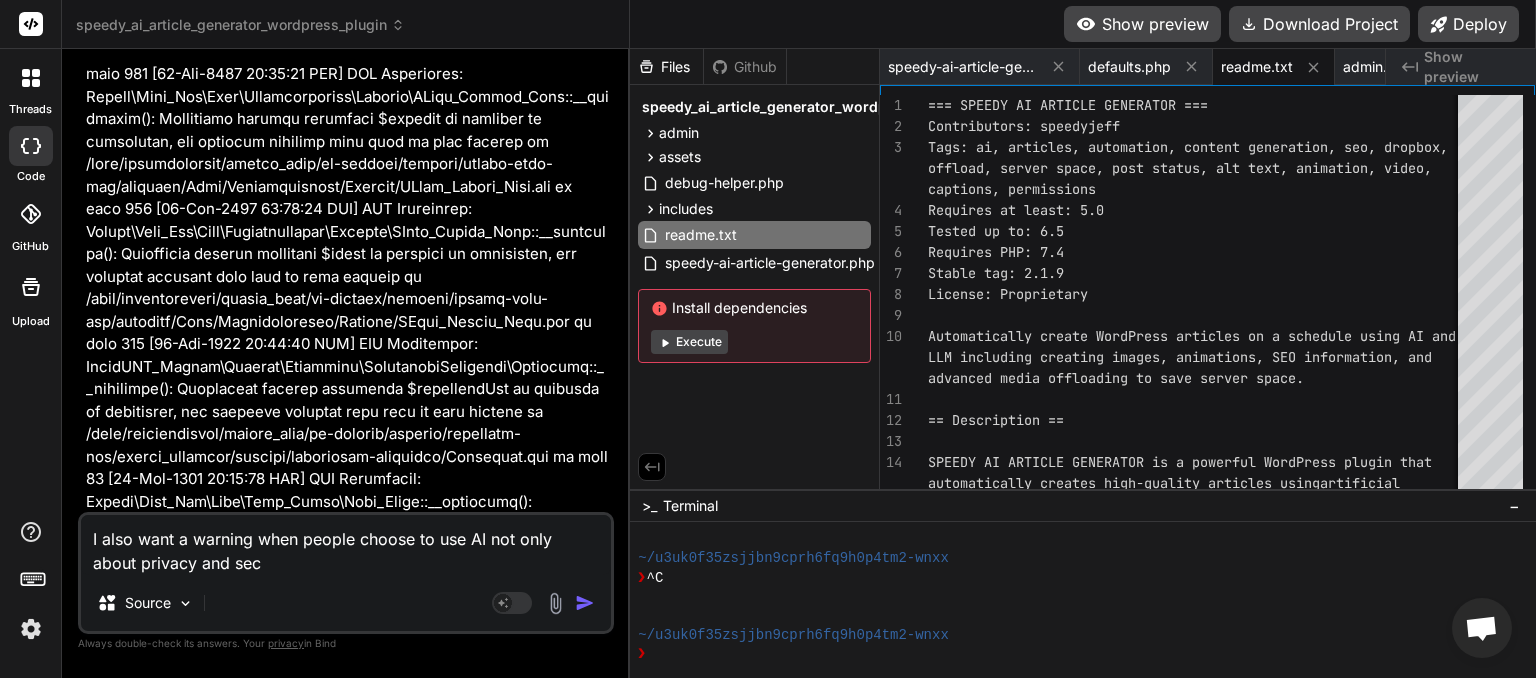 type on "I also want a warning when people choose to use AI not only about privacy and secu" 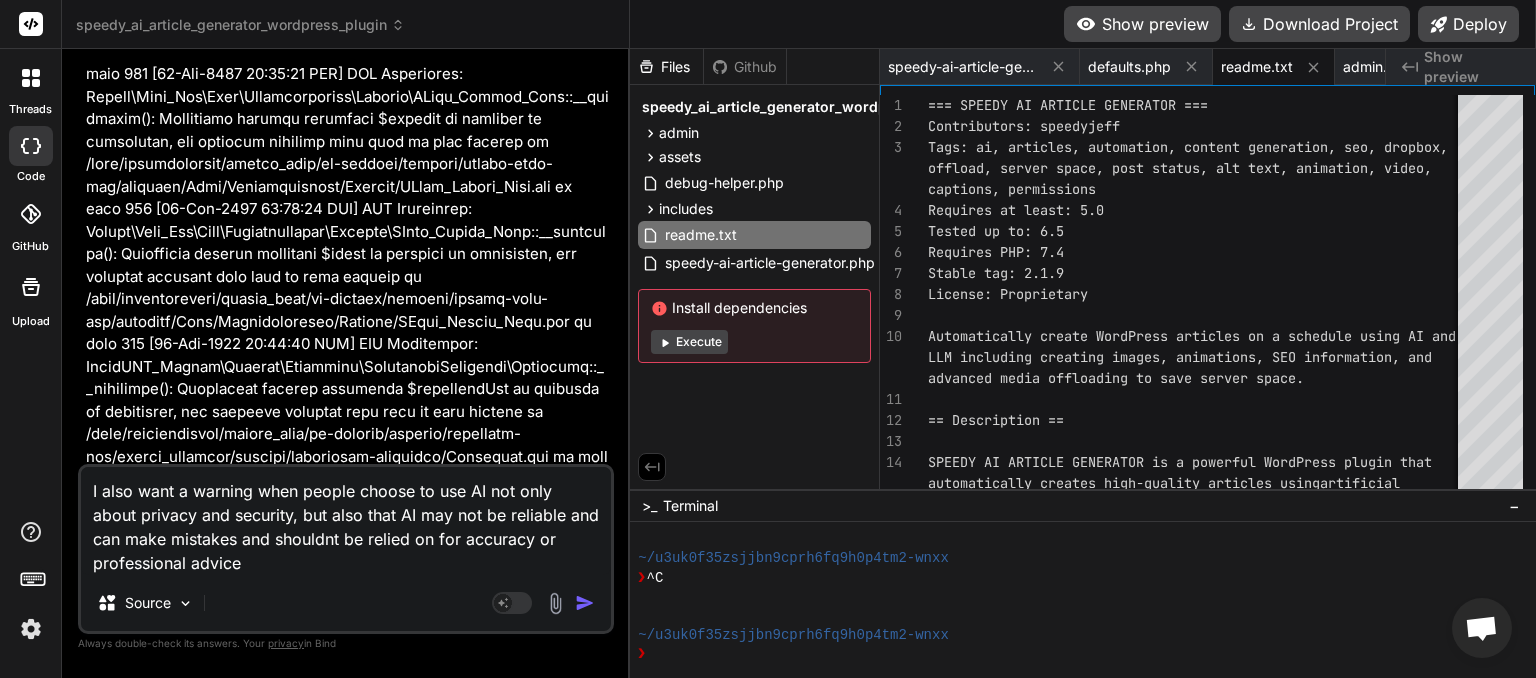 drag, startPoint x: 245, startPoint y: 574, endPoint x: 29, endPoint y: 428, distance: 260.71442 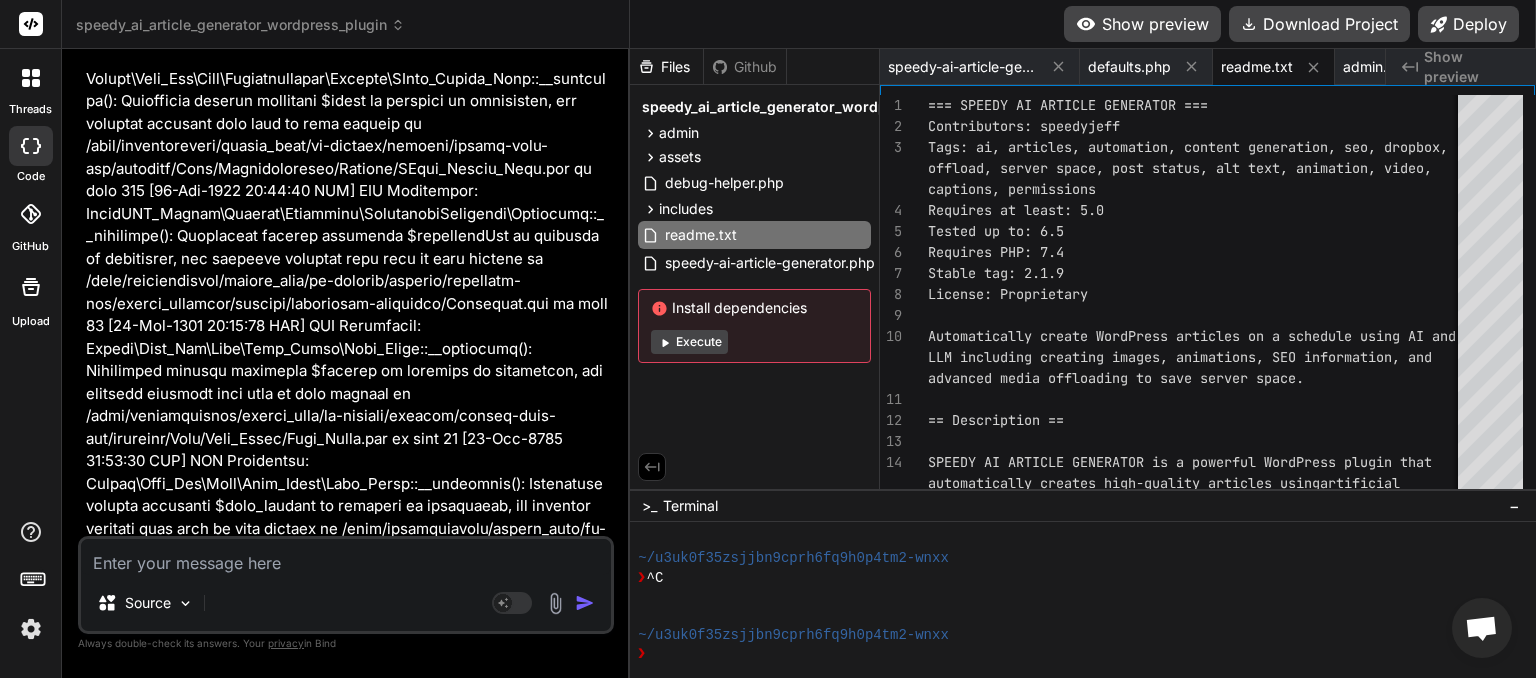 scroll, scrollTop: 871085, scrollLeft: 0, axis: vertical 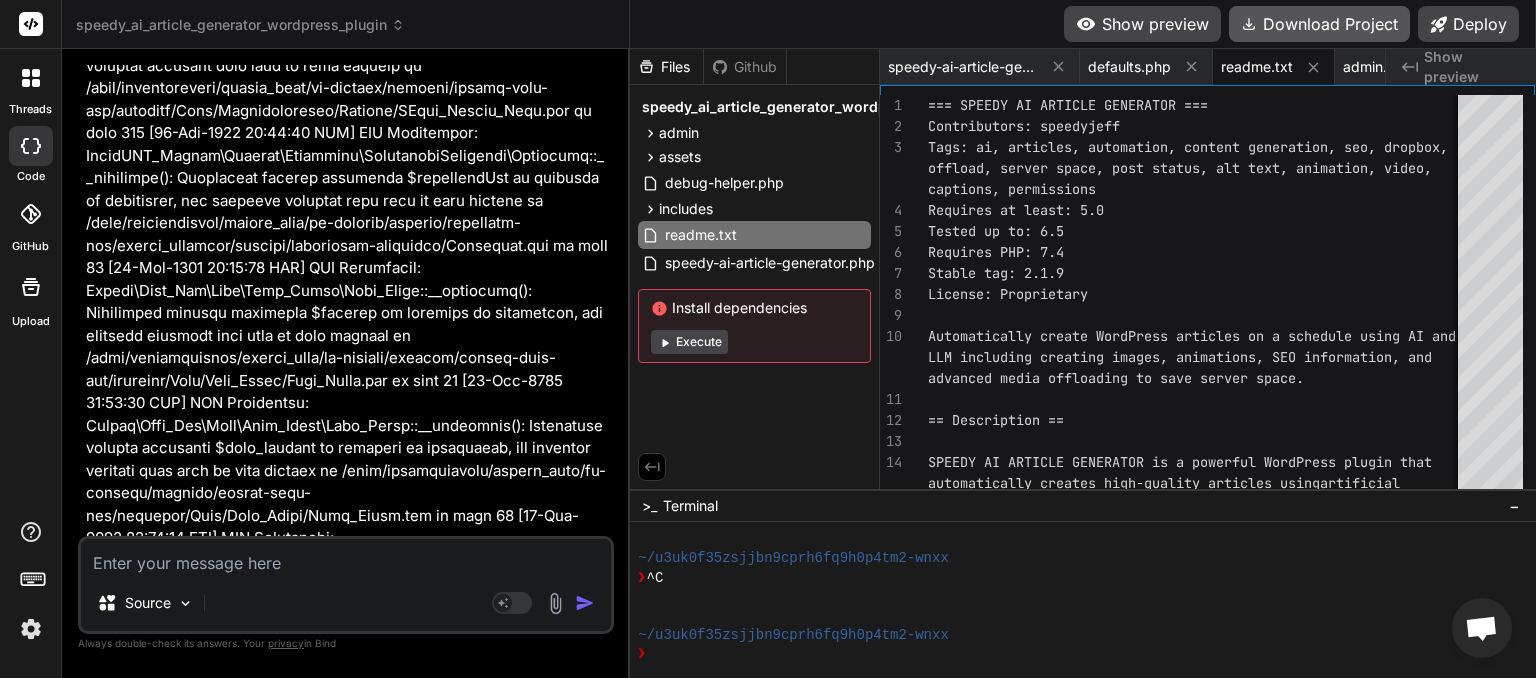 click on "Download Project" at bounding box center [1319, 24] 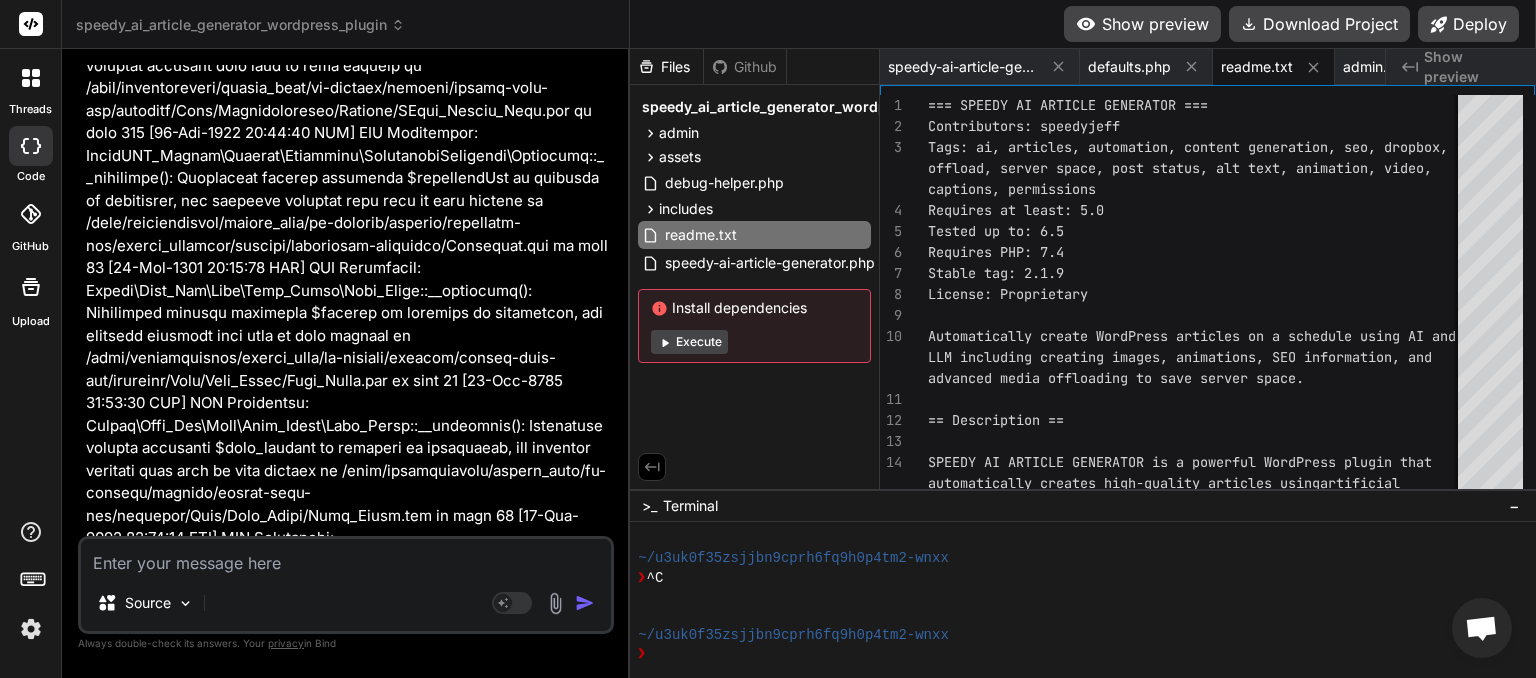 click on "speedy_ai_article_generator_wordpress_plugin" at bounding box center (240, 25) 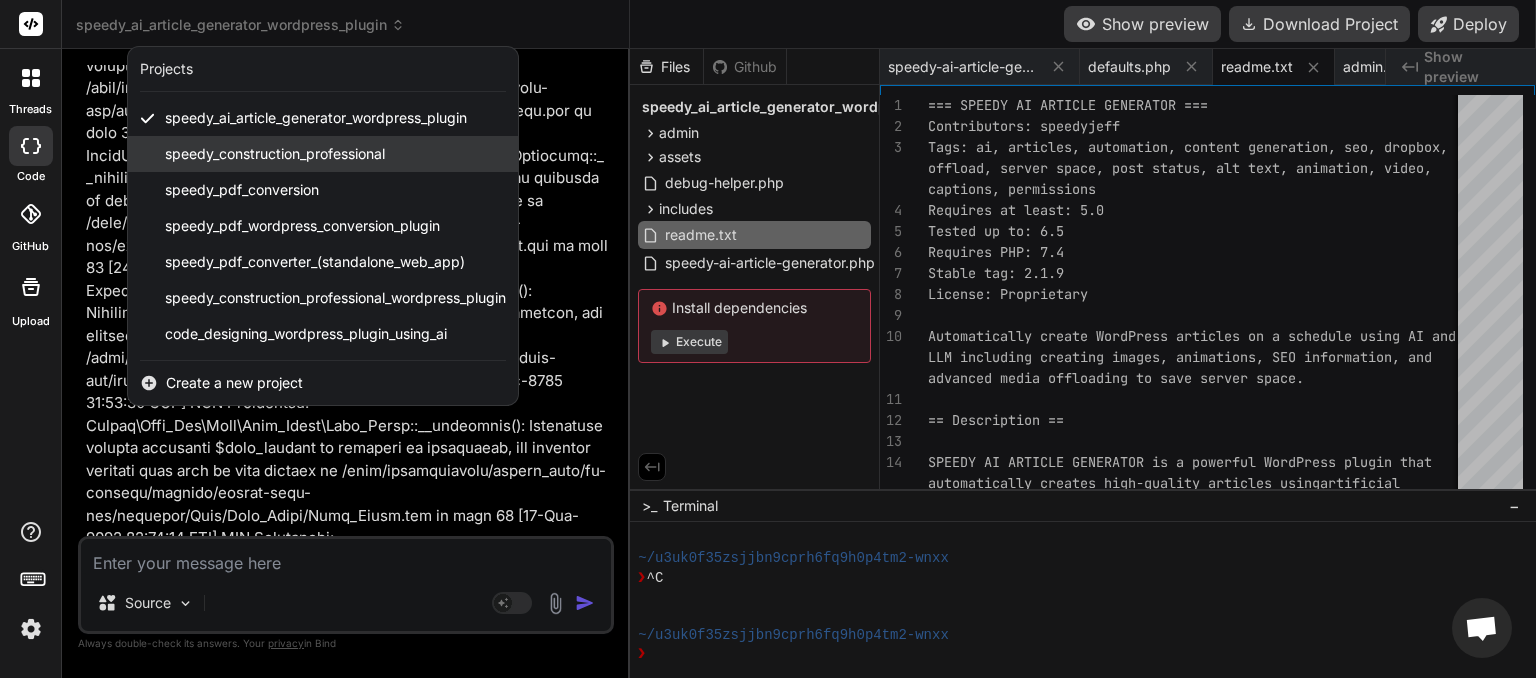 click on "speedy_construction_professional" at bounding box center (275, 154) 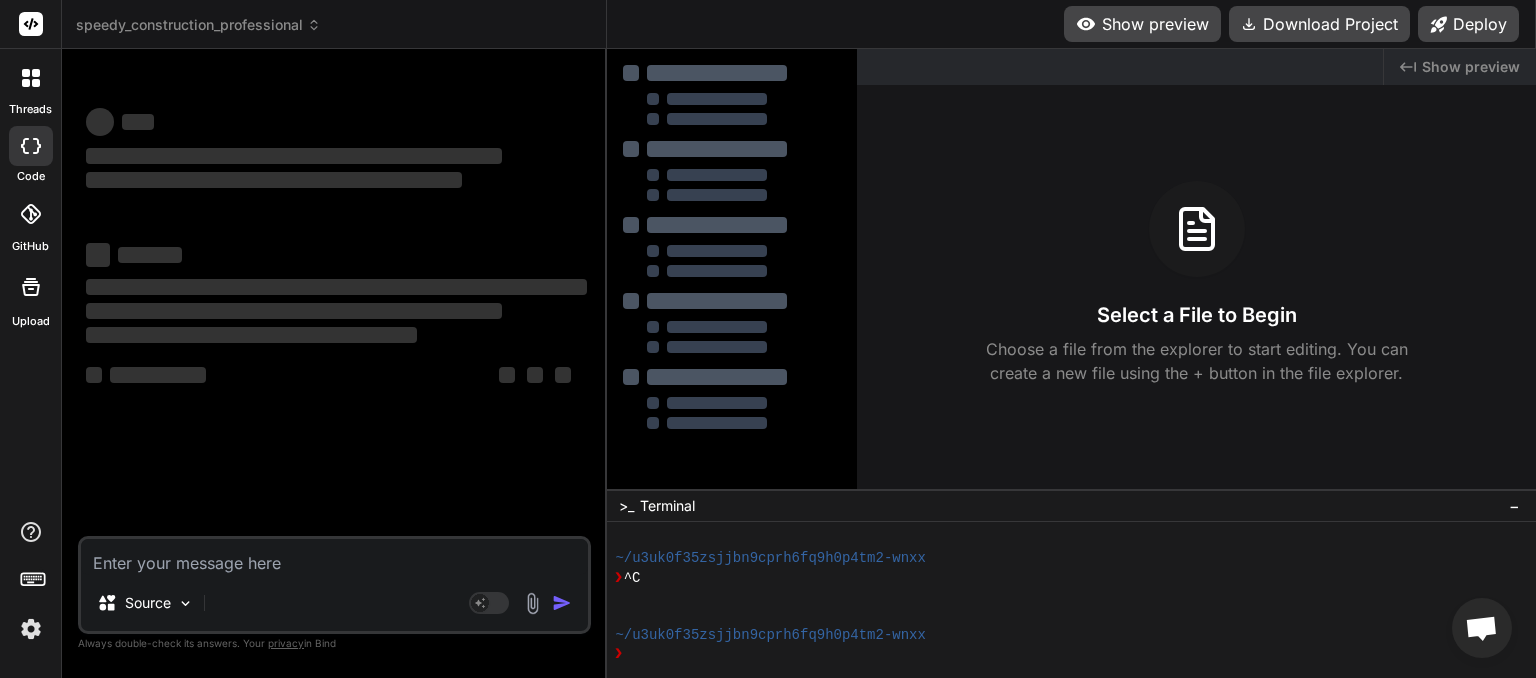 scroll, scrollTop: 0, scrollLeft: 0, axis: both 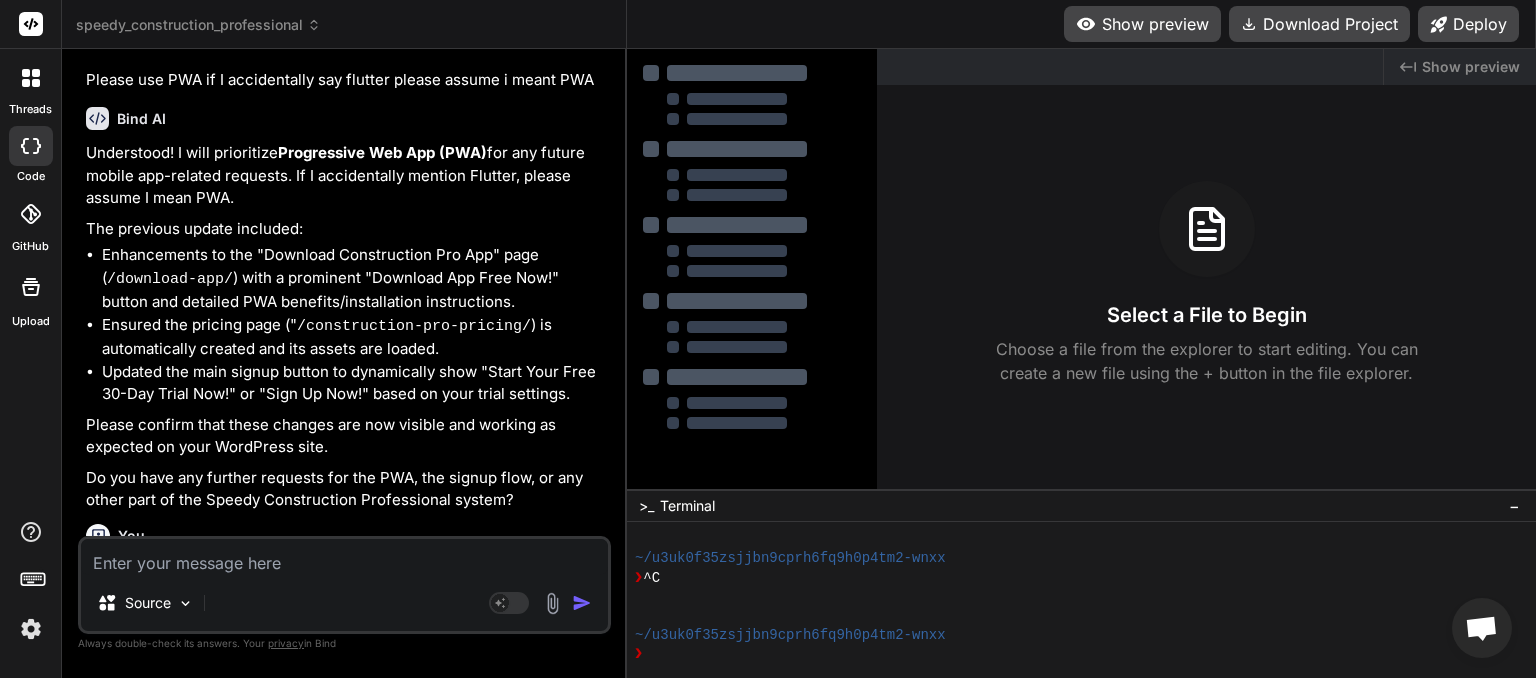 click at bounding box center (344, 557) 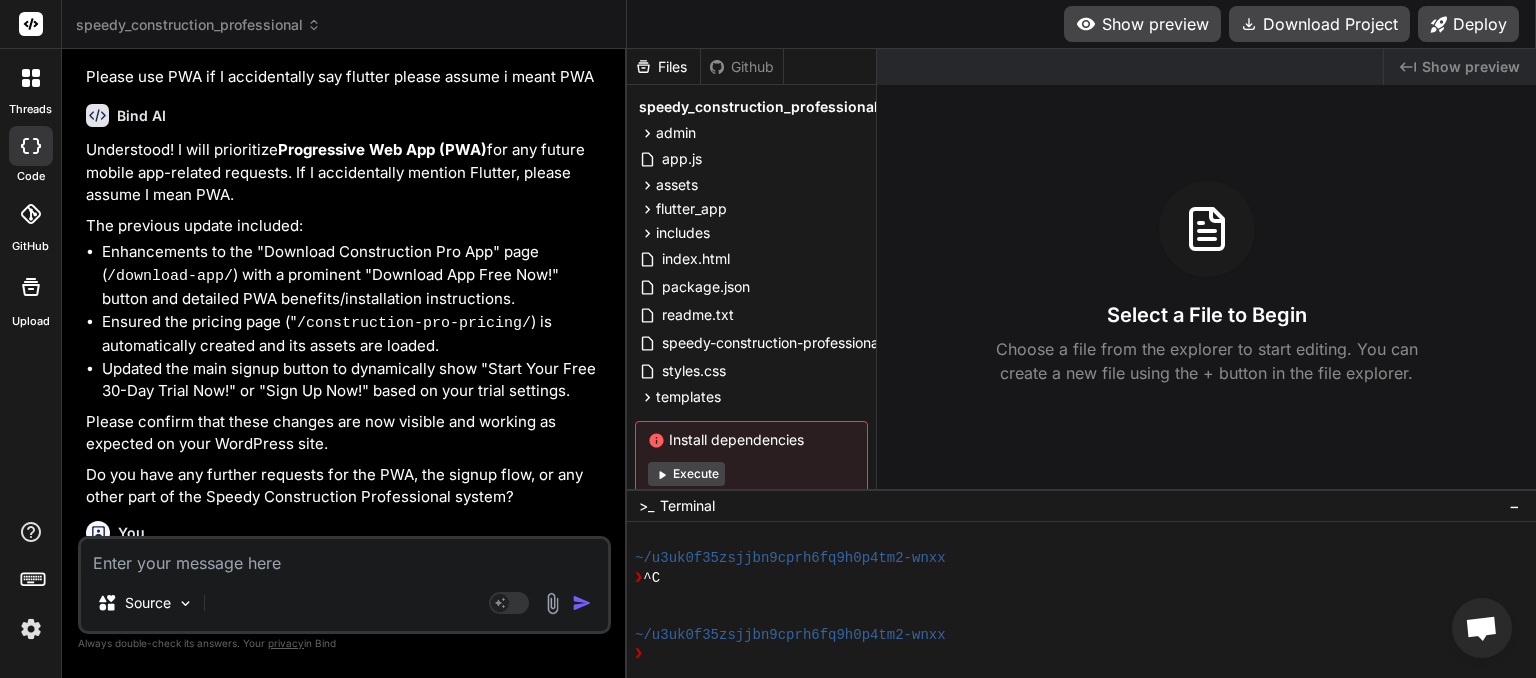 scroll, scrollTop: 5235, scrollLeft: 0, axis: vertical 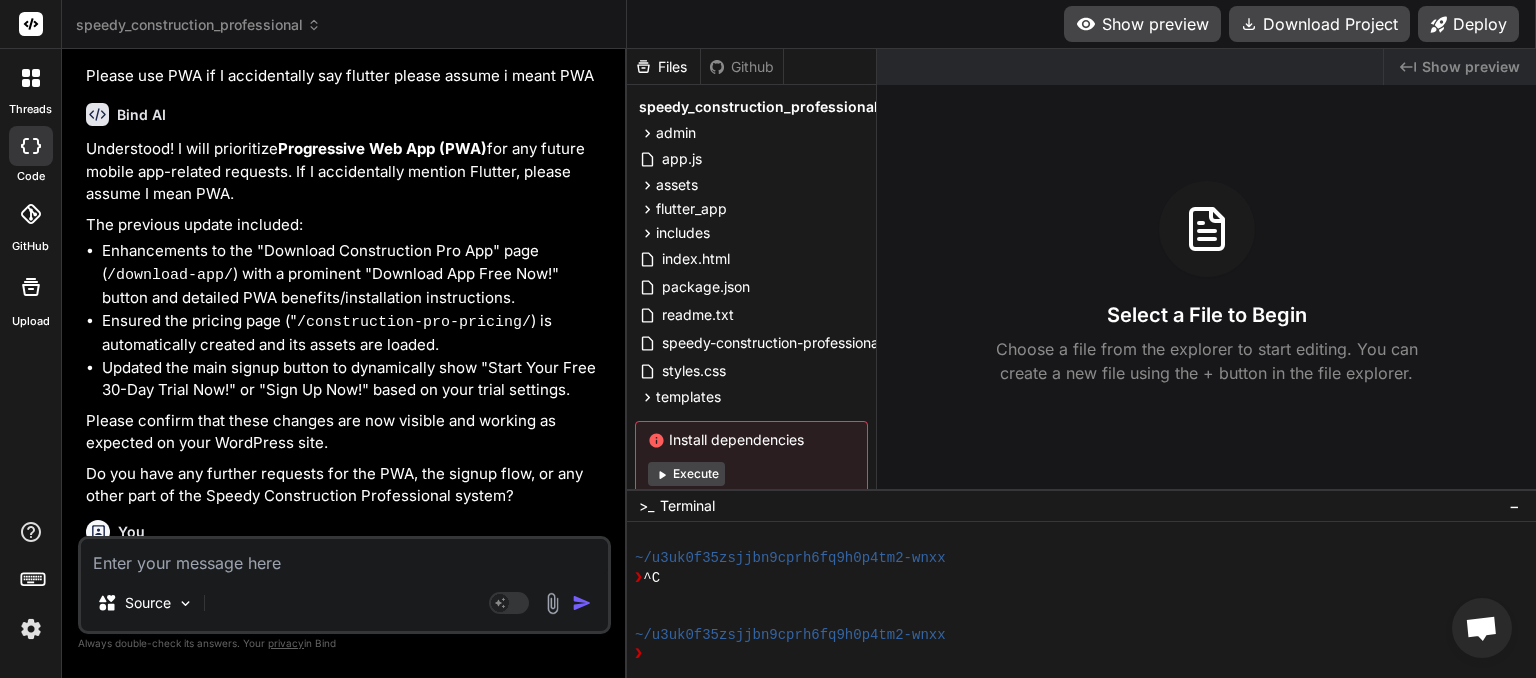 paste on "I also want a warning when people choose to use AI not only about privacy and security, but also that AI may not be reliable and can make mistakes and shouldnt be relied on for accuracy or professional advice" 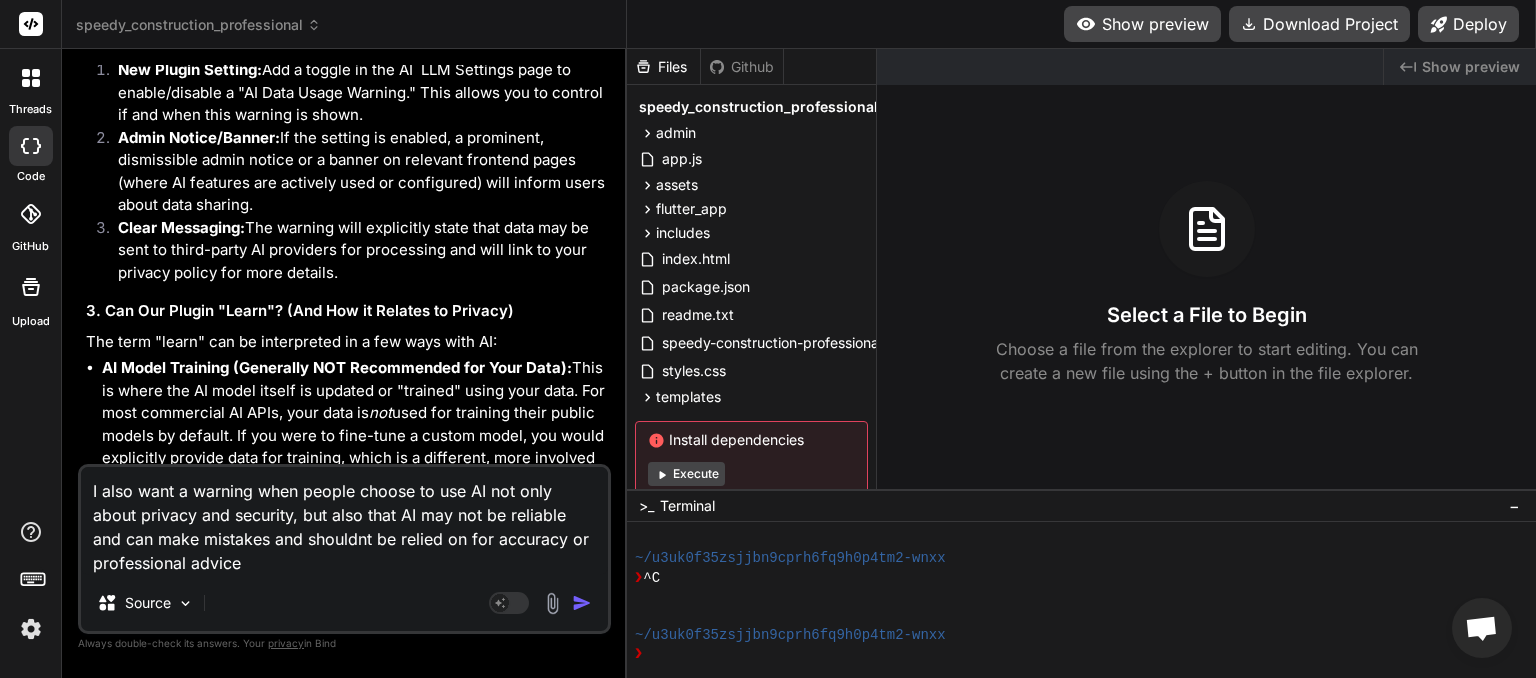 scroll, scrollTop: 7680, scrollLeft: 0, axis: vertical 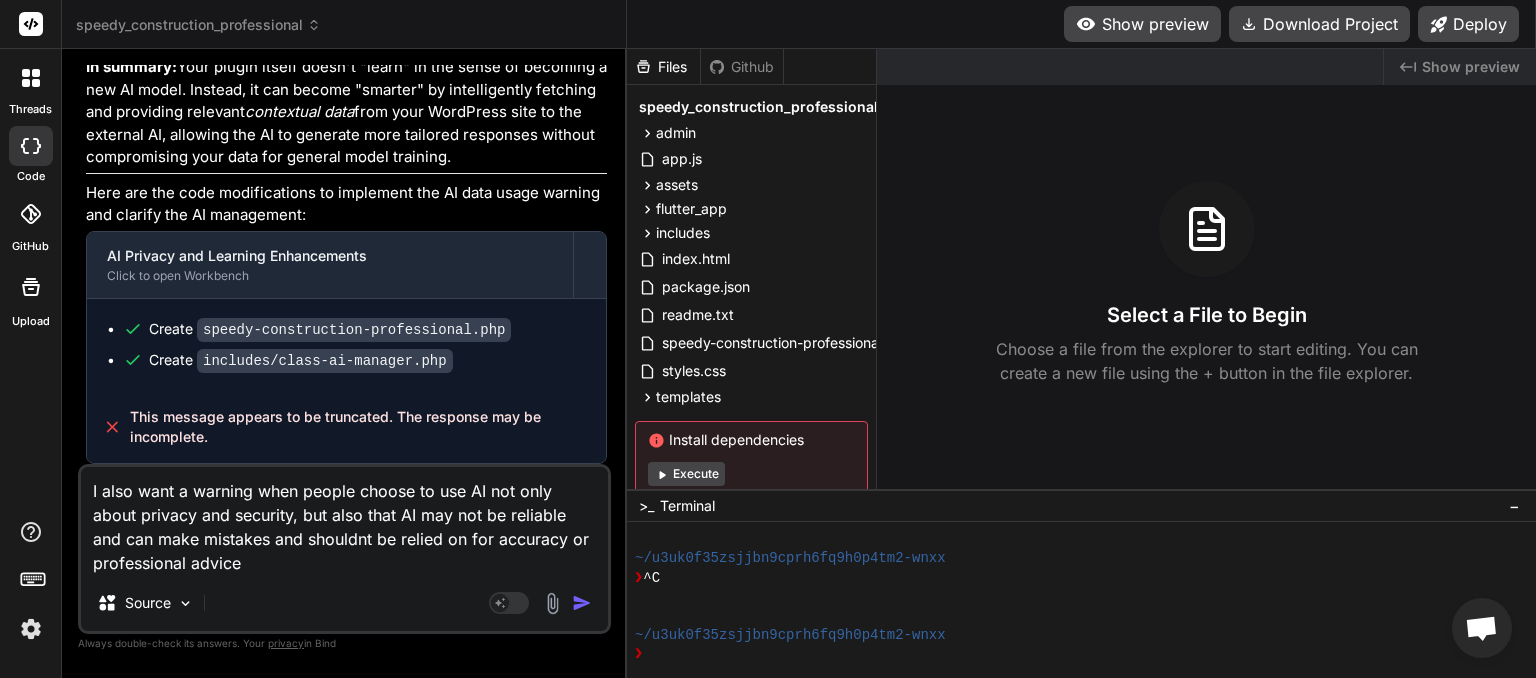 click at bounding box center (582, 603) 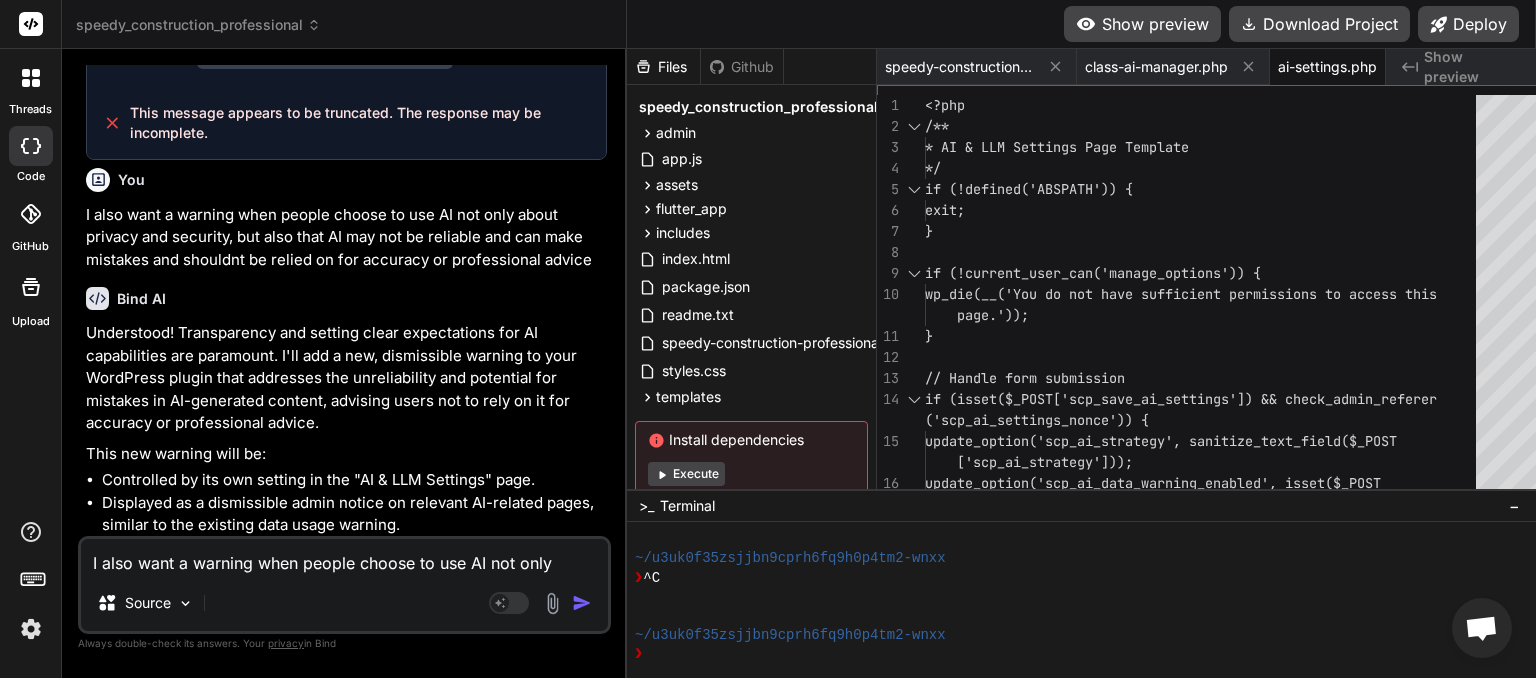 scroll, scrollTop: 7840, scrollLeft: 0, axis: vertical 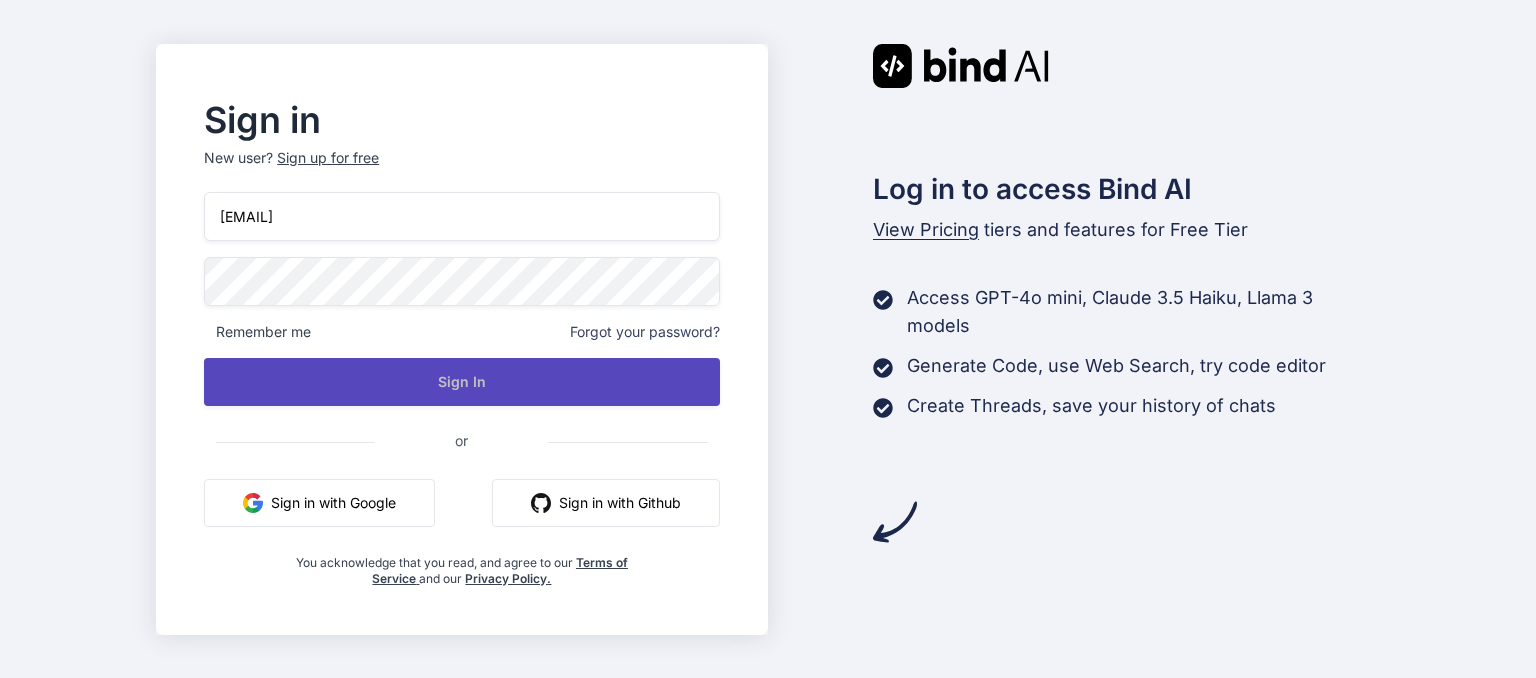 click on "Sign In" at bounding box center (461, 382) 